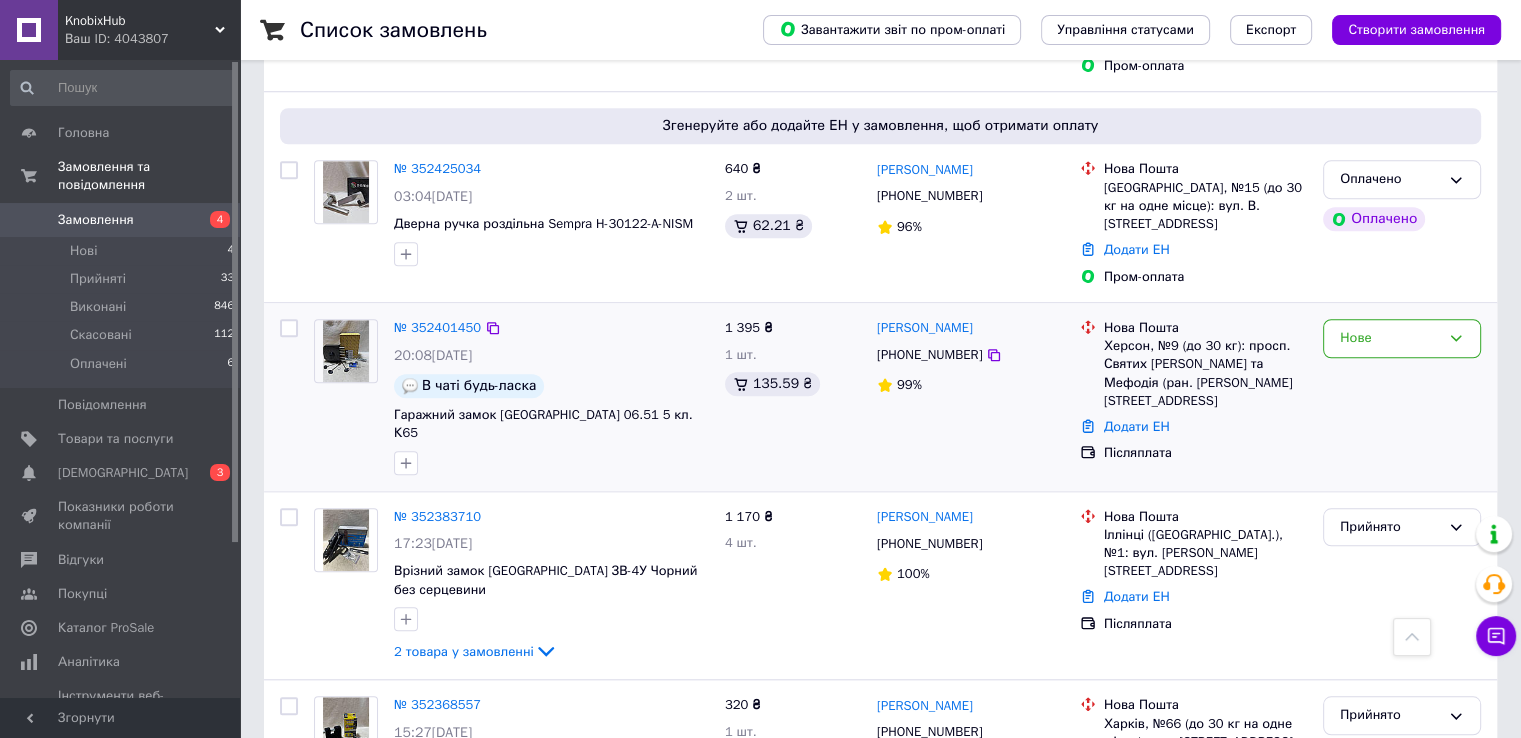 scroll, scrollTop: 1800, scrollLeft: 0, axis: vertical 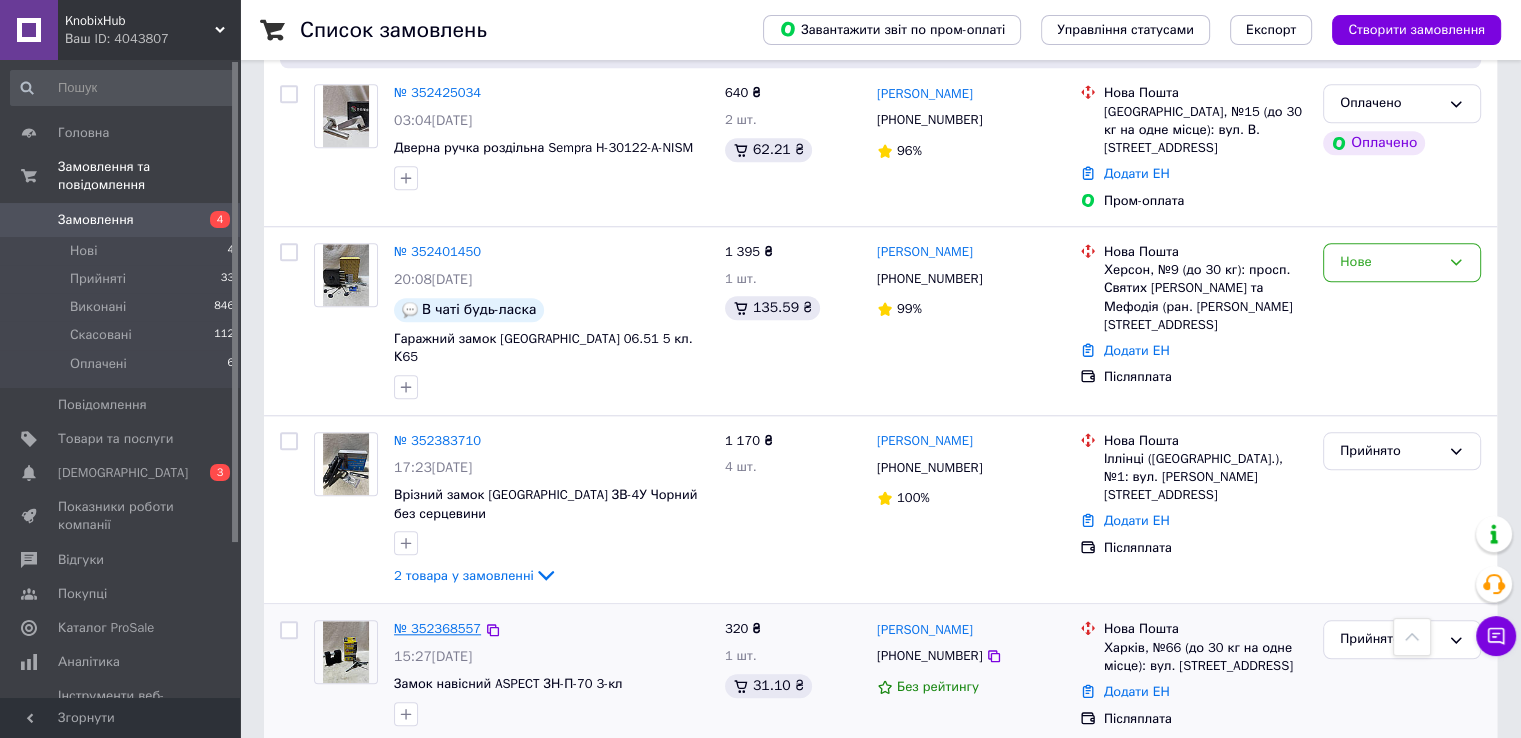 click on "№ 352368557" at bounding box center (437, 628) 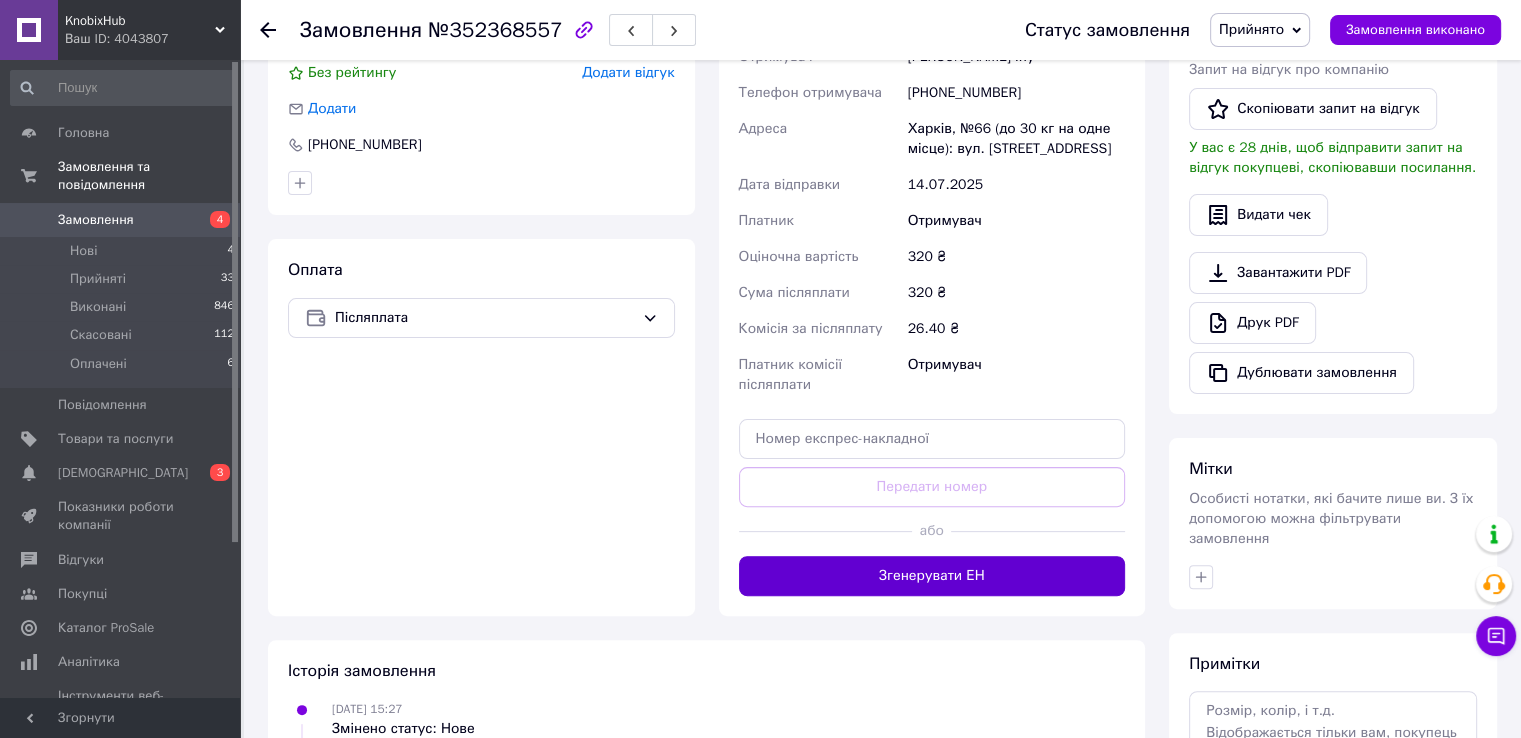 scroll, scrollTop: 500, scrollLeft: 0, axis: vertical 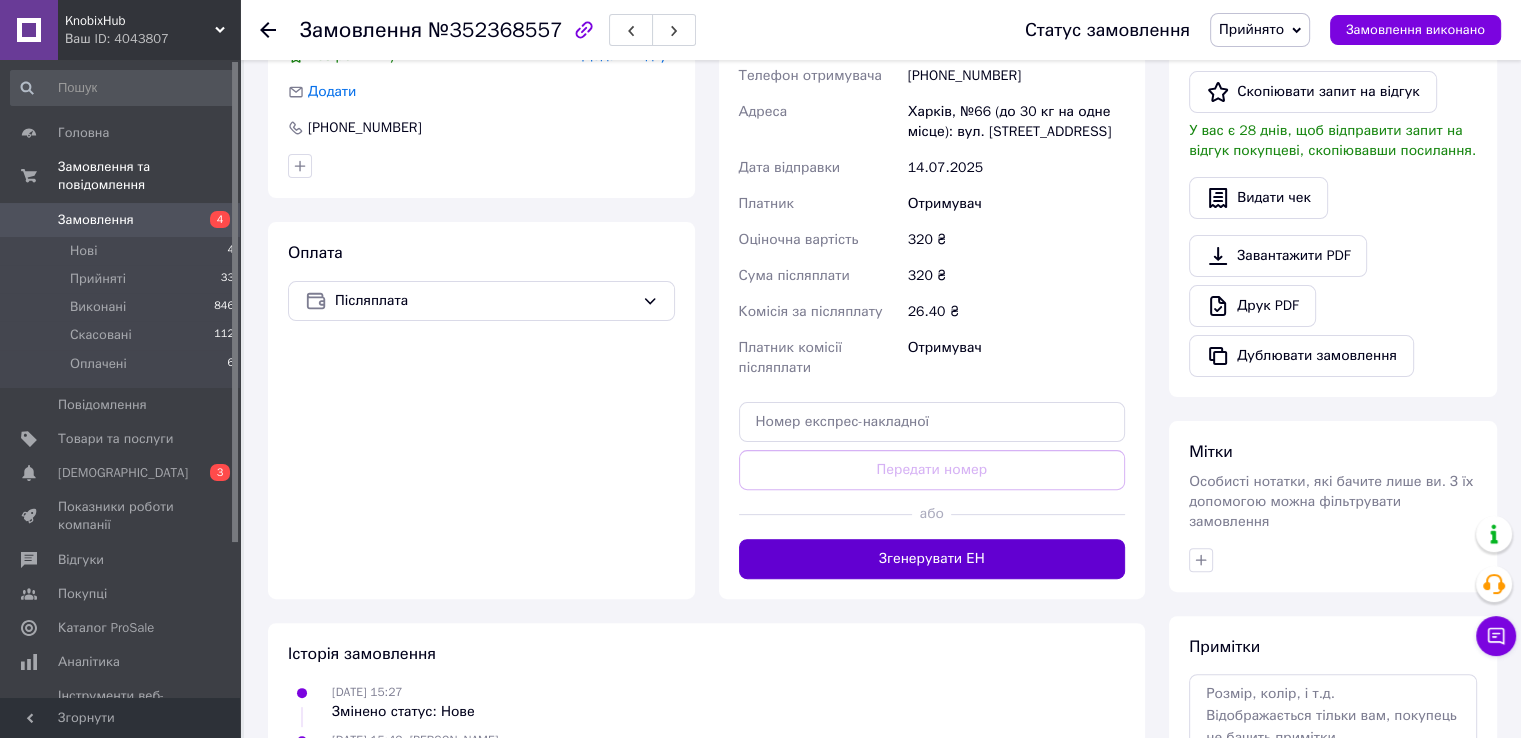 click on "Згенерувати ЕН" at bounding box center [932, 559] 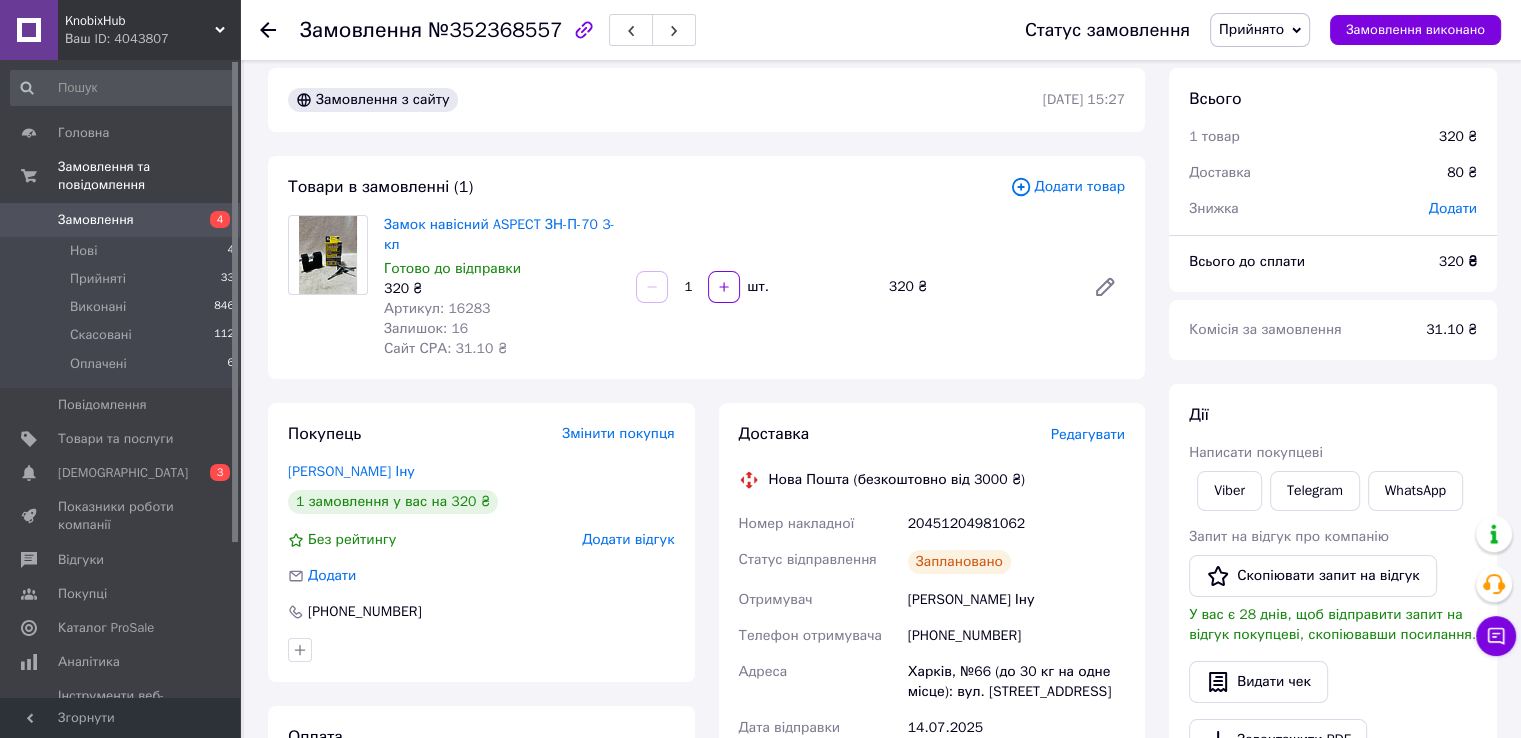 scroll, scrollTop: 0, scrollLeft: 0, axis: both 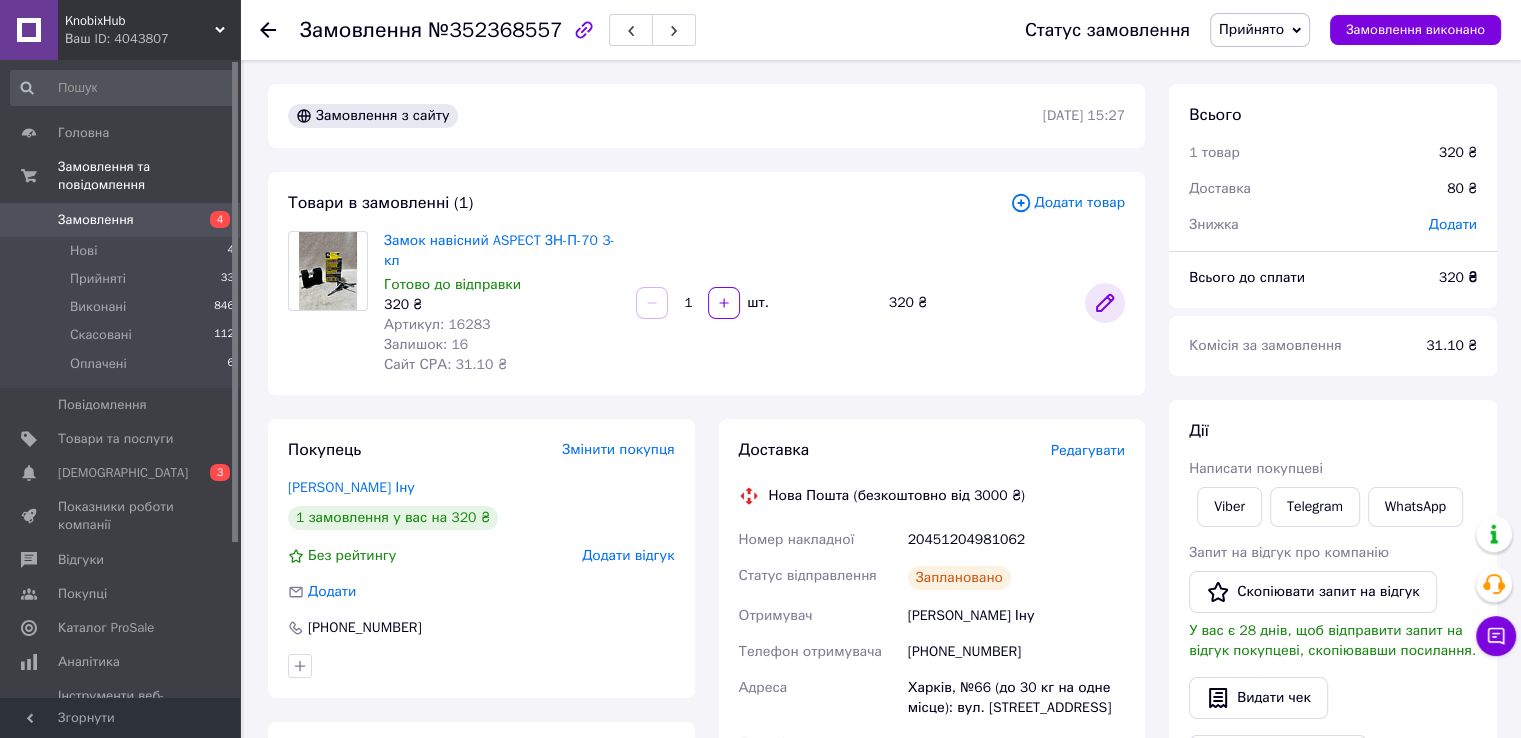 click at bounding box center (1105, 303) 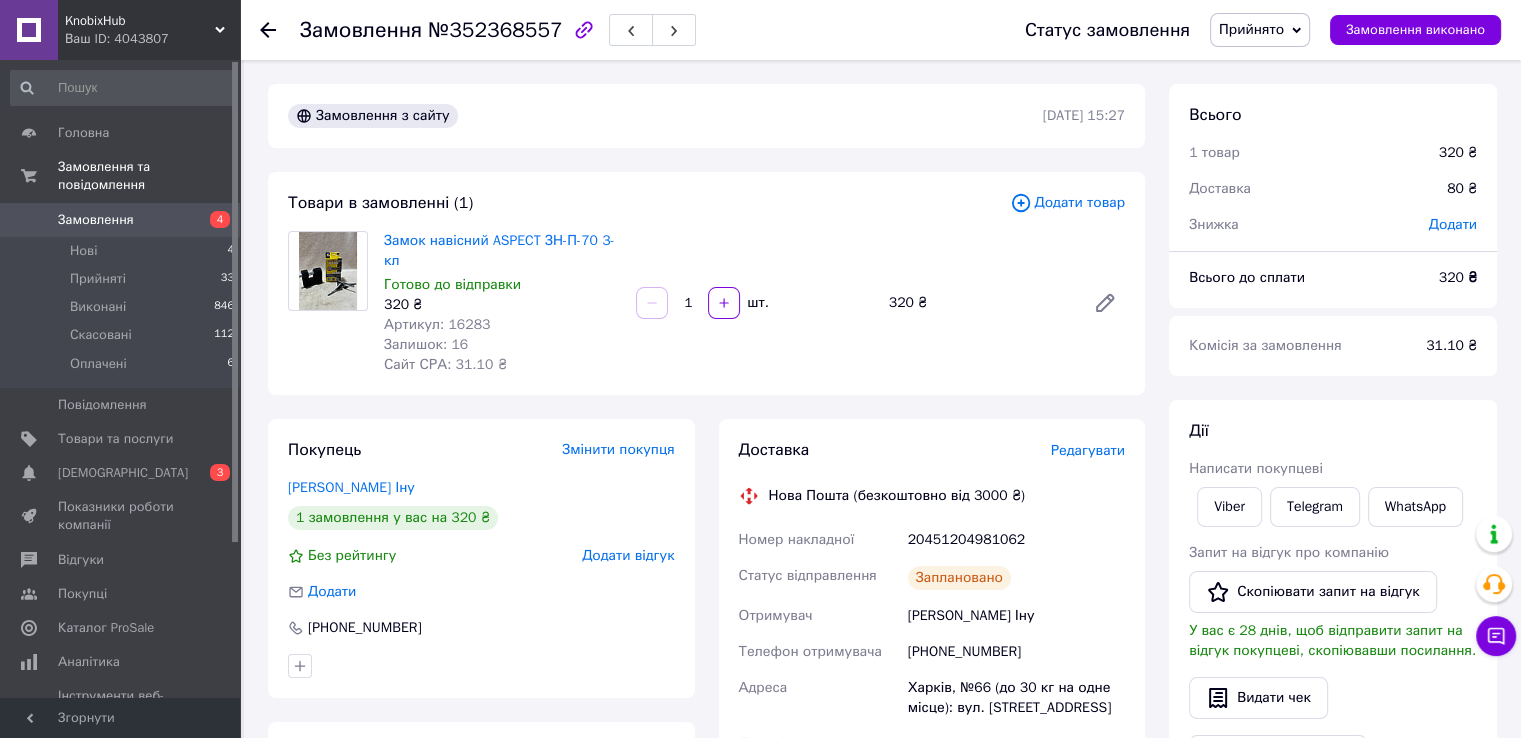 click on "Замовлення" at bounding box center (121, 220) 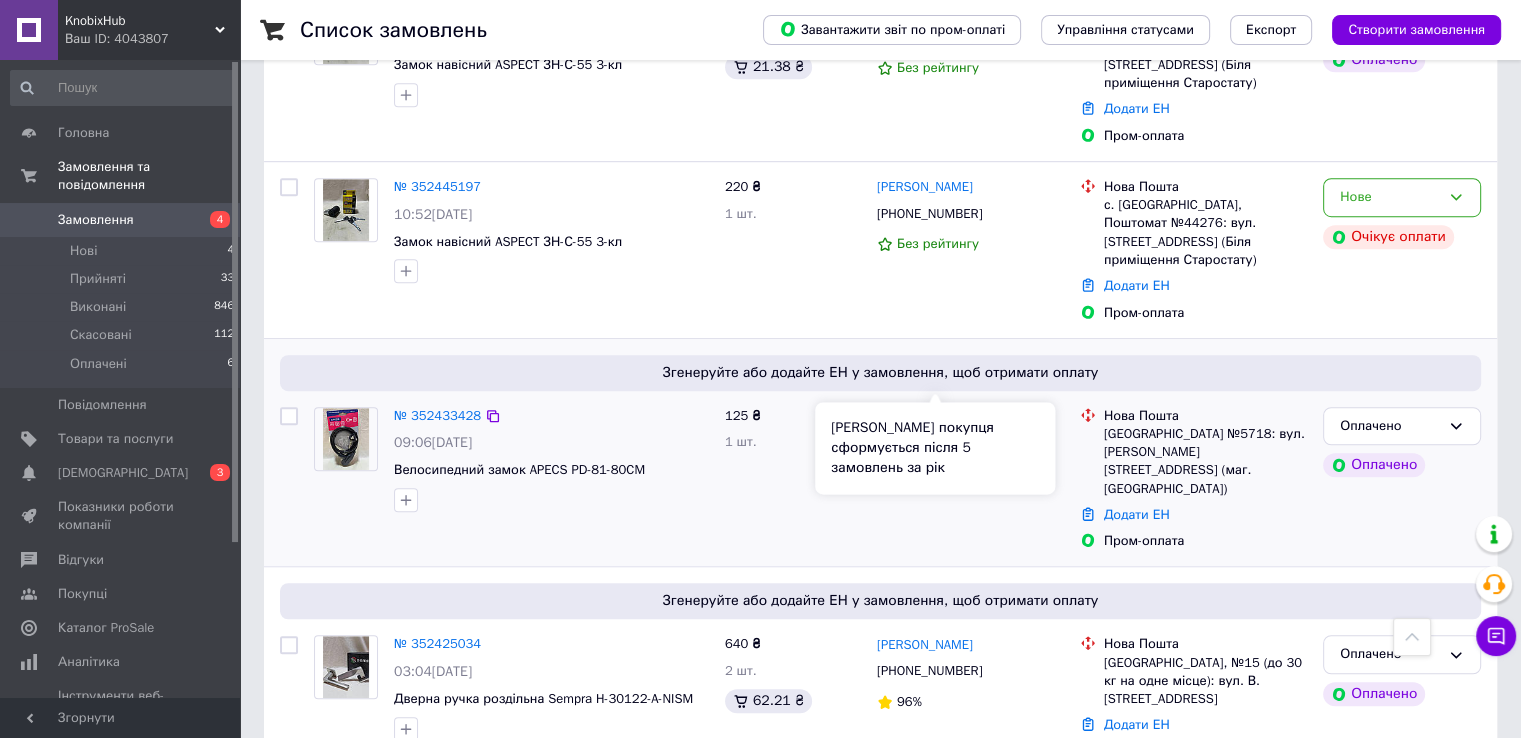 scroll, scrollTop: 1100, scrollLeft: 0, axis: vertical 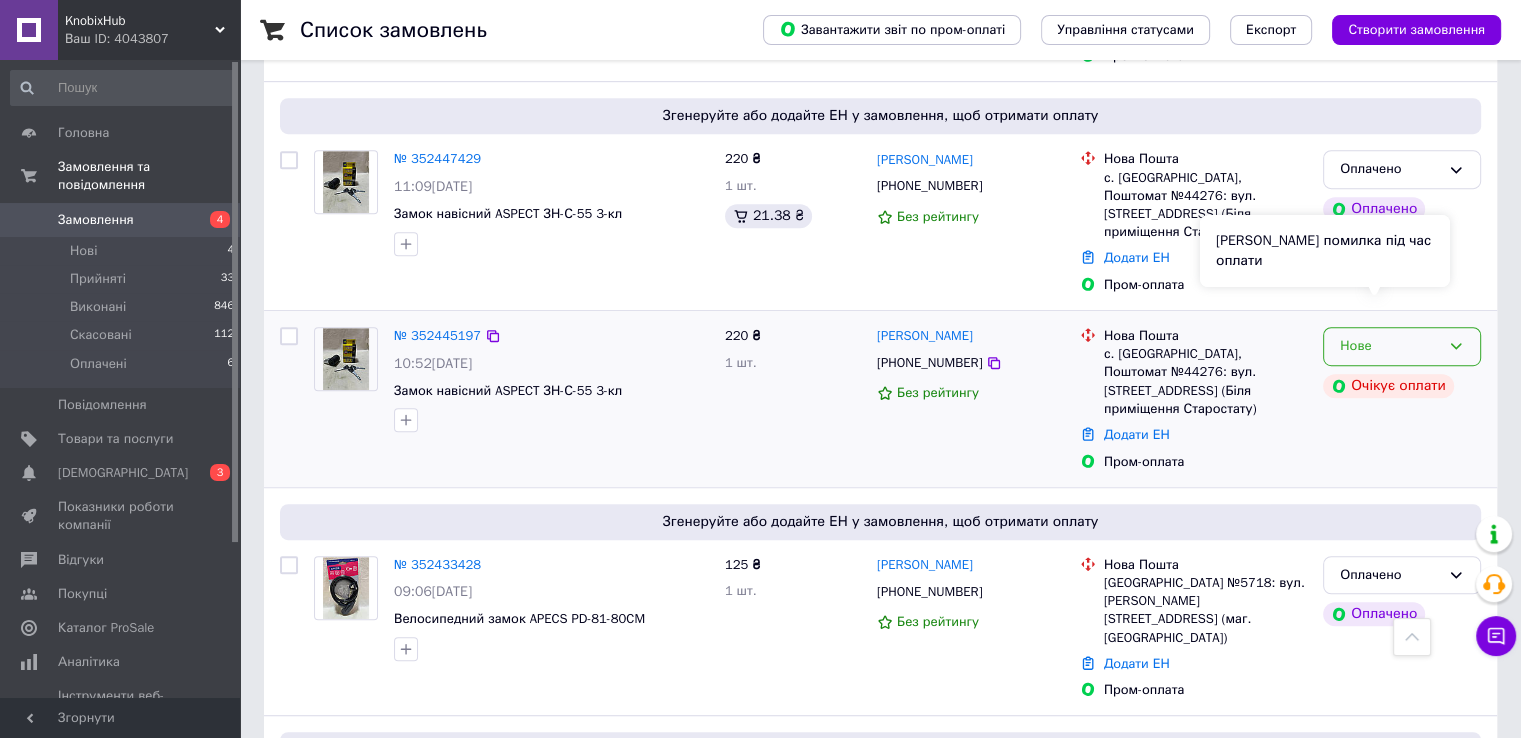 click on "[PERSON_NAME] помилка під час оплати" at bounding box center (1325, 251) 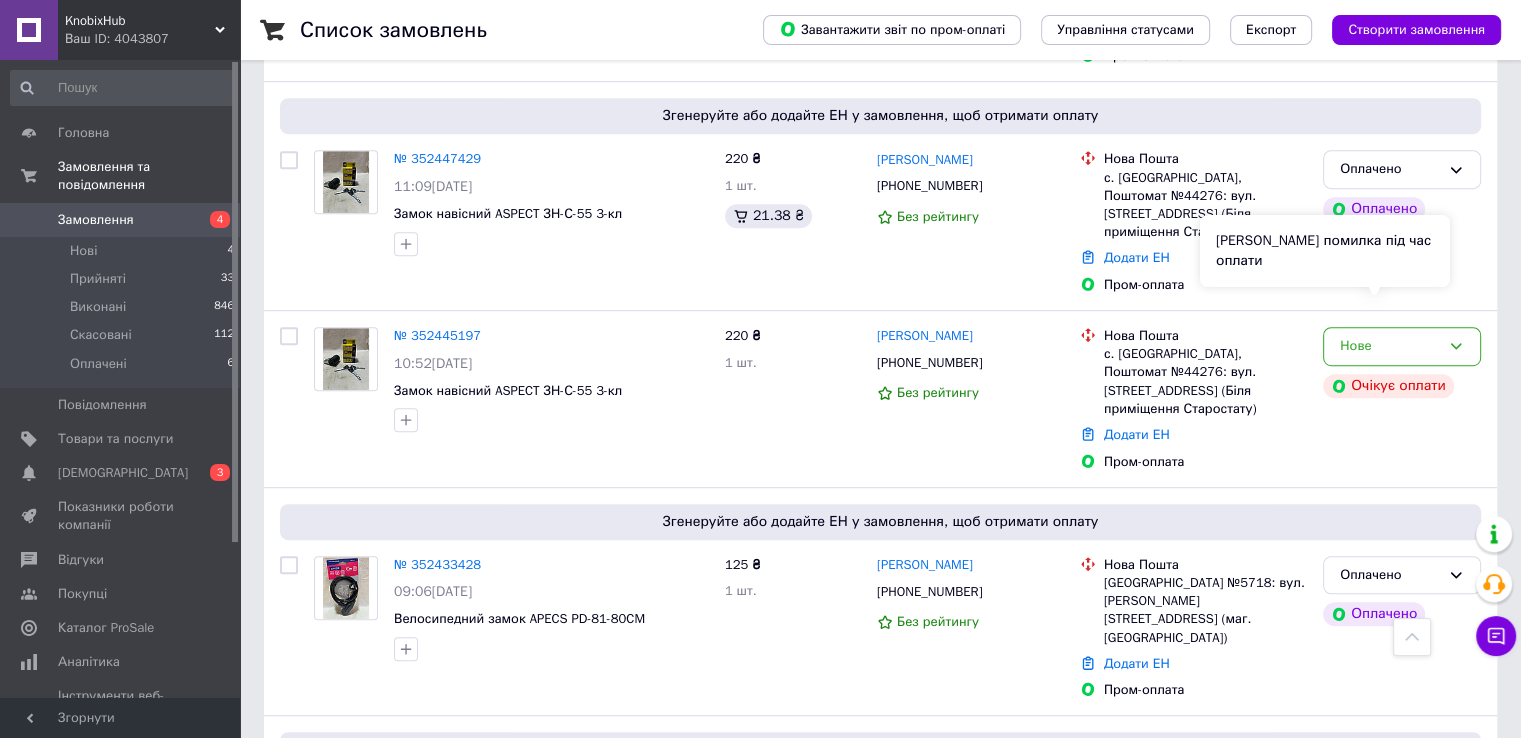 click on "[PERSON_NAME] помилка під час оплати" at bounding box center [1325, 251] 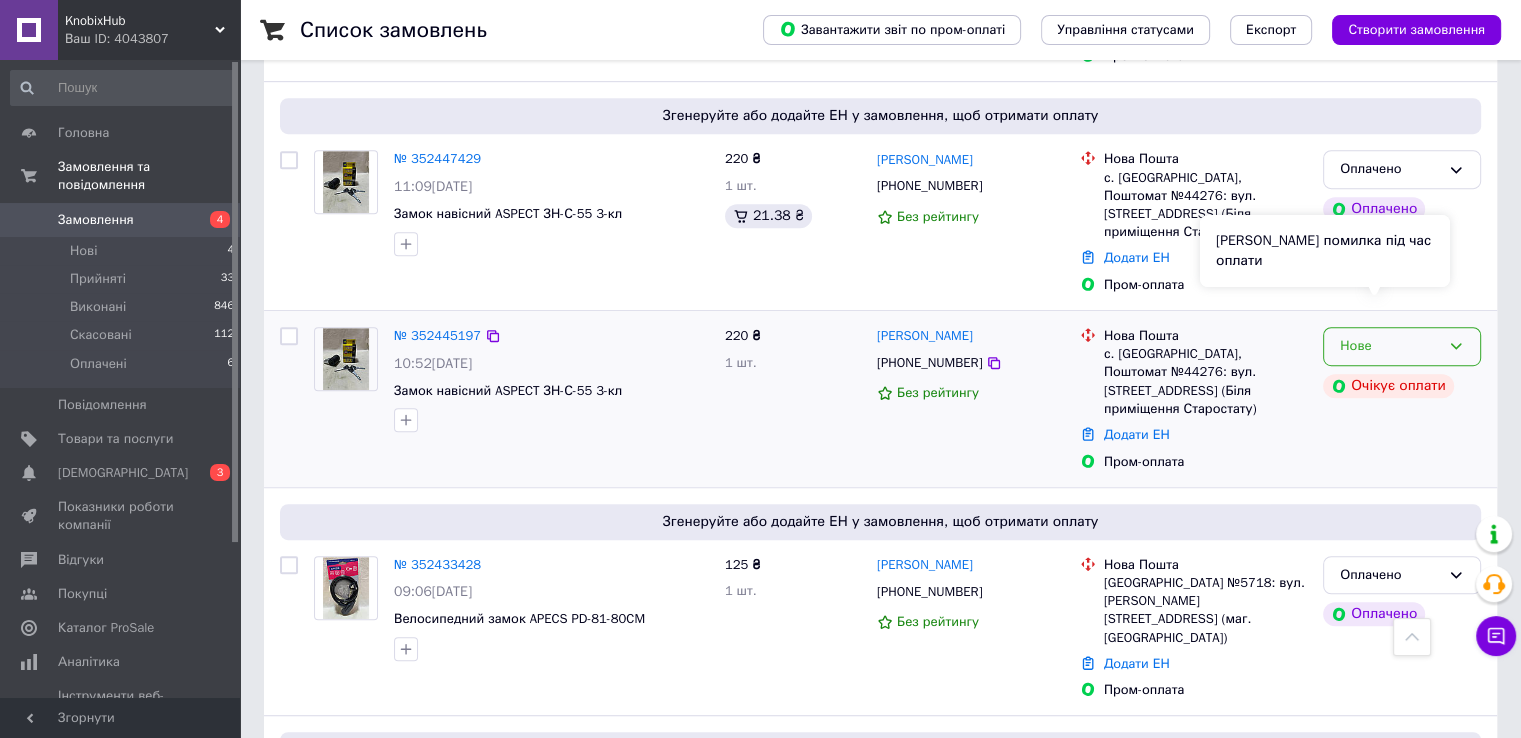 click 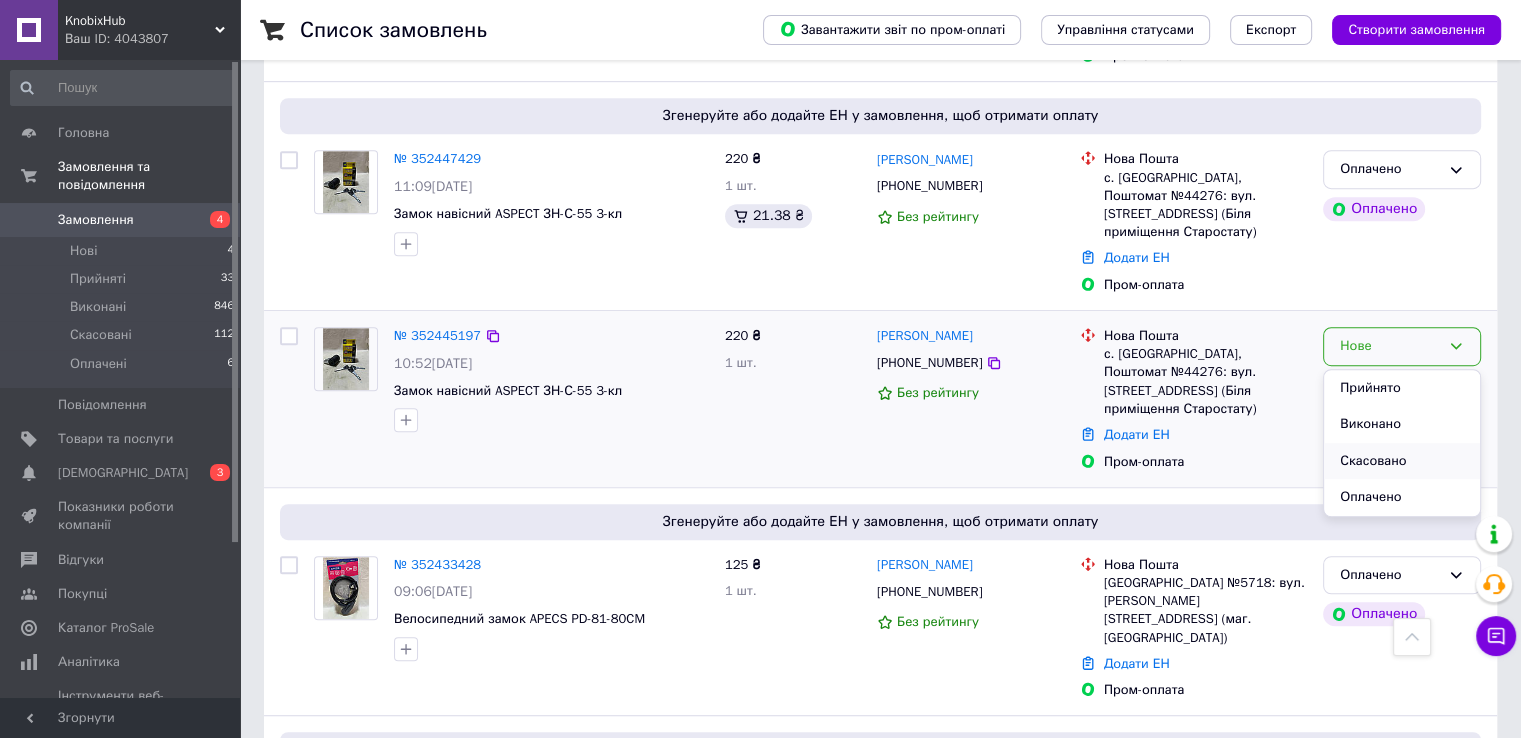 click on "Скасовано" at bounding box center (1402, 461) 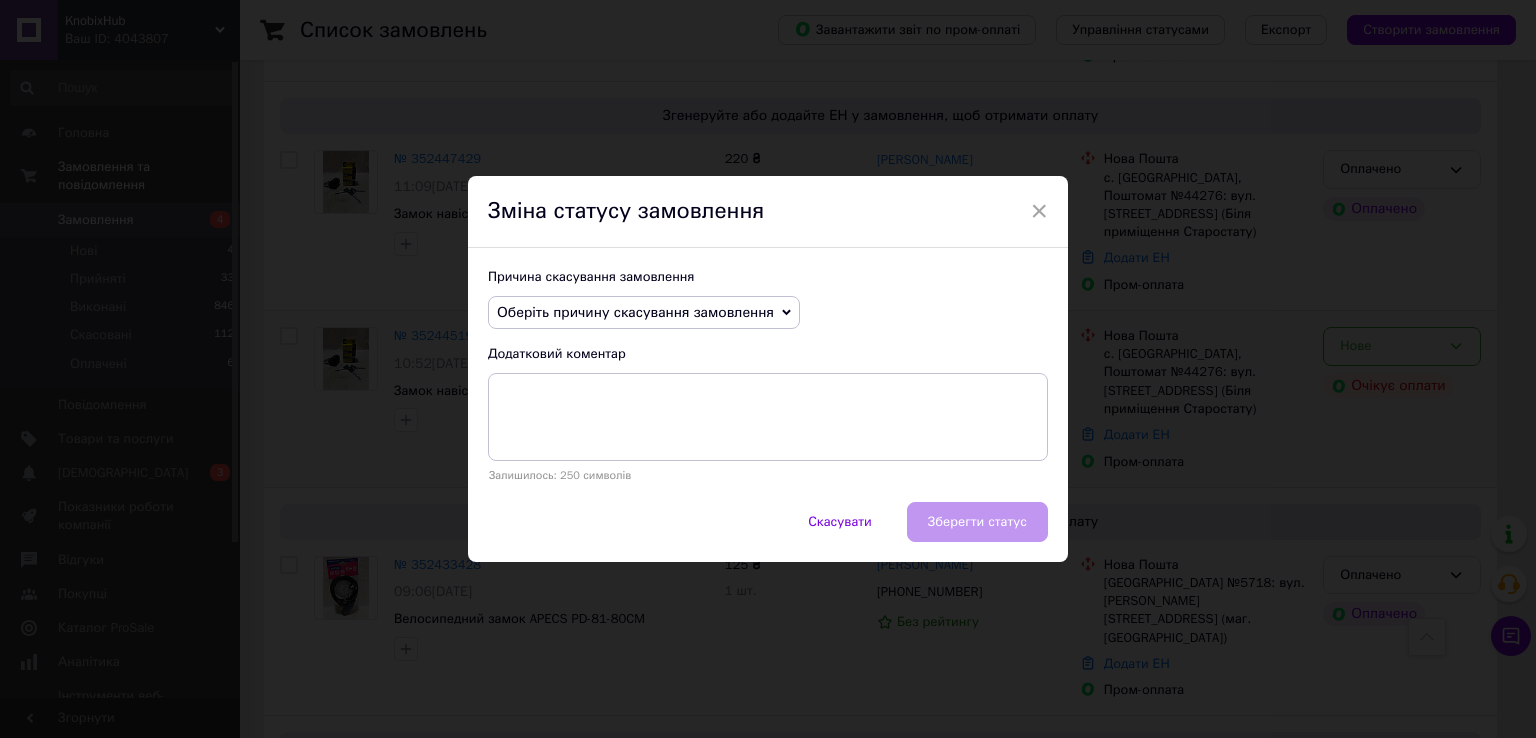 click on "Оберіть причину скасування замовлення" at bounding box center (635, 312) 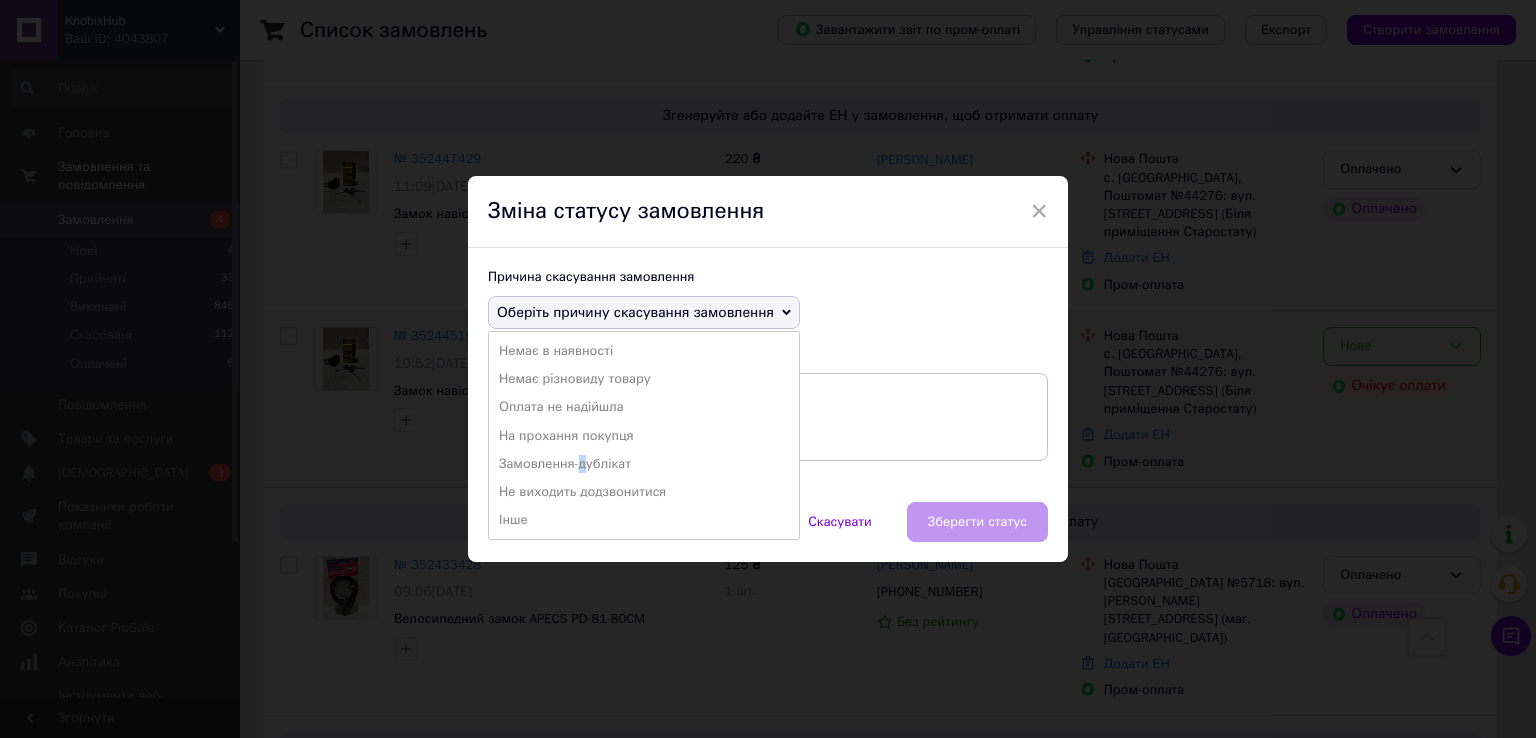 click on "Замовлення-дублікат" at bounding box center (644, 464) 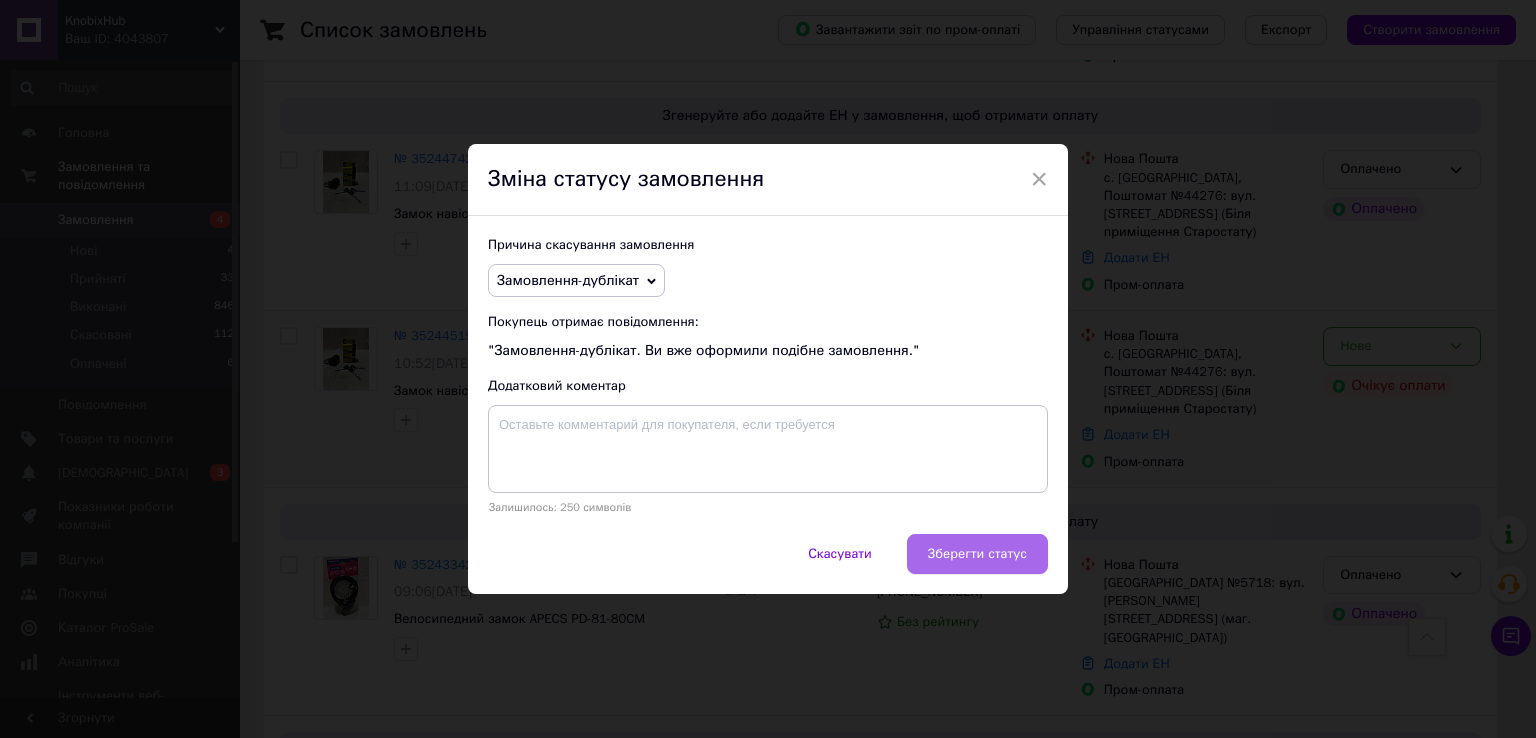 click on "Зберегти статус" at bounding box center [977, 554] 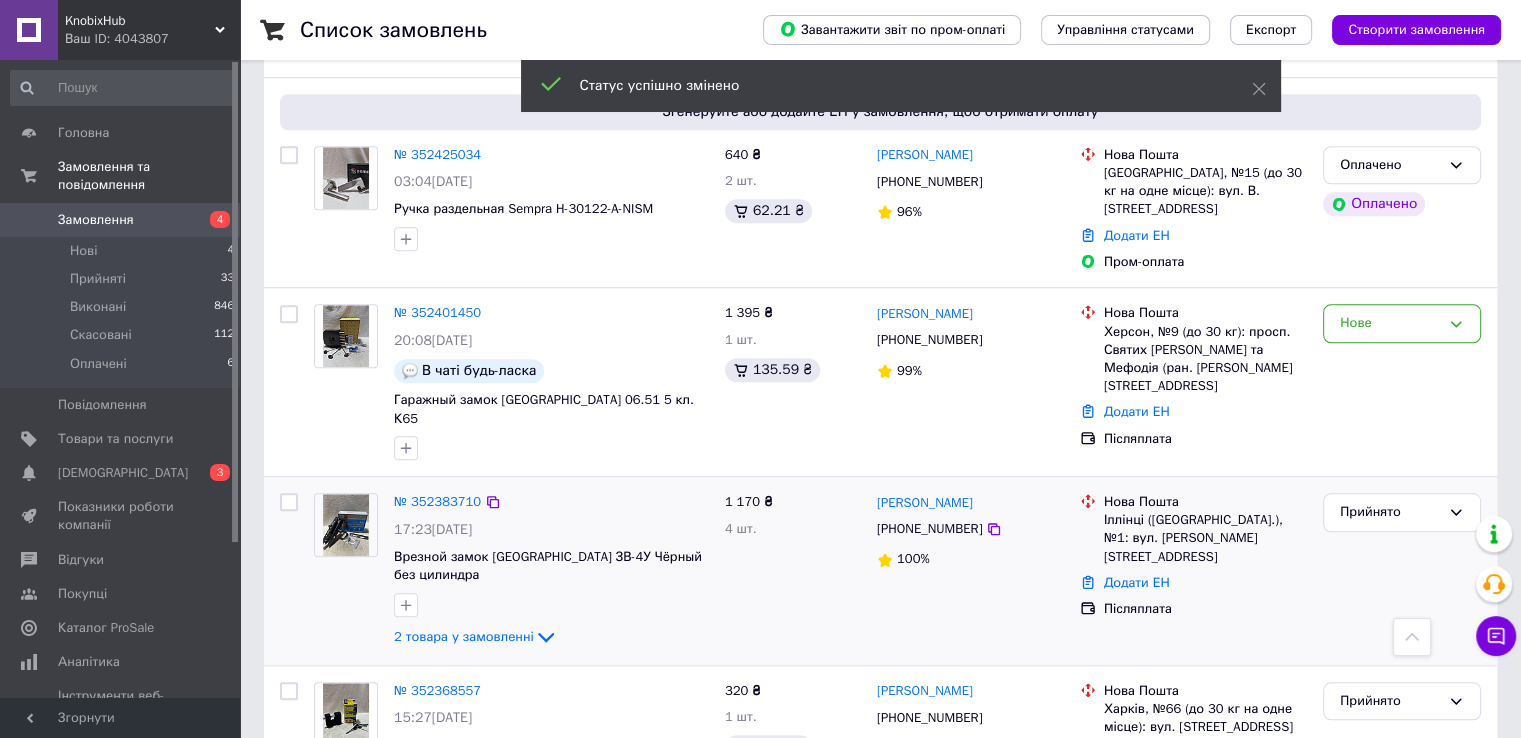 scroll, scrollTop: 1679, scrollLeft: 0, axis: vertical 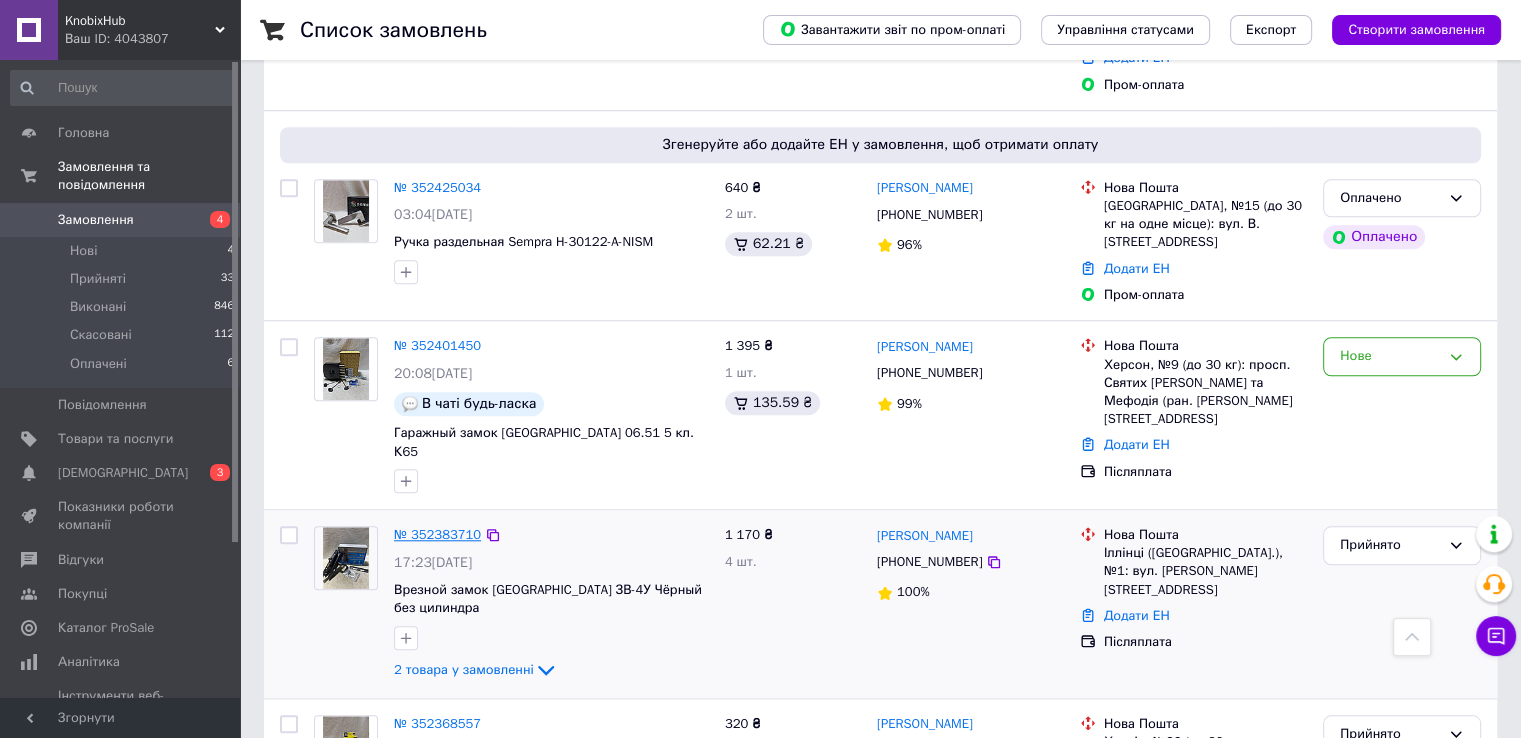 click on "№ 352383710" at bounding box center (437, 534) 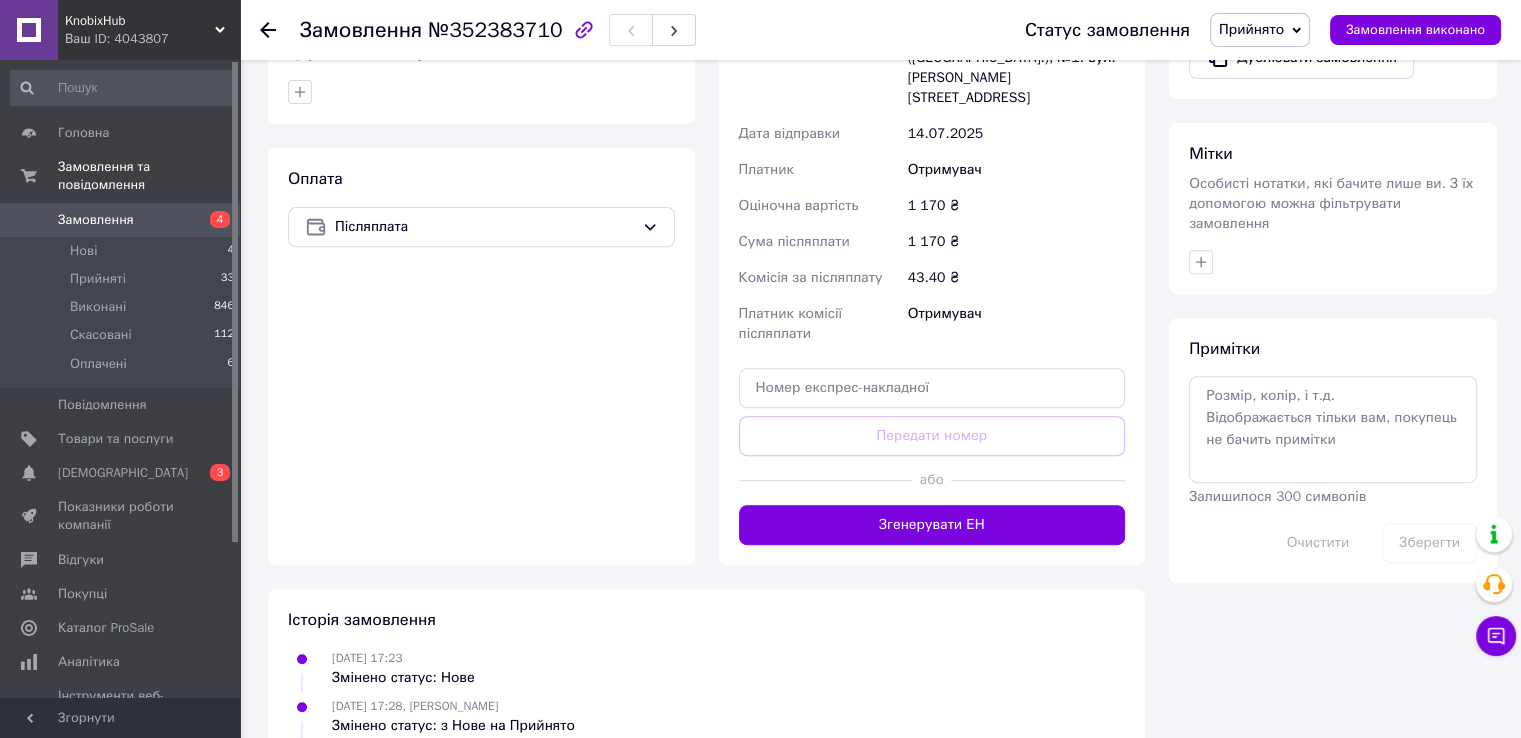 scroll, scrollTop: 724, scrollLeft: 0, axis: vertical 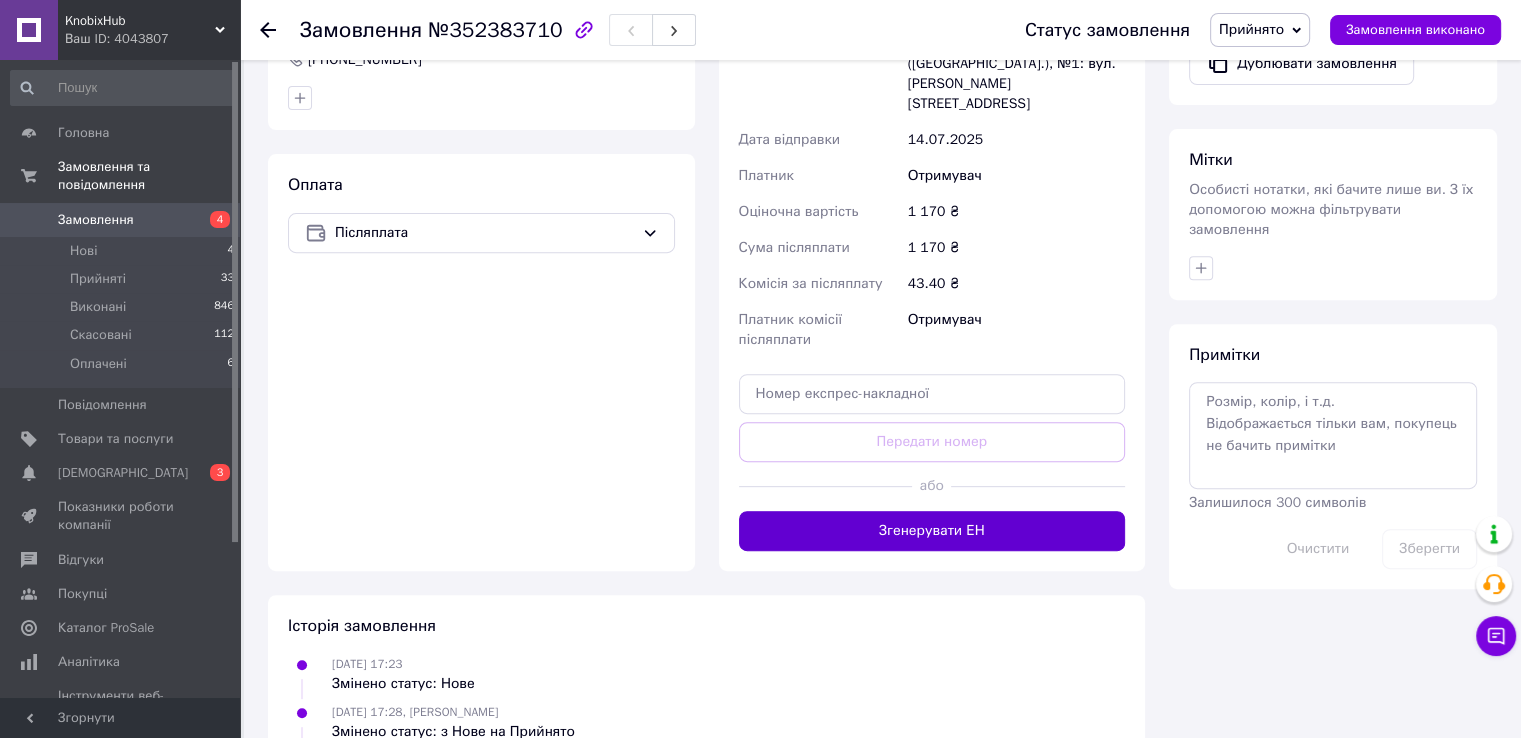 click on "Згенерувати ЕН" at bounding box center [932, 531] 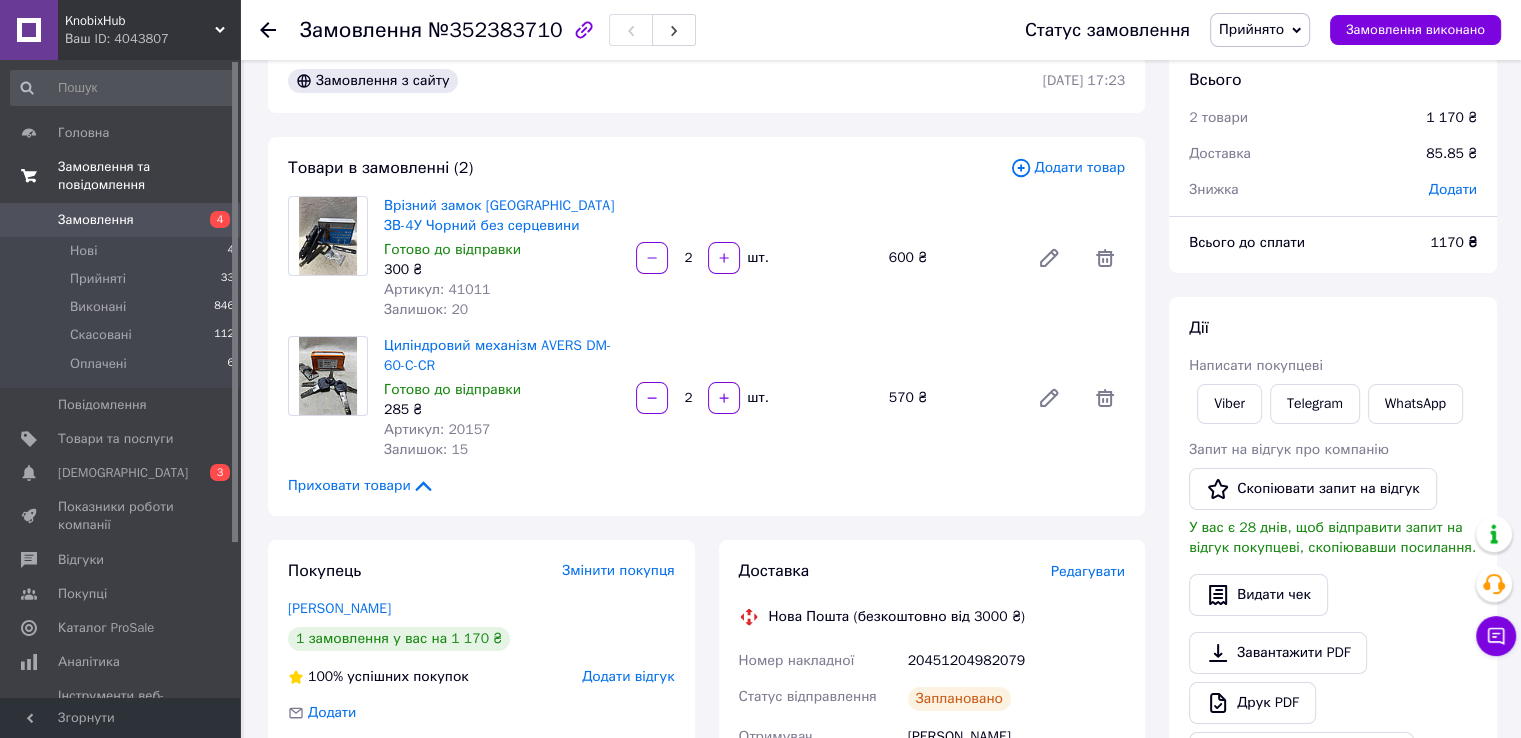 scroll, scrollTop: 24, scrollLeft: 0, axis: vertical 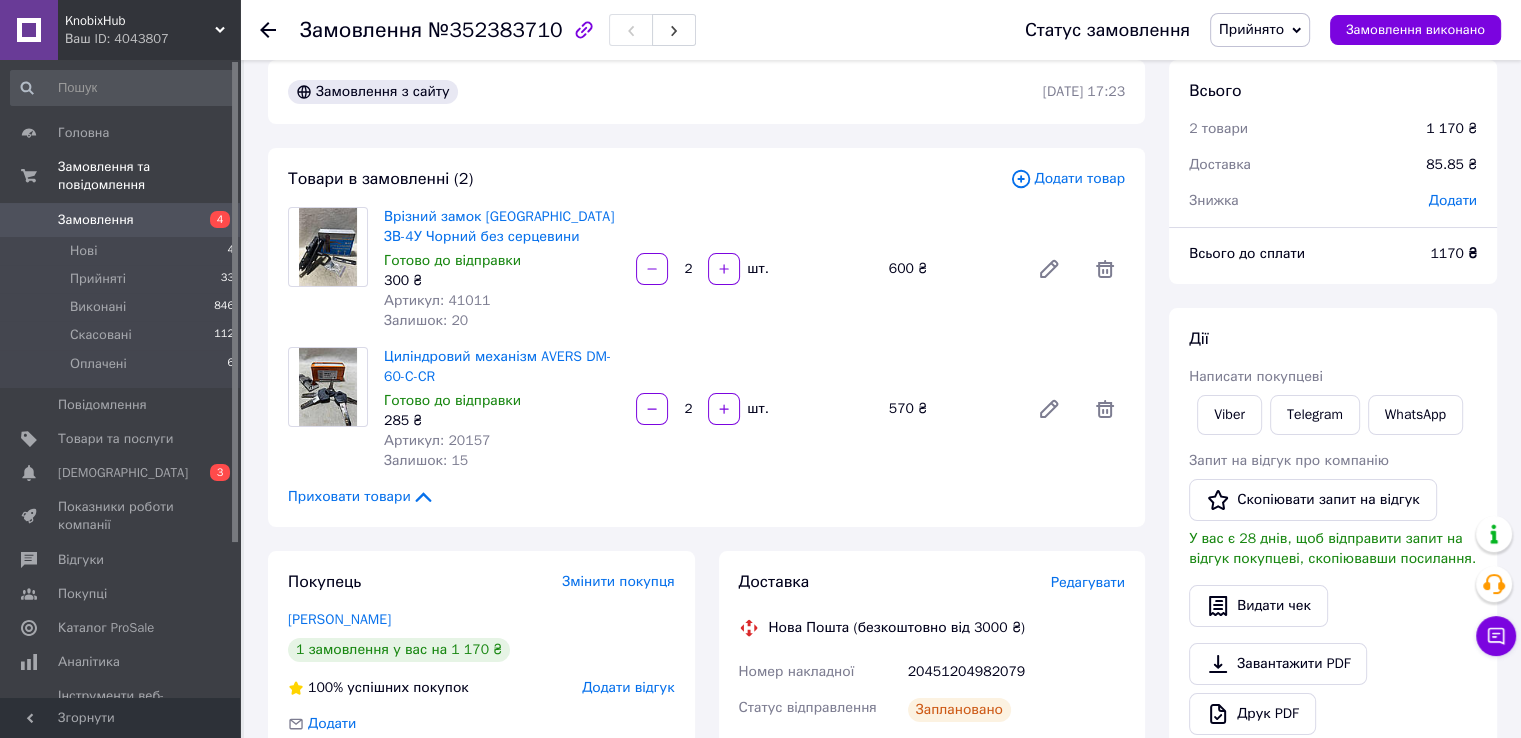 click on "Замовлення" at bounding box center (96, 220) 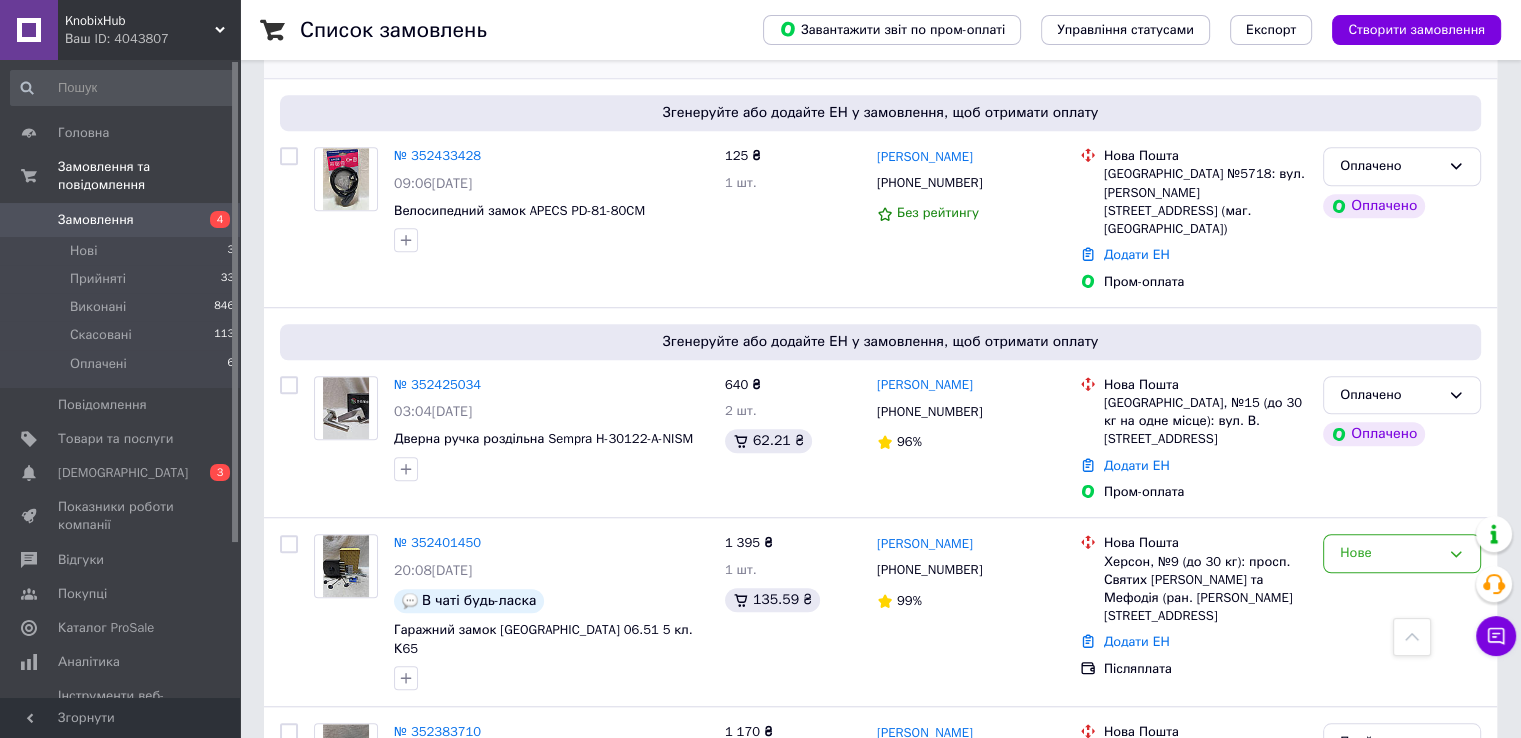 scroll, scrollTop: 1500, scrollLeft: 0, axis: vertical 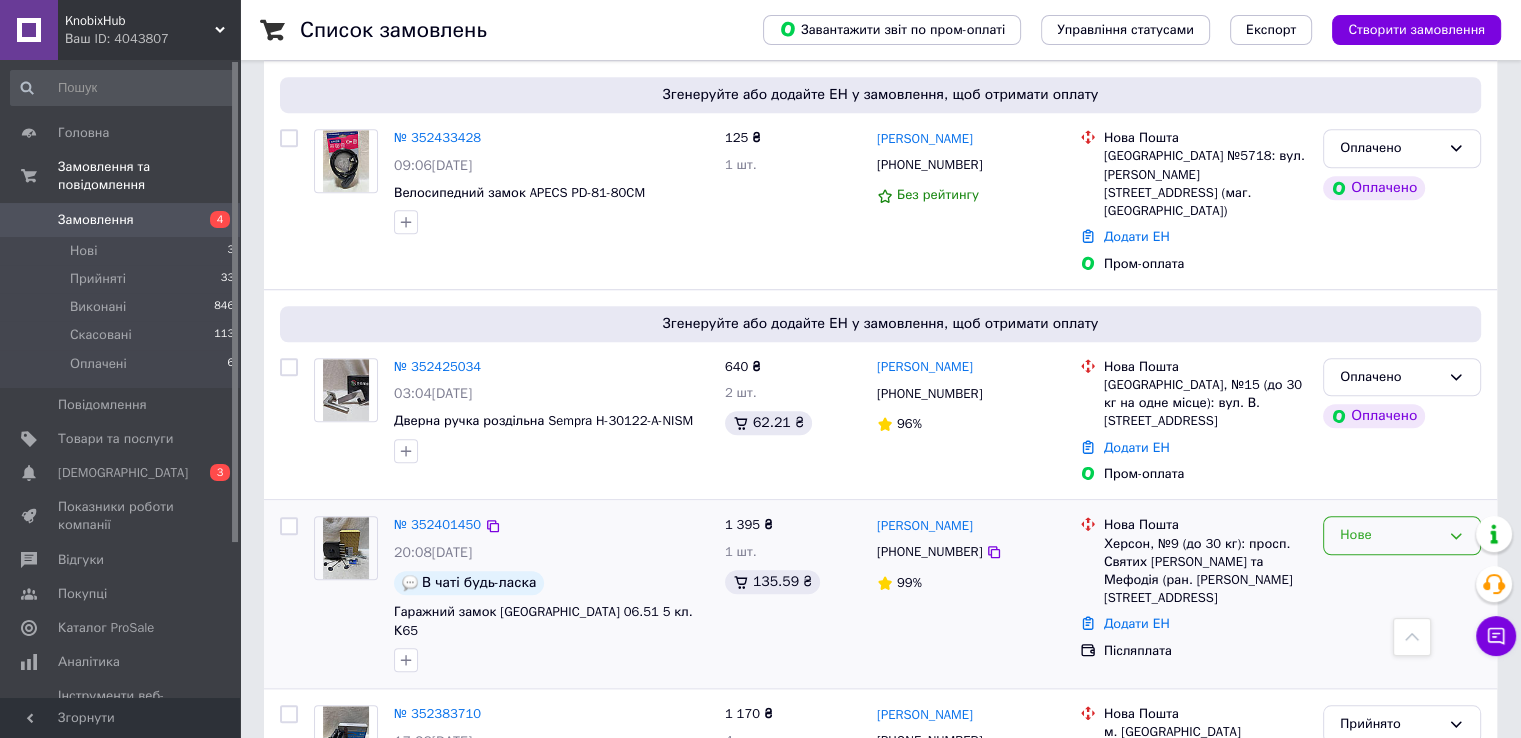 click on "Нове" at bounding box center [1390, 535] 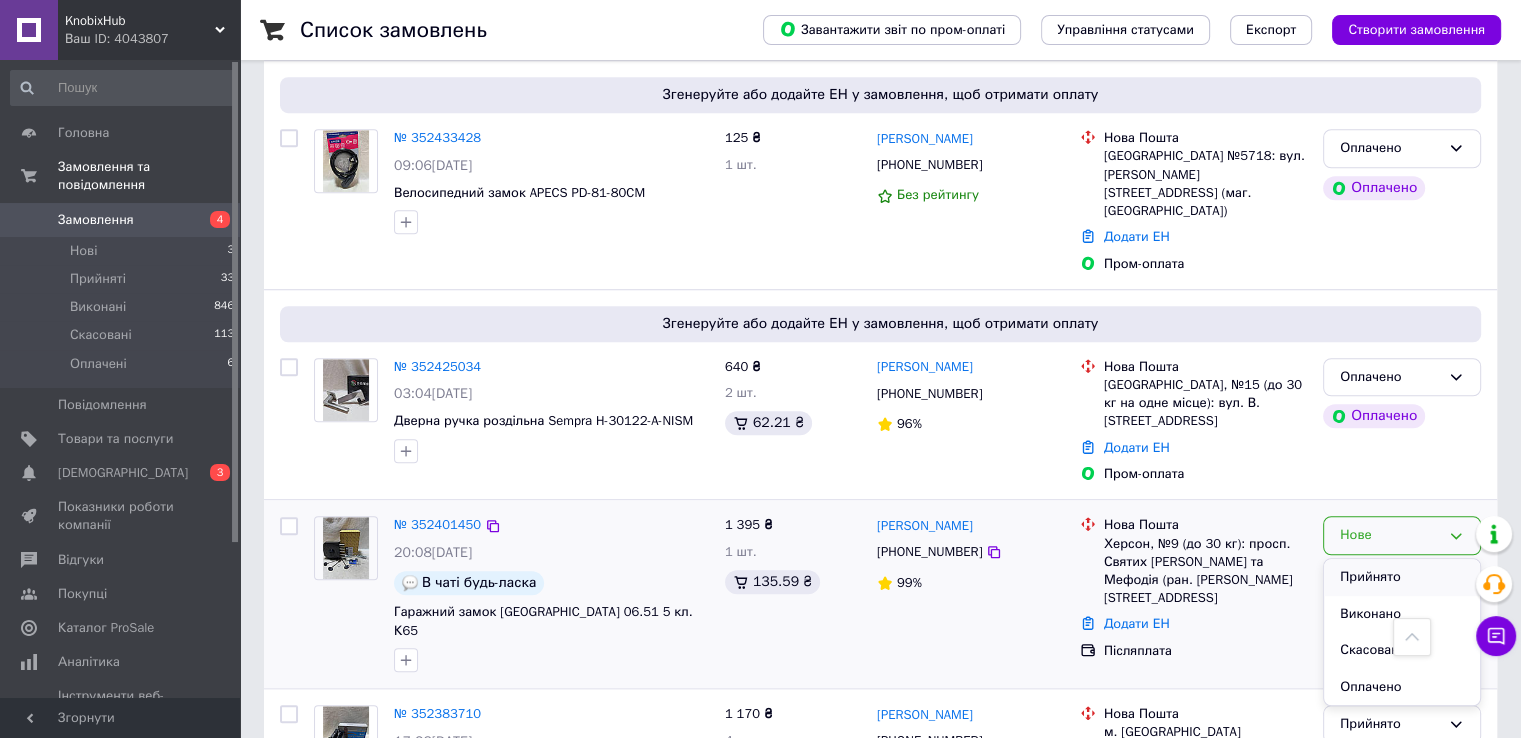 click on "Прийнято" at bounding box center [1402, 577] 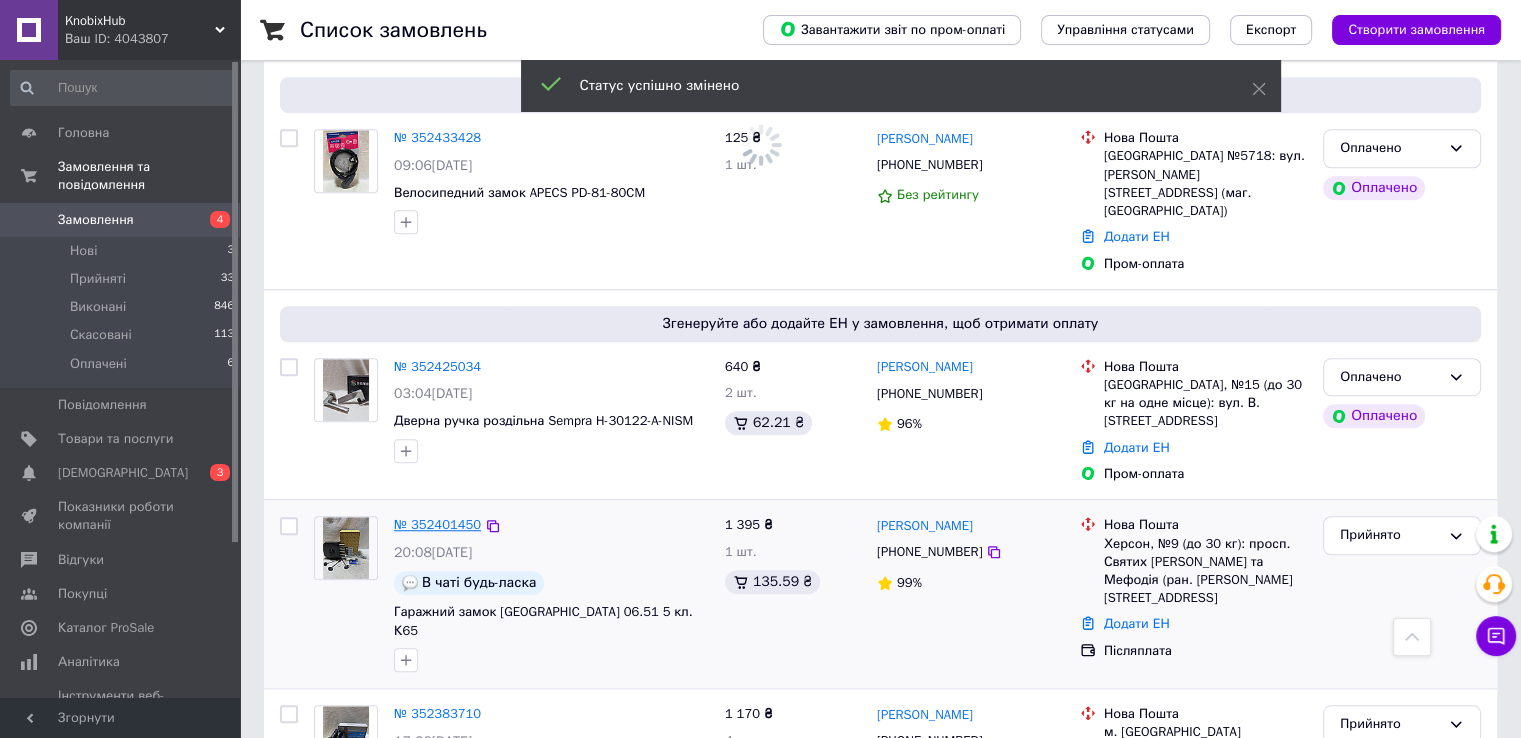 click on "№ 352401450" at bounding box center (437, 524) 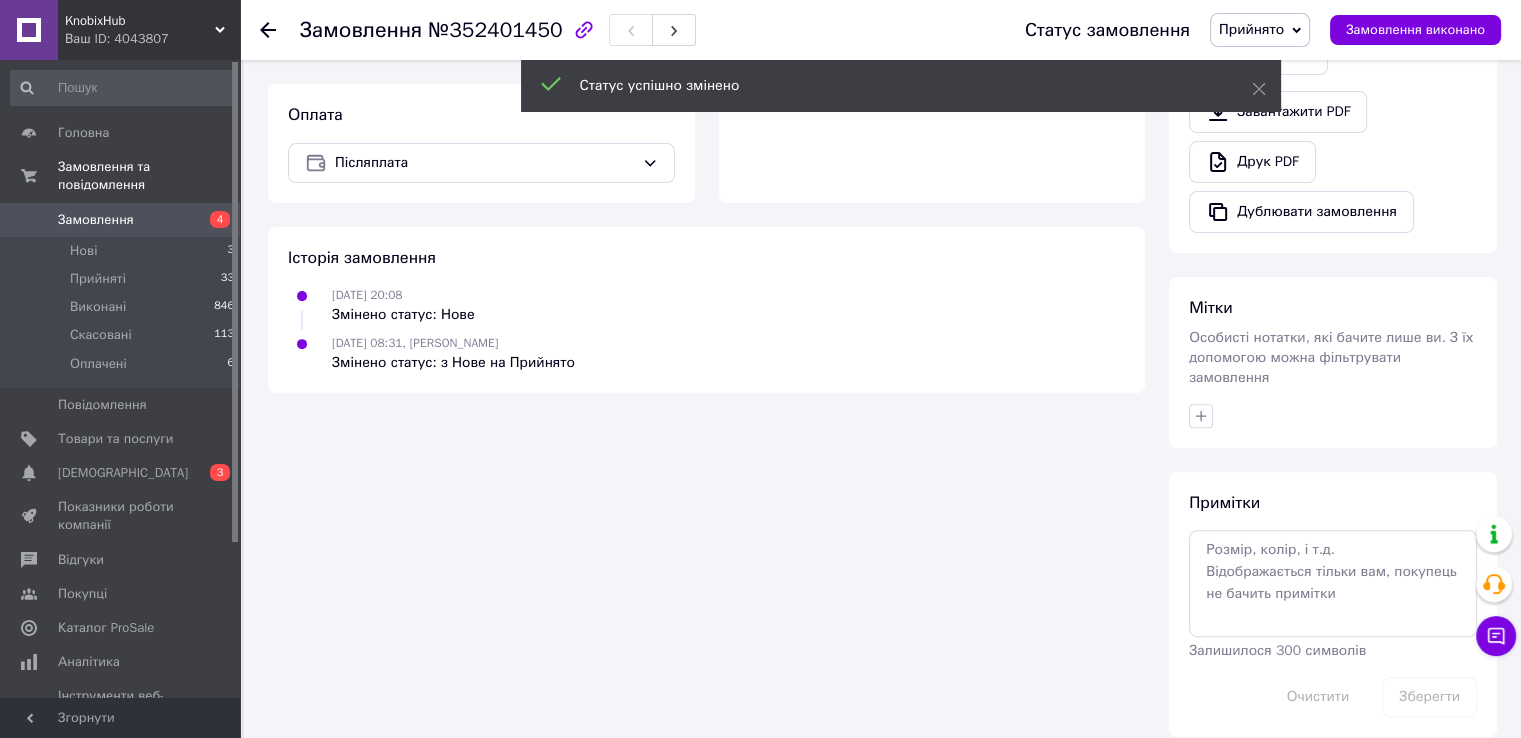 scroll, scrollTop: 694, scrollLeft: 0, axis: vertical 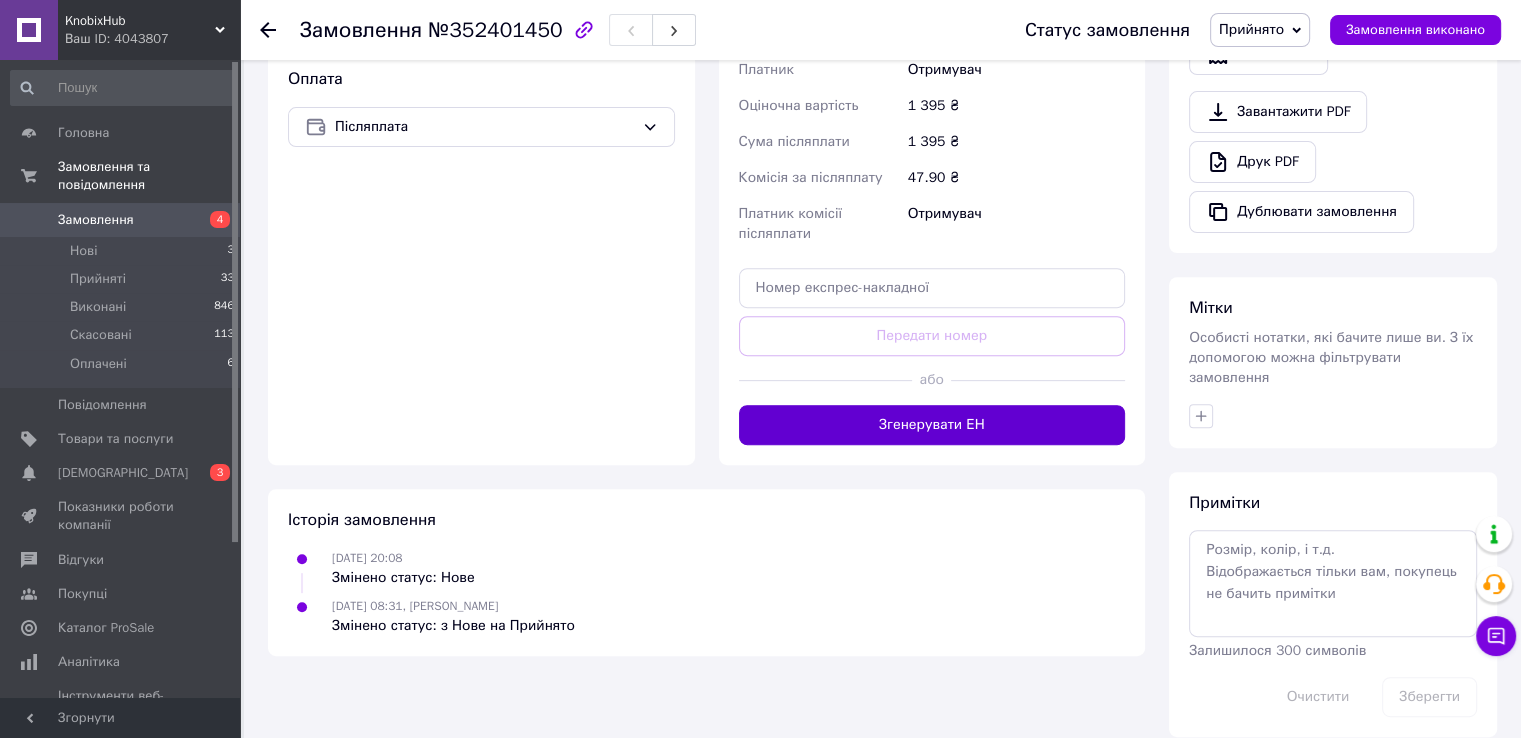 click on "Згенерувати ЕН" at bounding box center [932, 425] 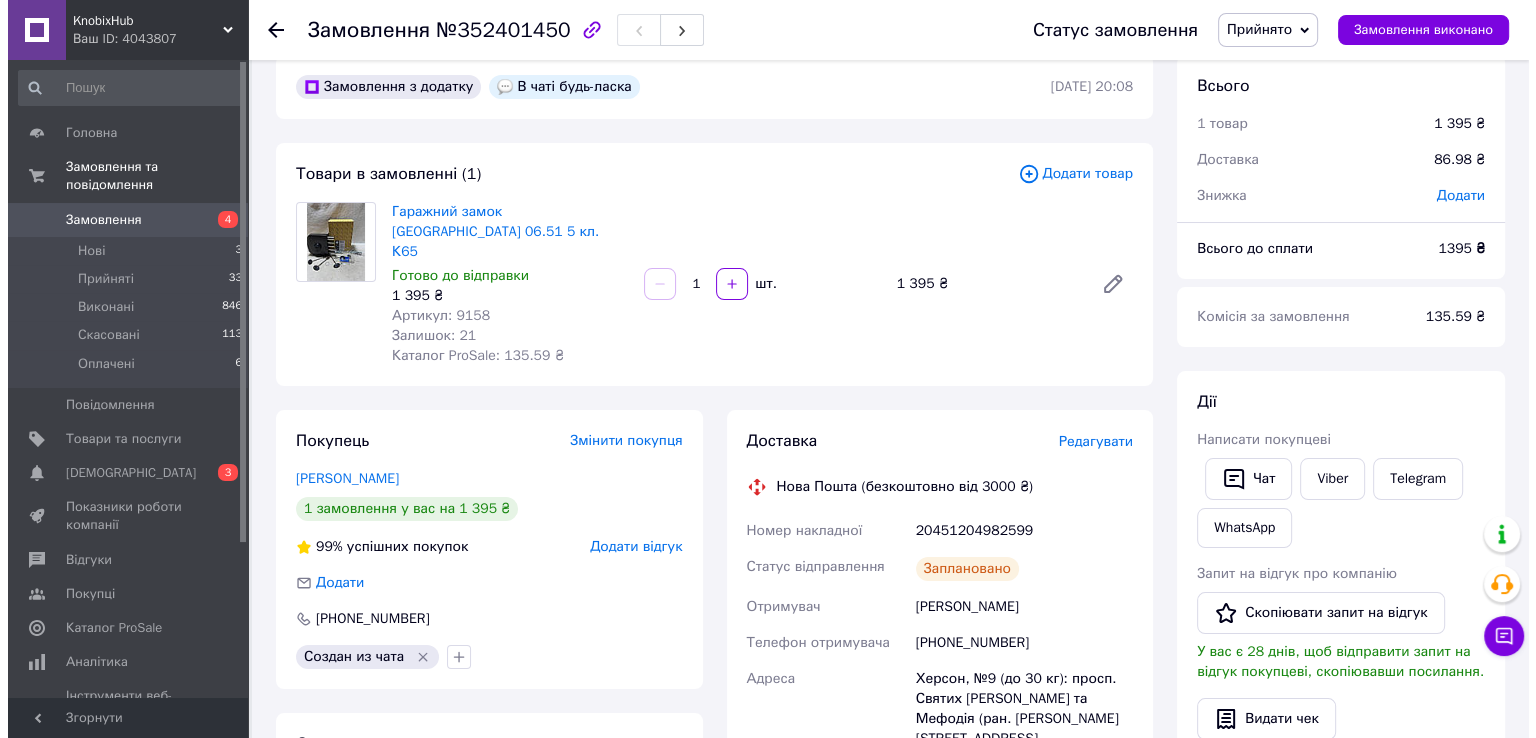 scroll, scrollTop: 100, scrollLeft: 0, axis: vertical 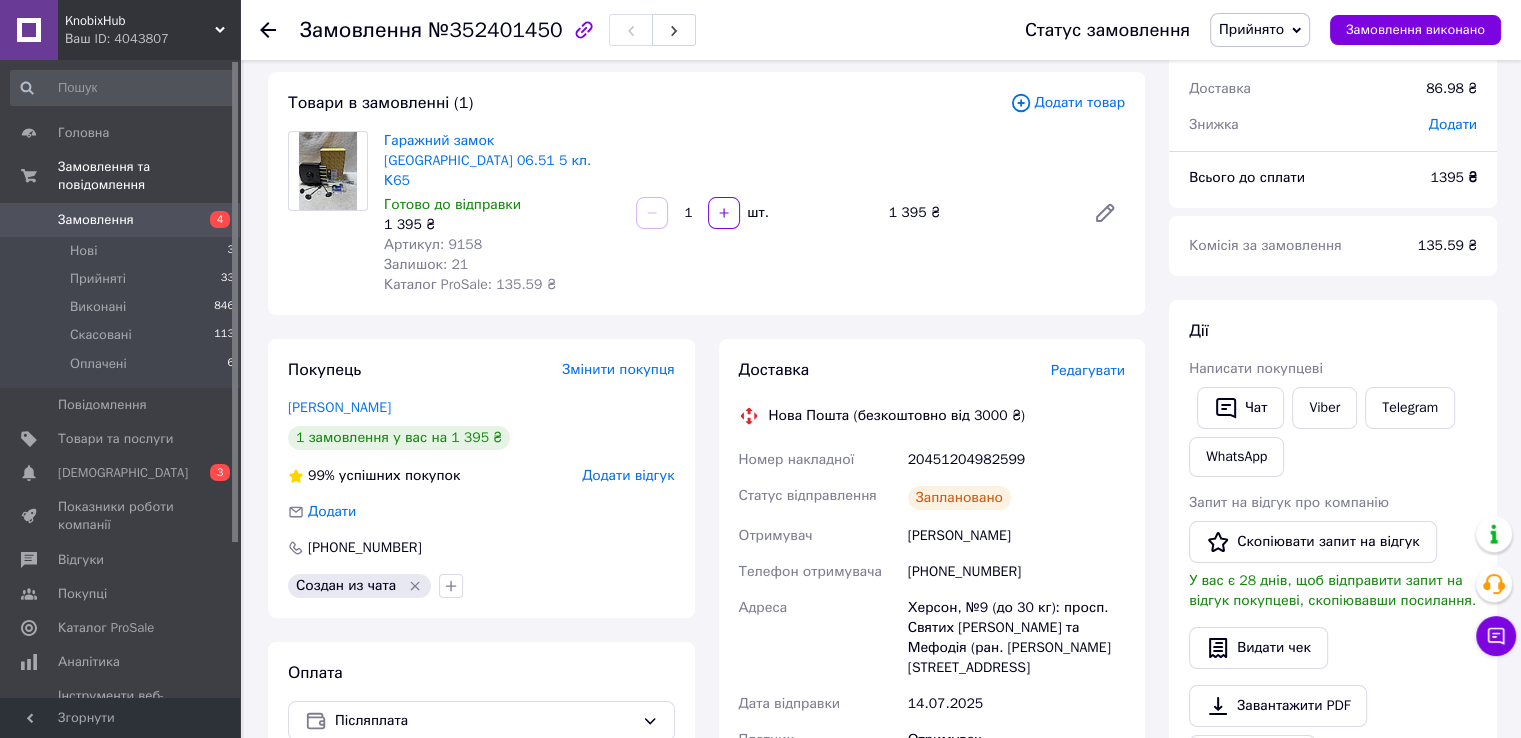 click on "Редагувати" at bounding box center (1088, 370) 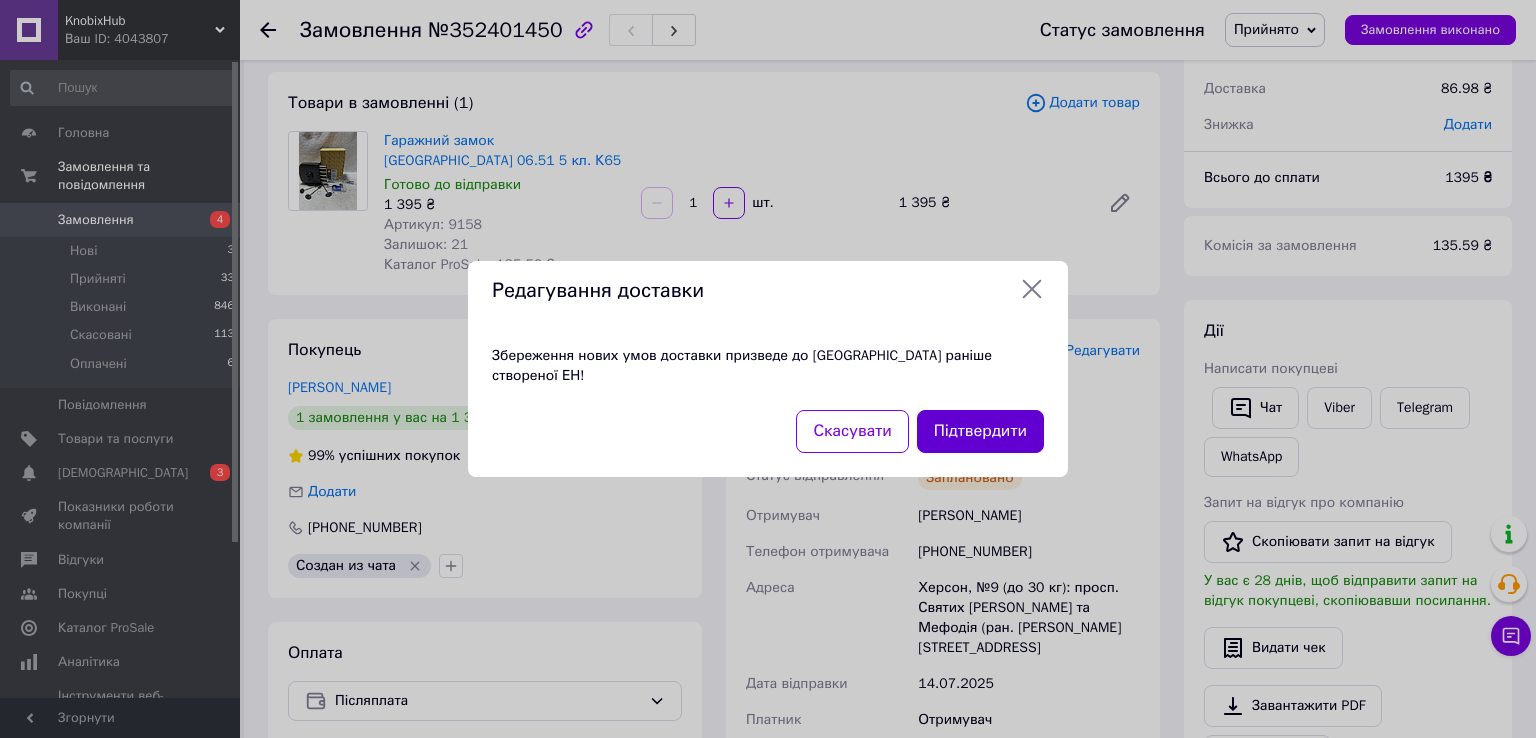 click on "Підтвердити" at bounding box center (980, 431) 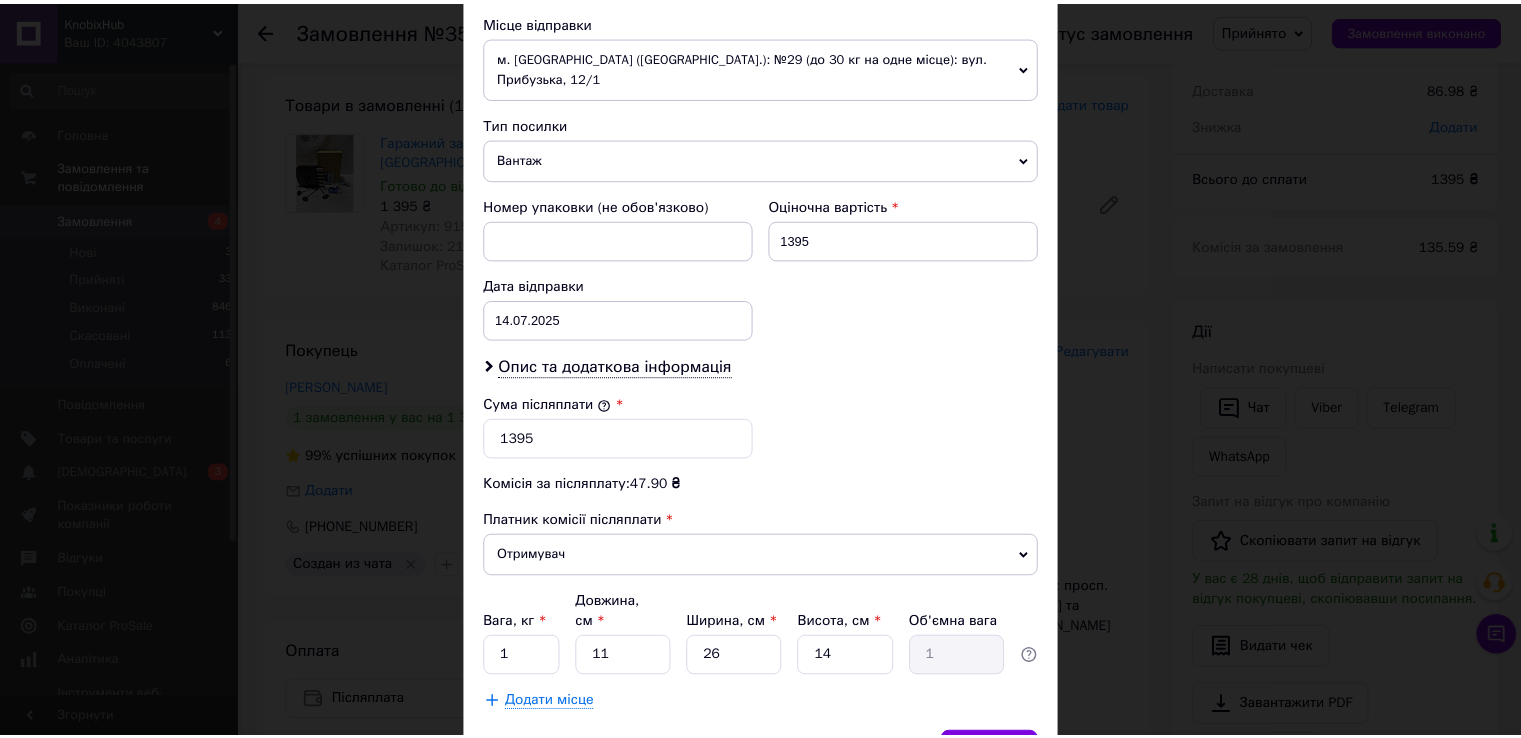scroll, scrollTop: 802, scrollLeft: 0, axis: vertical 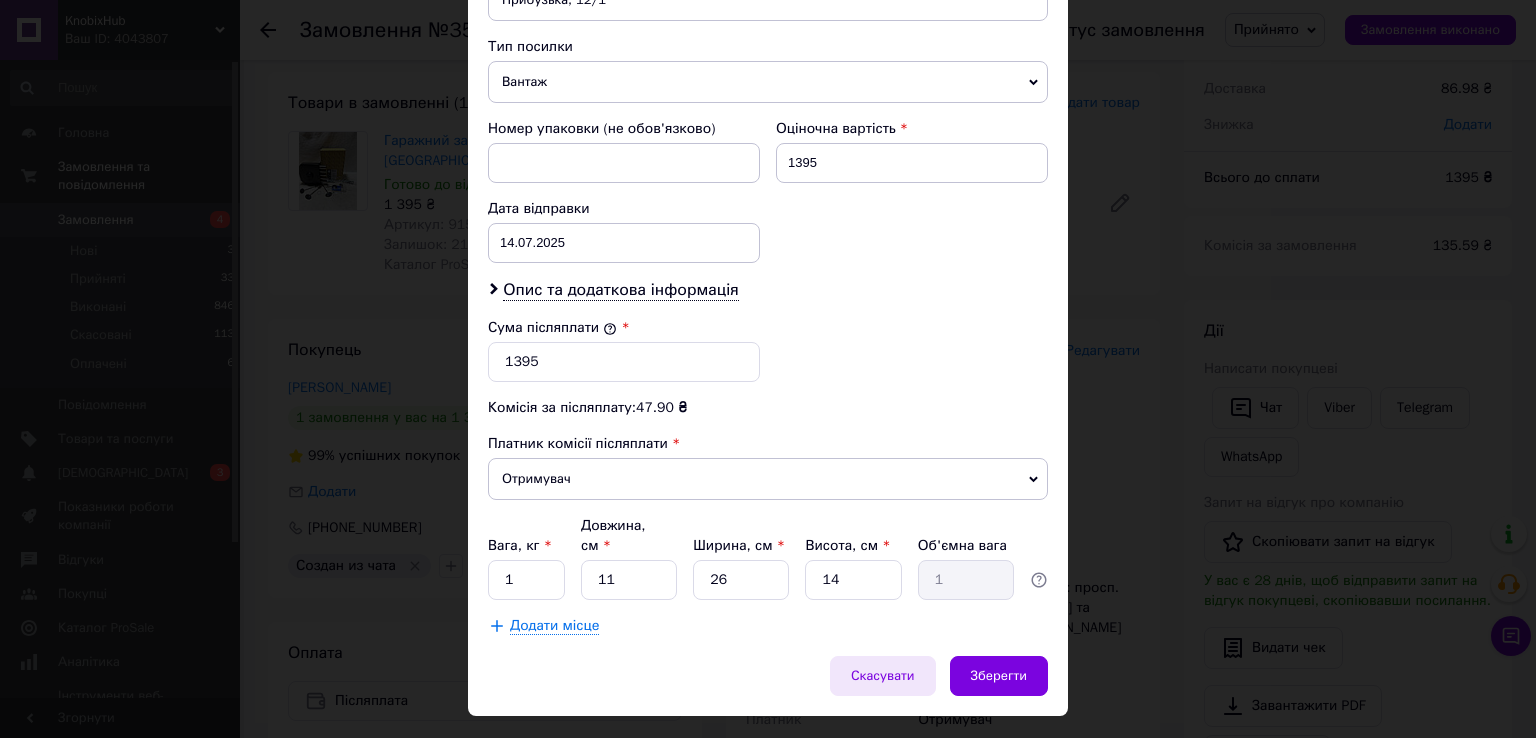 click on "Скасувати" at bounding box center [883, 676] 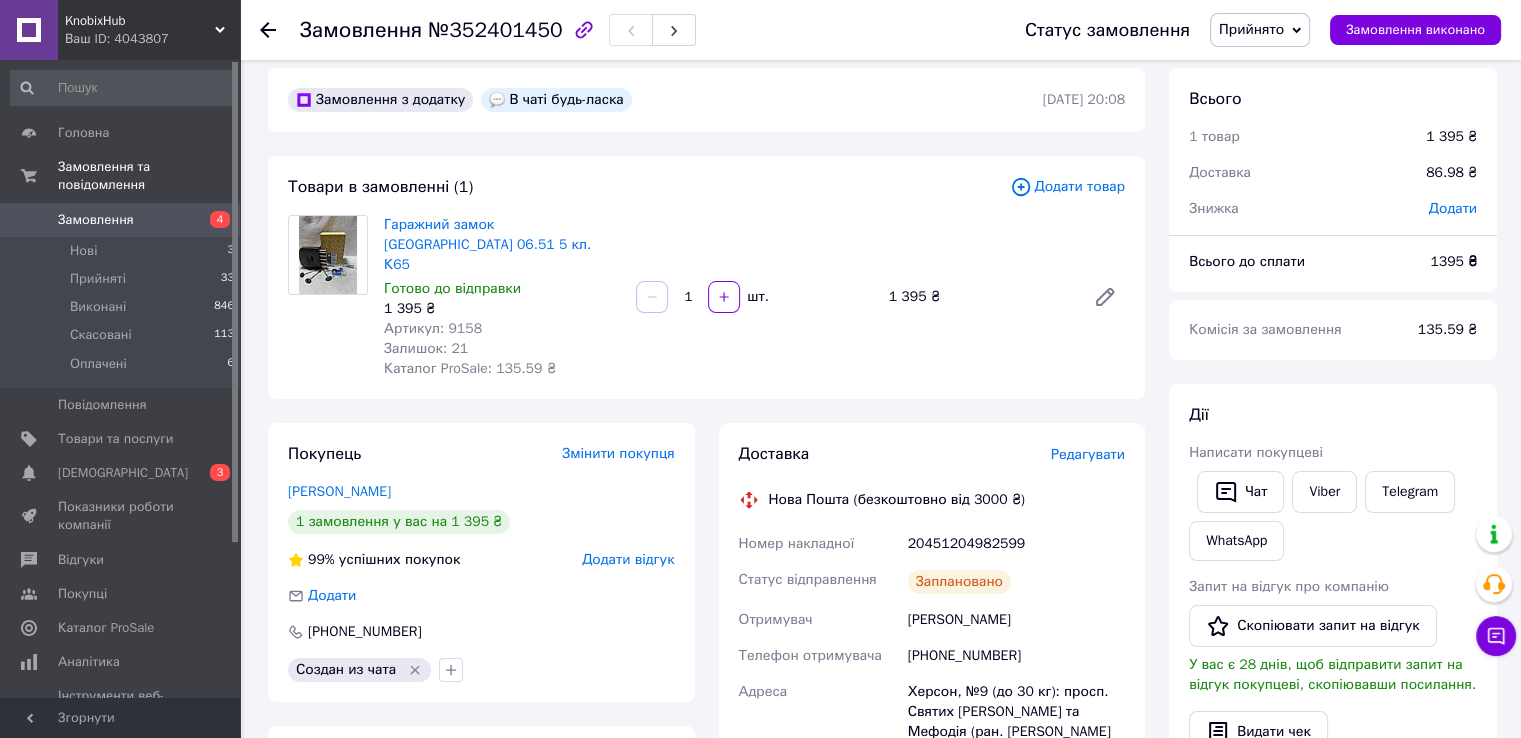 scroll, scrollTop: 0, scrollLeft: 0, axis: both 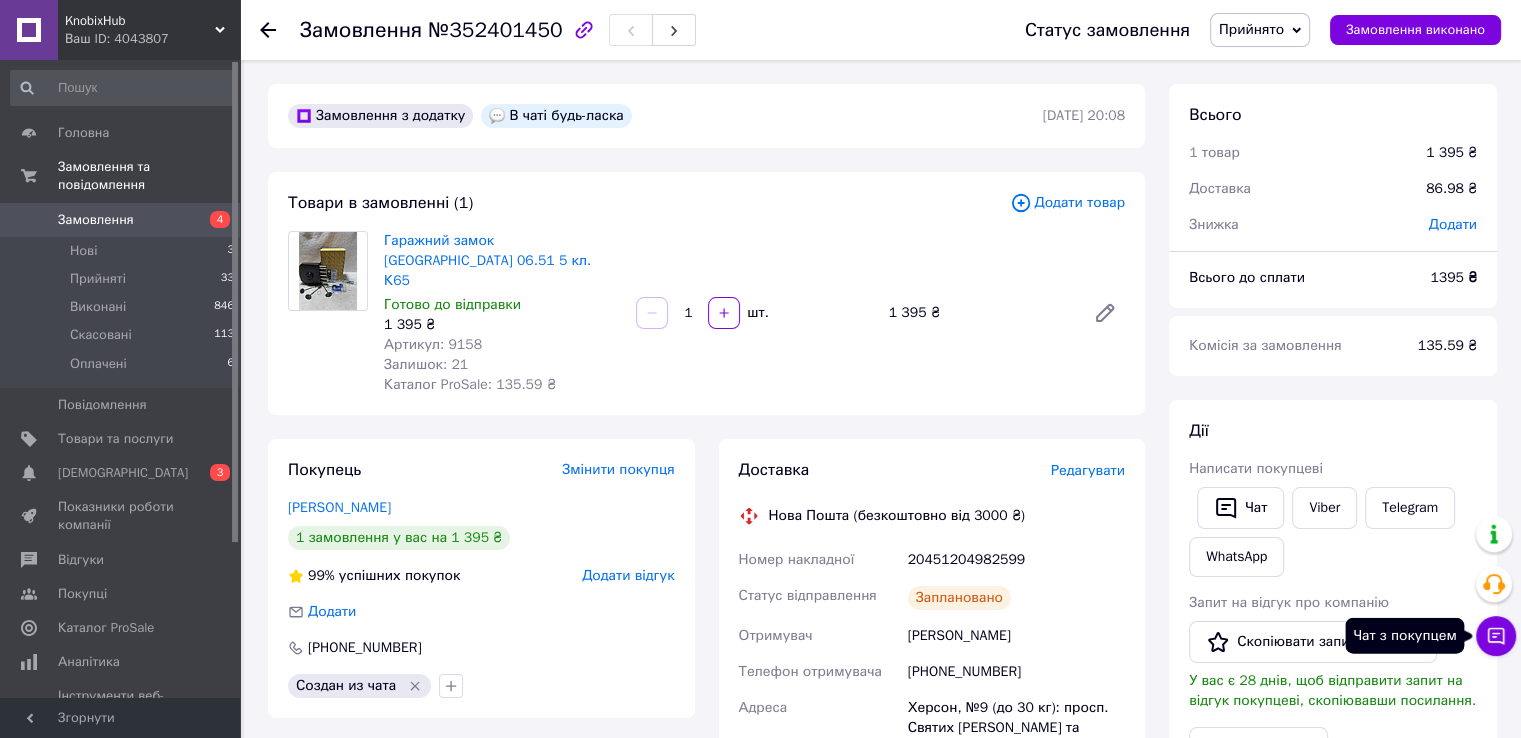click on "Чат з покупцем" at bounding box center (1496, 636) 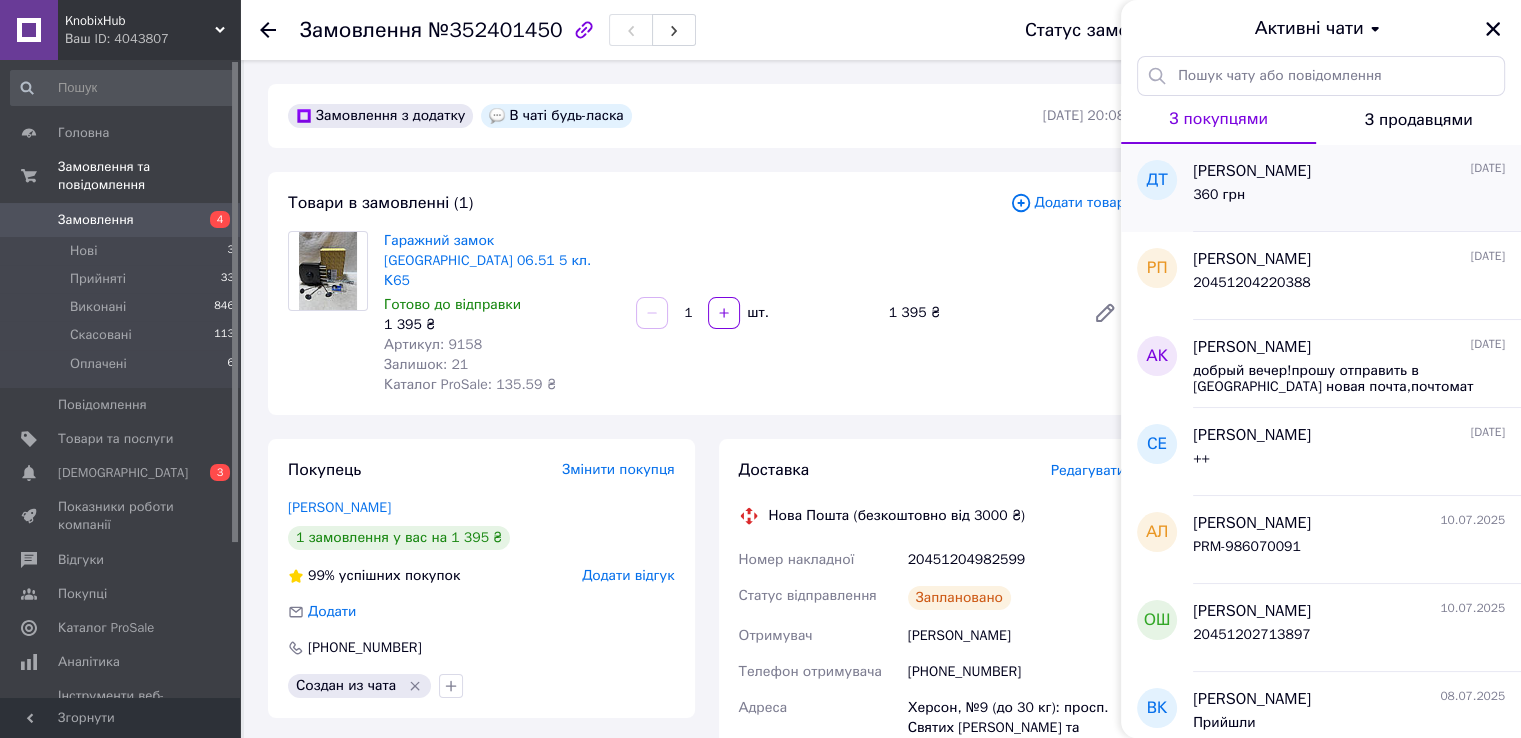 click on "360 грн" at bounding box center [1349, 199] 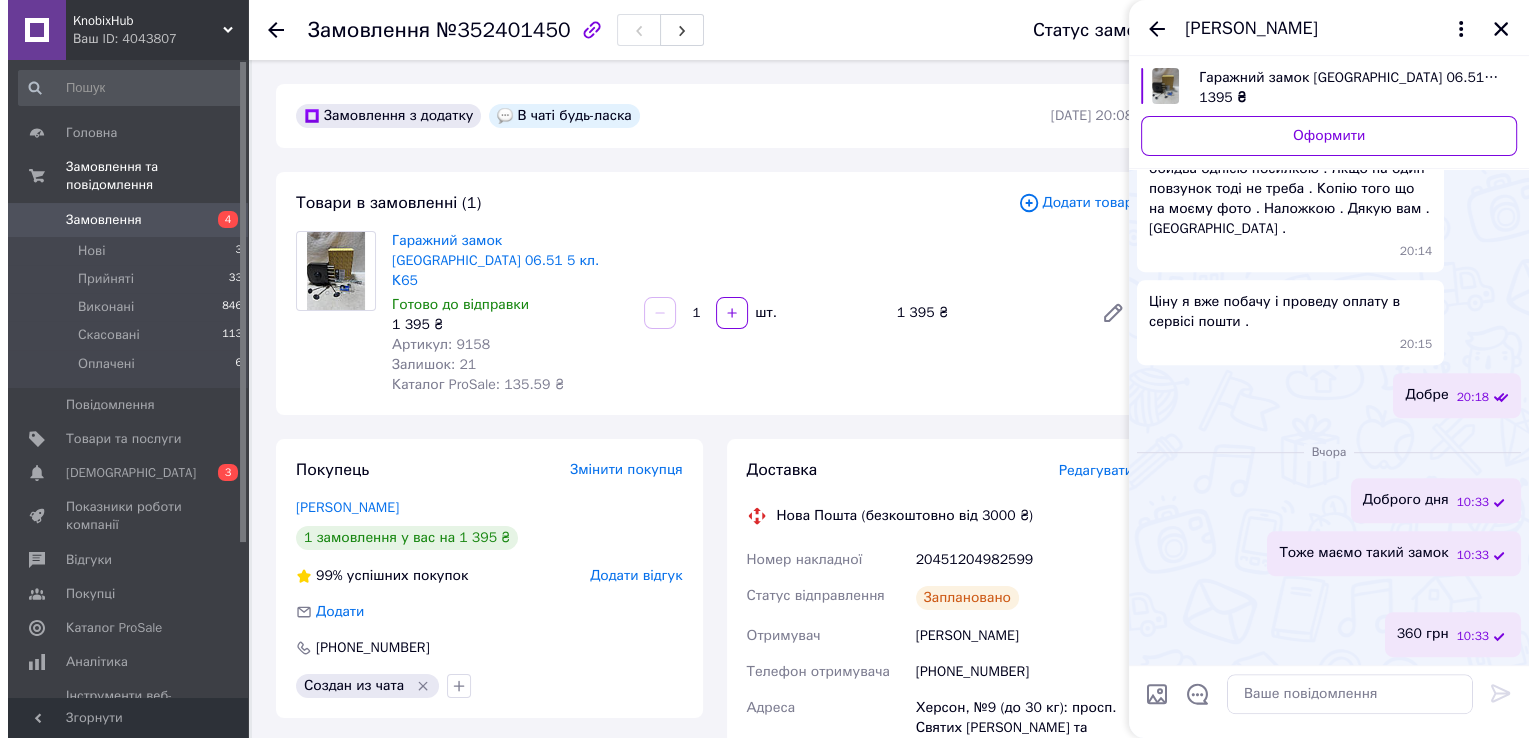 scroll, scrollTop: 1975, scrollLeft: 0, axis: vertical 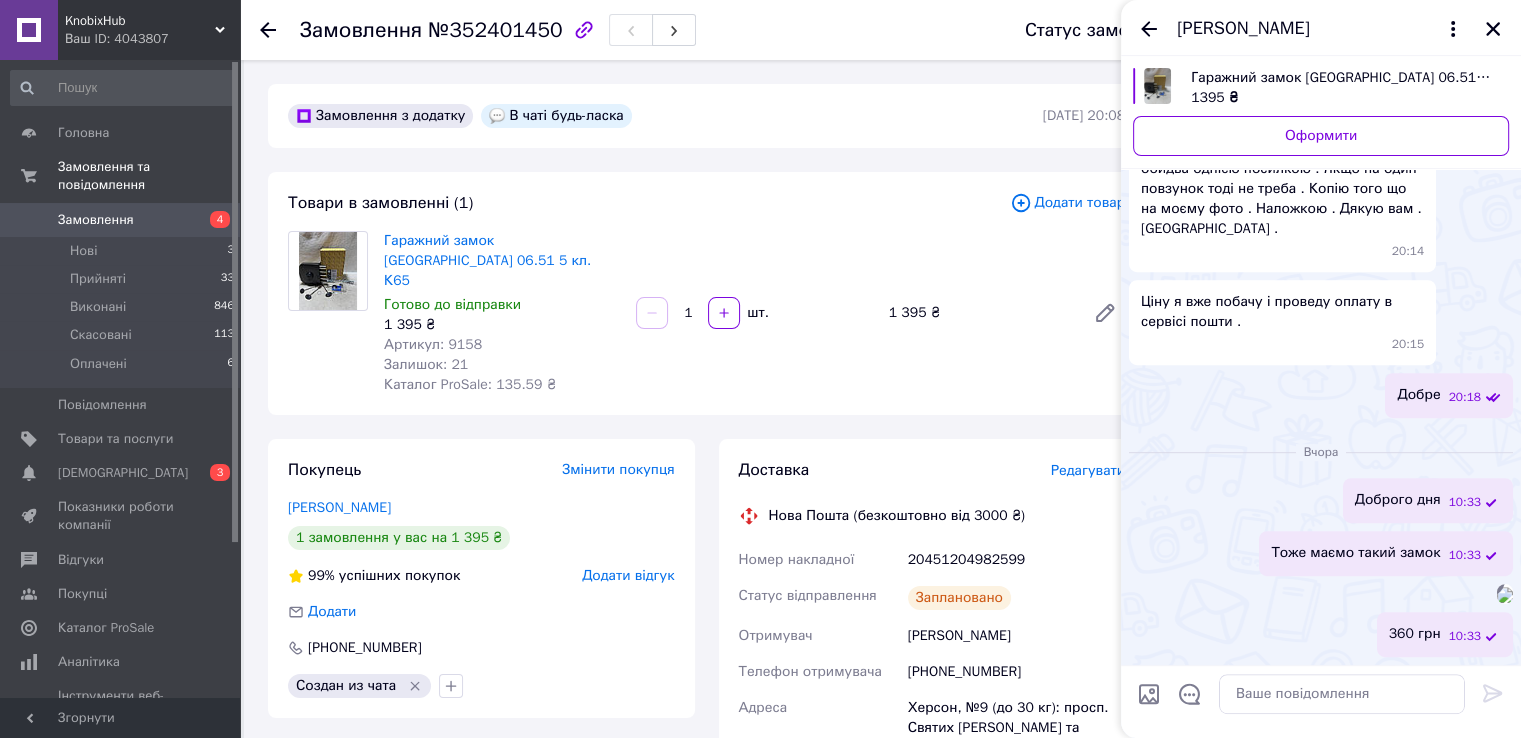 click on "360 грн" at bounding box center (1415, 634) 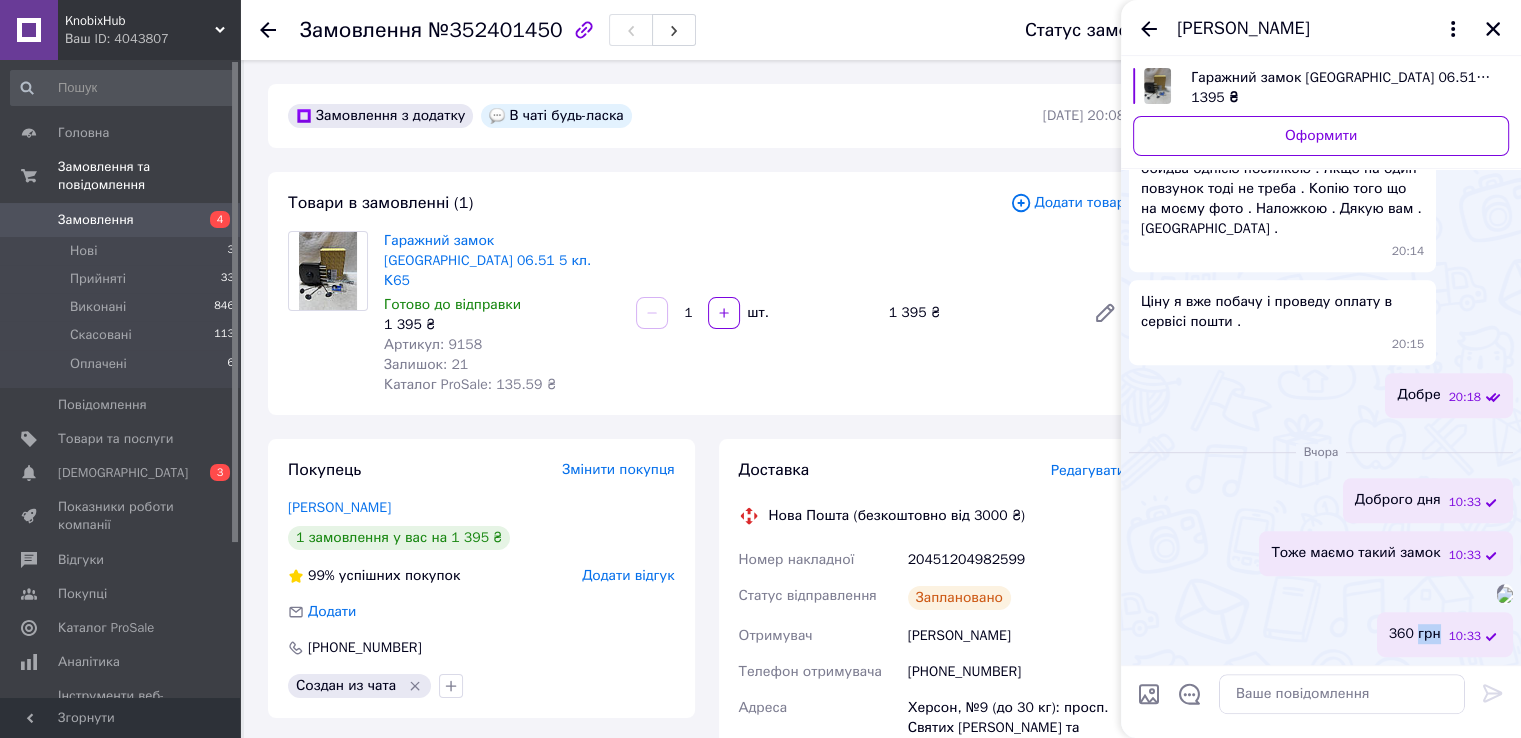 click on "360 грн" at bounding box center [1415, 634] 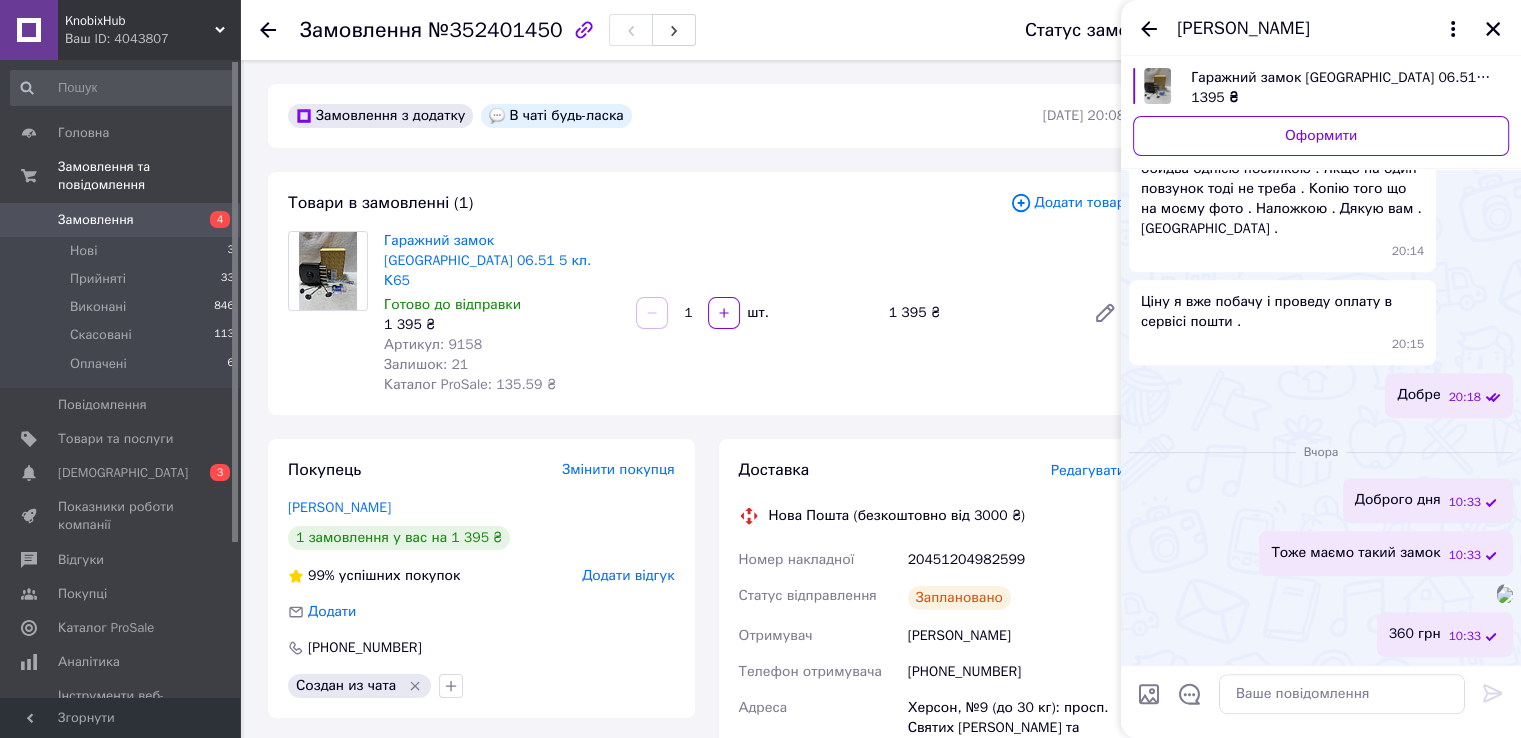 drag, startPoint x: 1421, startPoint y: 640, endPoint x: 1439, endPoint y: 645, distance: 18.681541 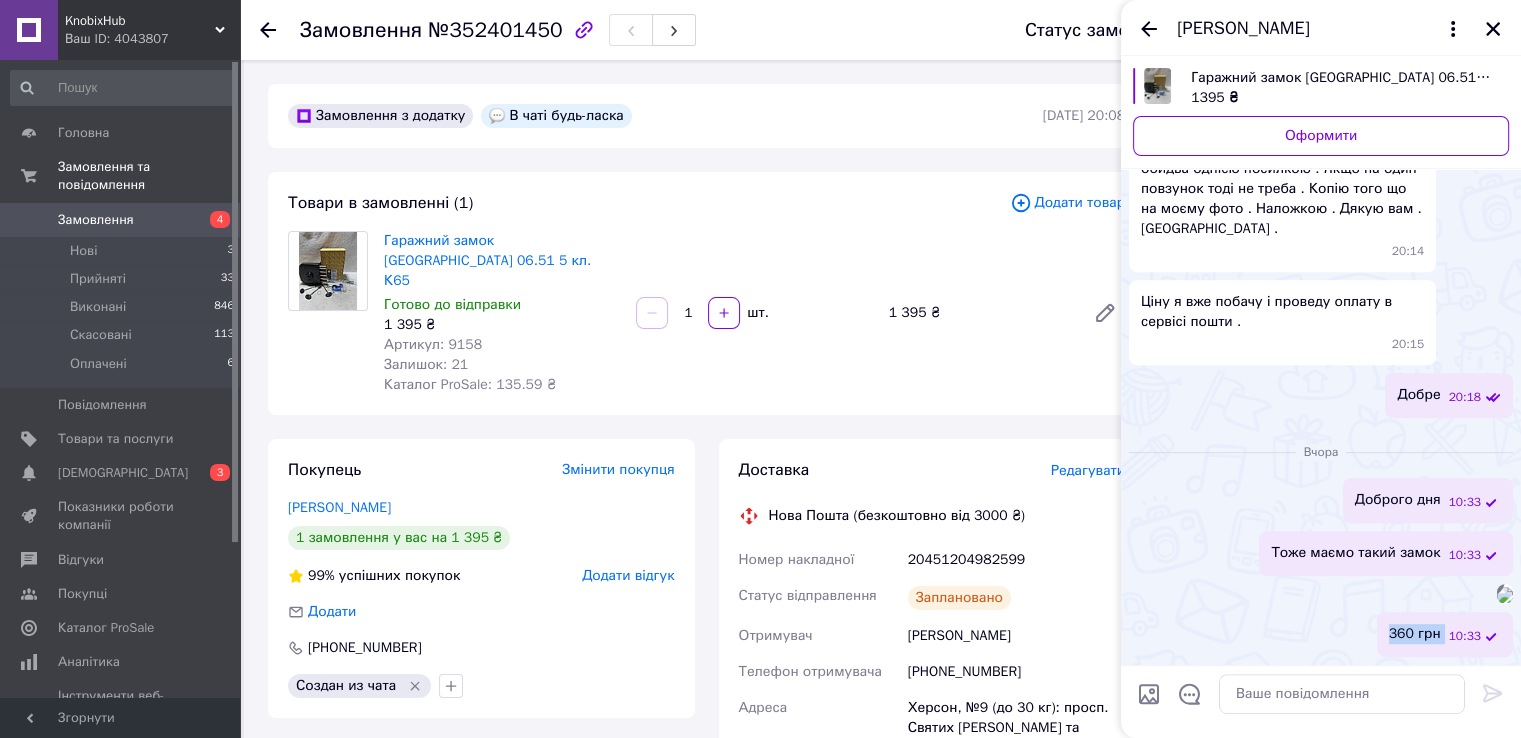 click on "360 грн 10:33" at bounding box center (1445, 634) 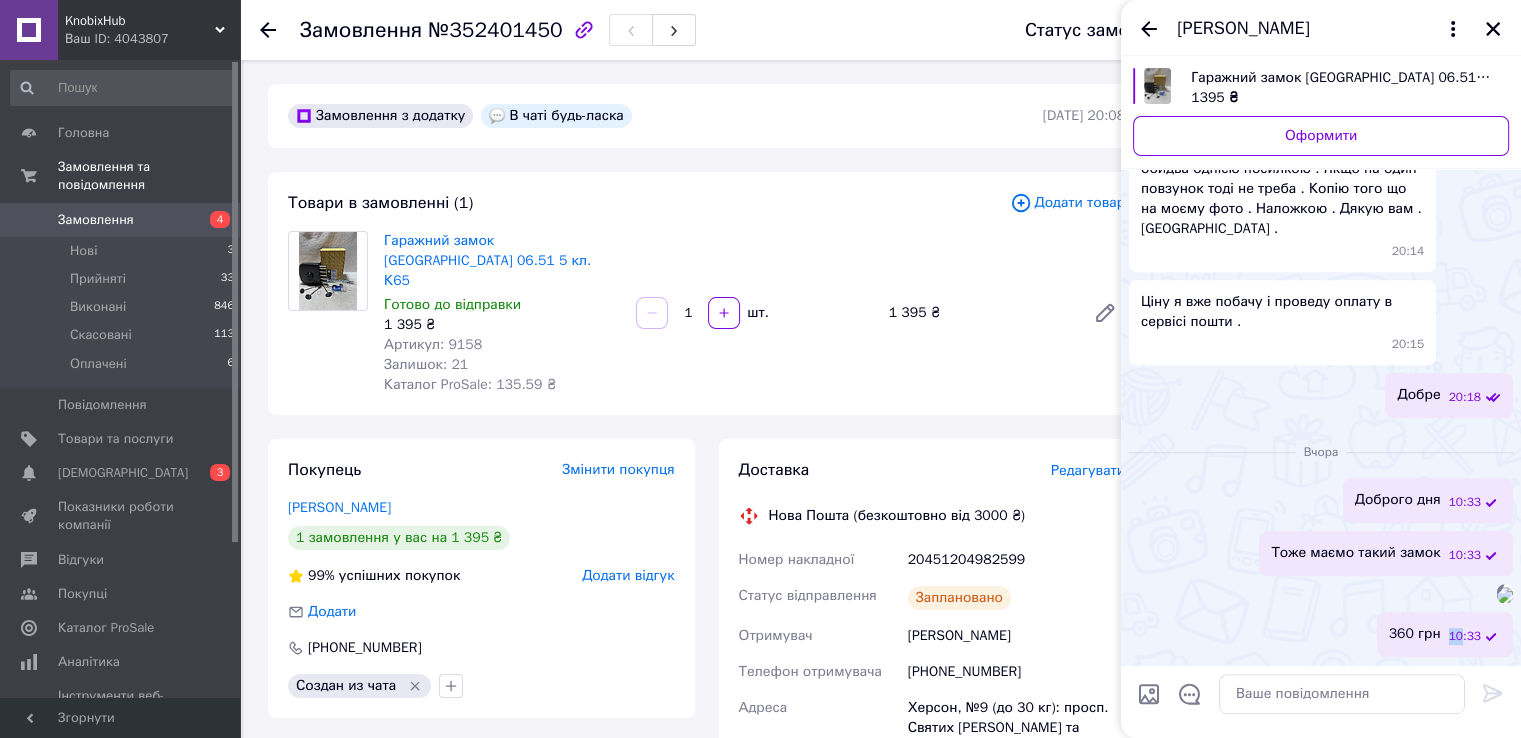 click on "360 грн 10:33" at bounding box center [1445, 634] 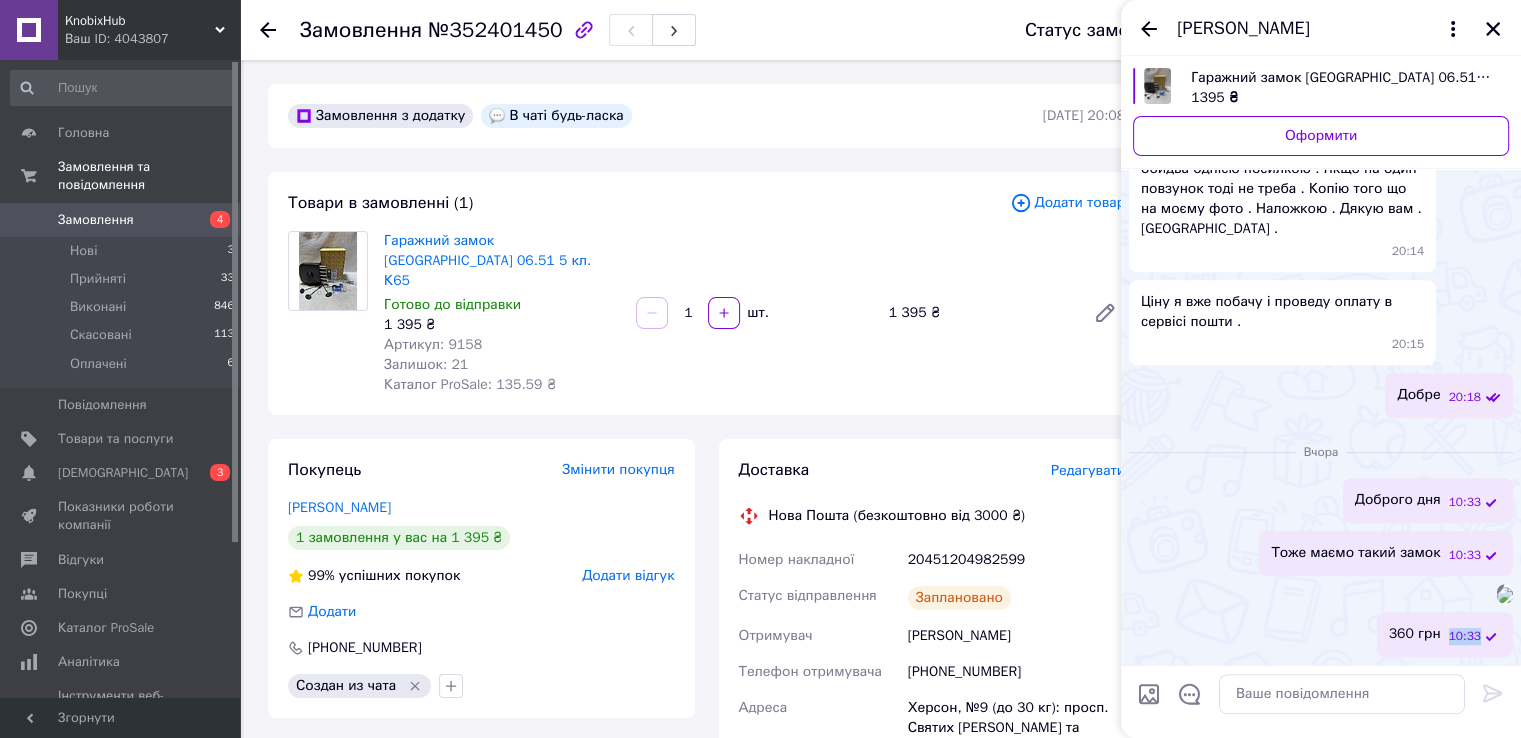 click on "360 грн 10:33" at bounding box center (1445, 634) 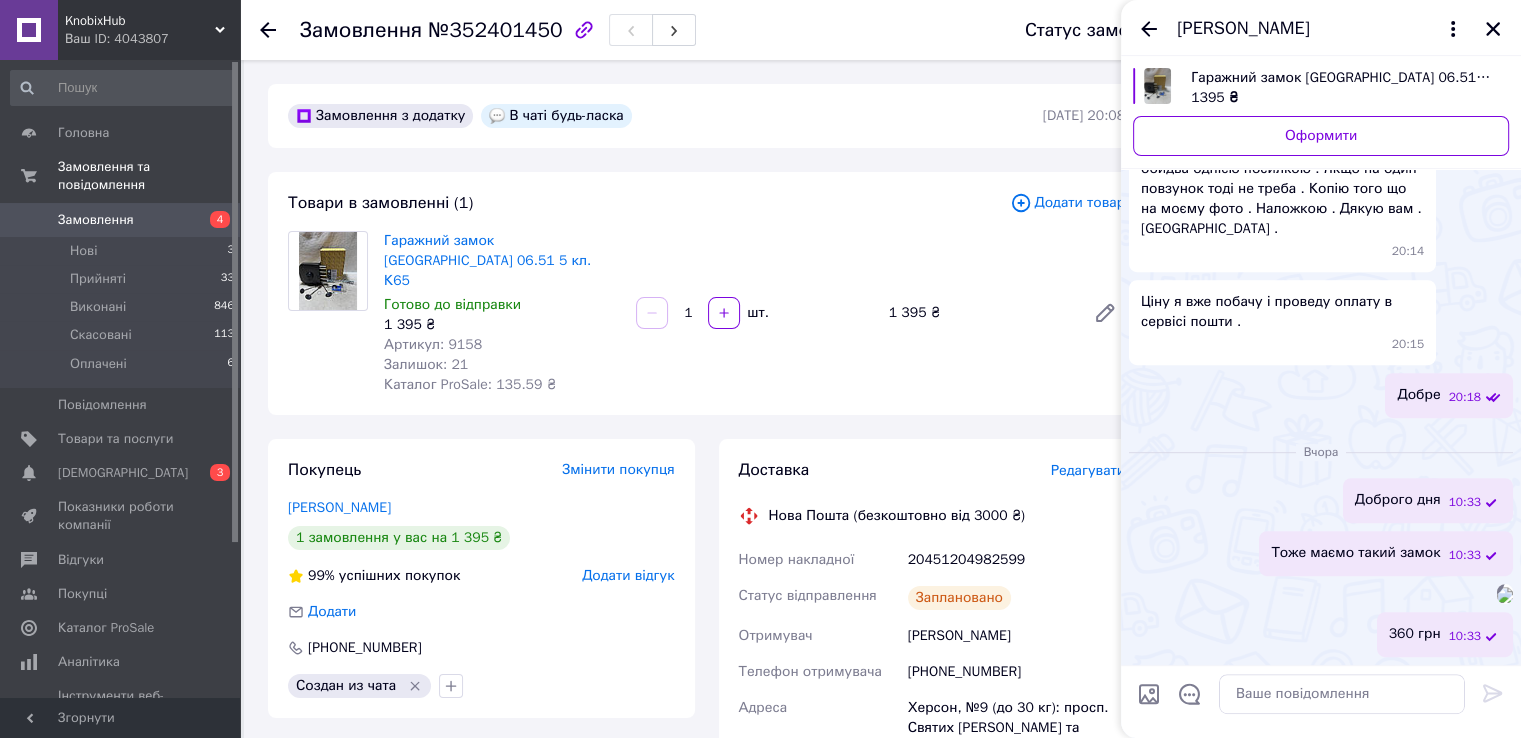 click on "Доброго дня 10:33 Тоже маємо такий замок 10:33 10:33 360 грн 10:33" at bounding box center (1321, 567) 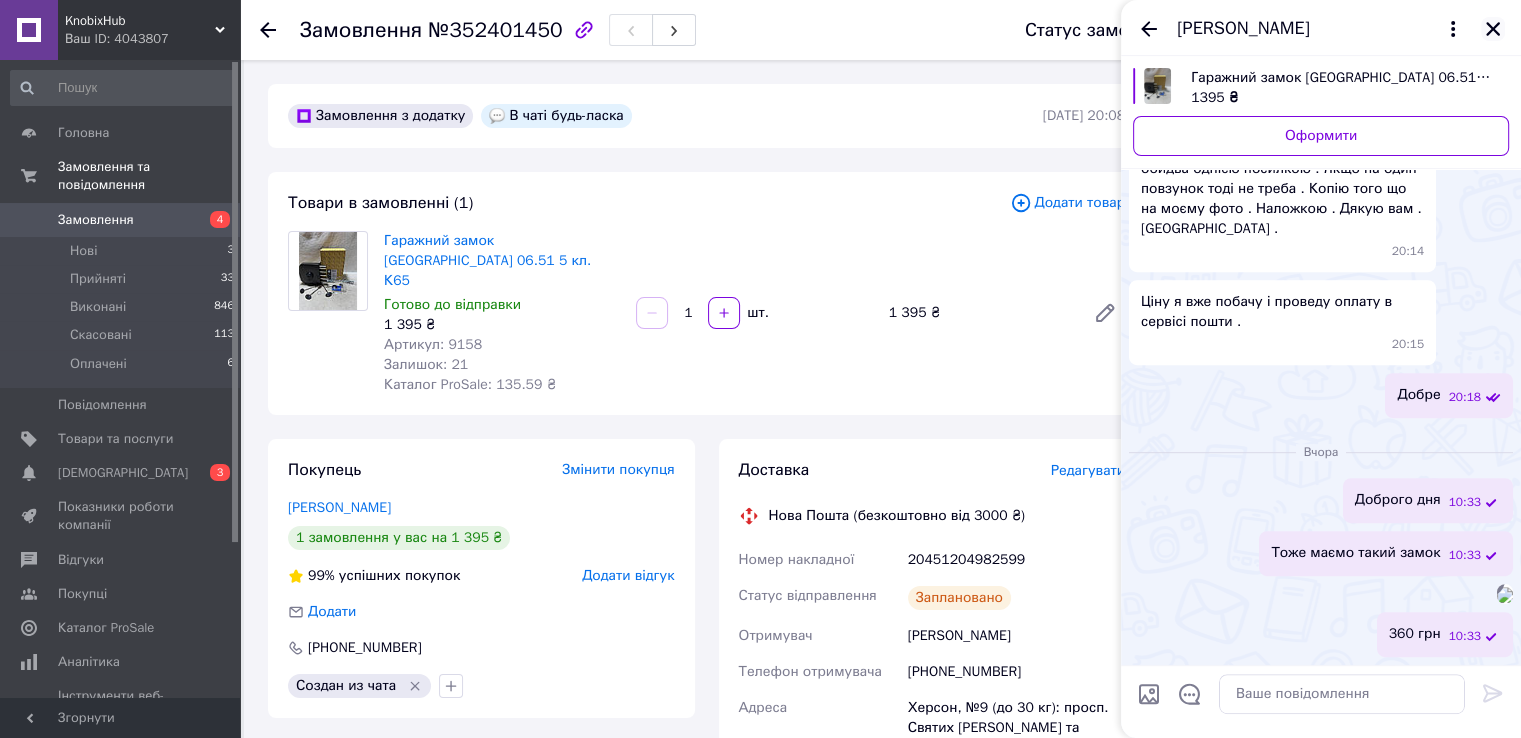 click 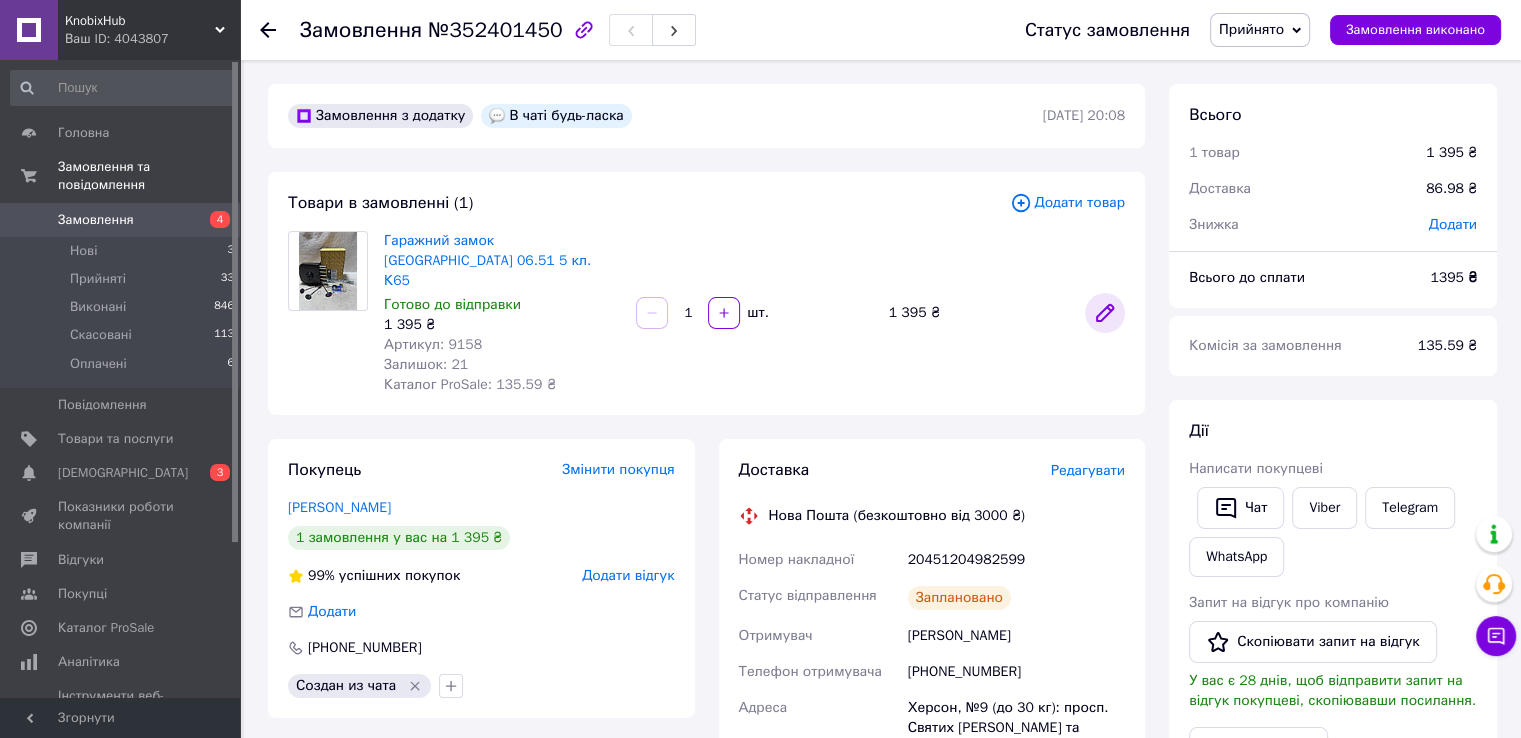 click at bounding box center (1105, 313) 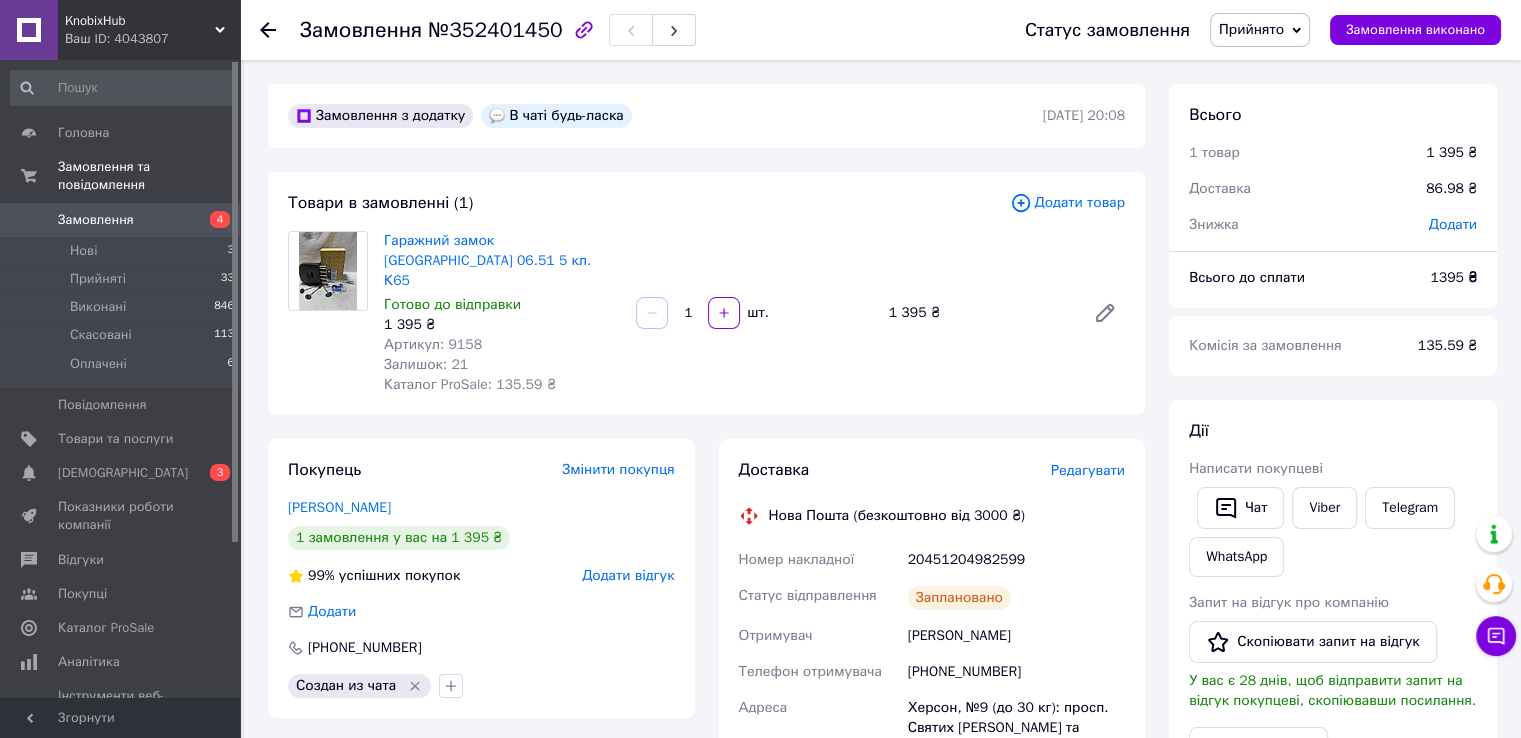 click on "Редагувати" at bounding box center (1088, 470) 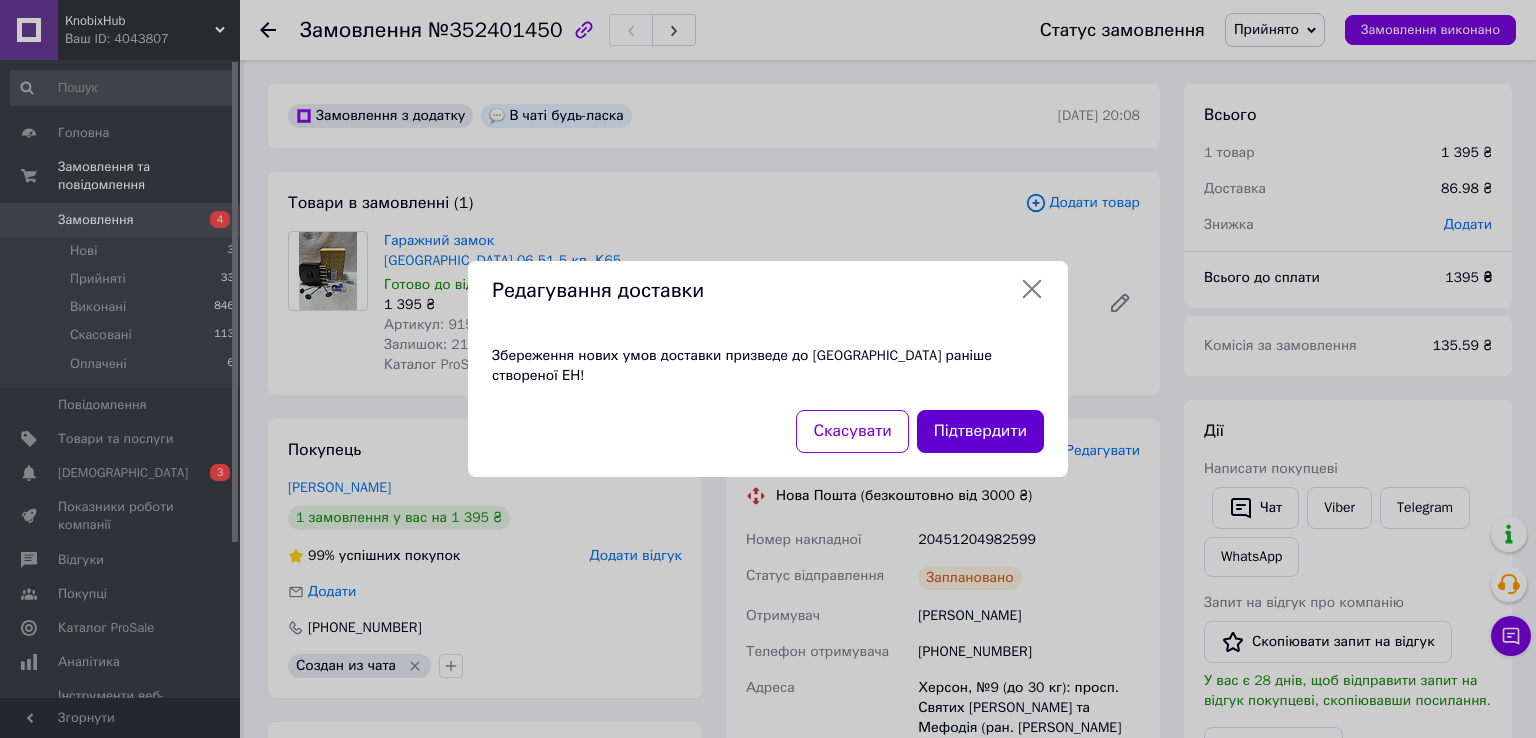 click on "Підтвердити" at bounding box center [980, 431] 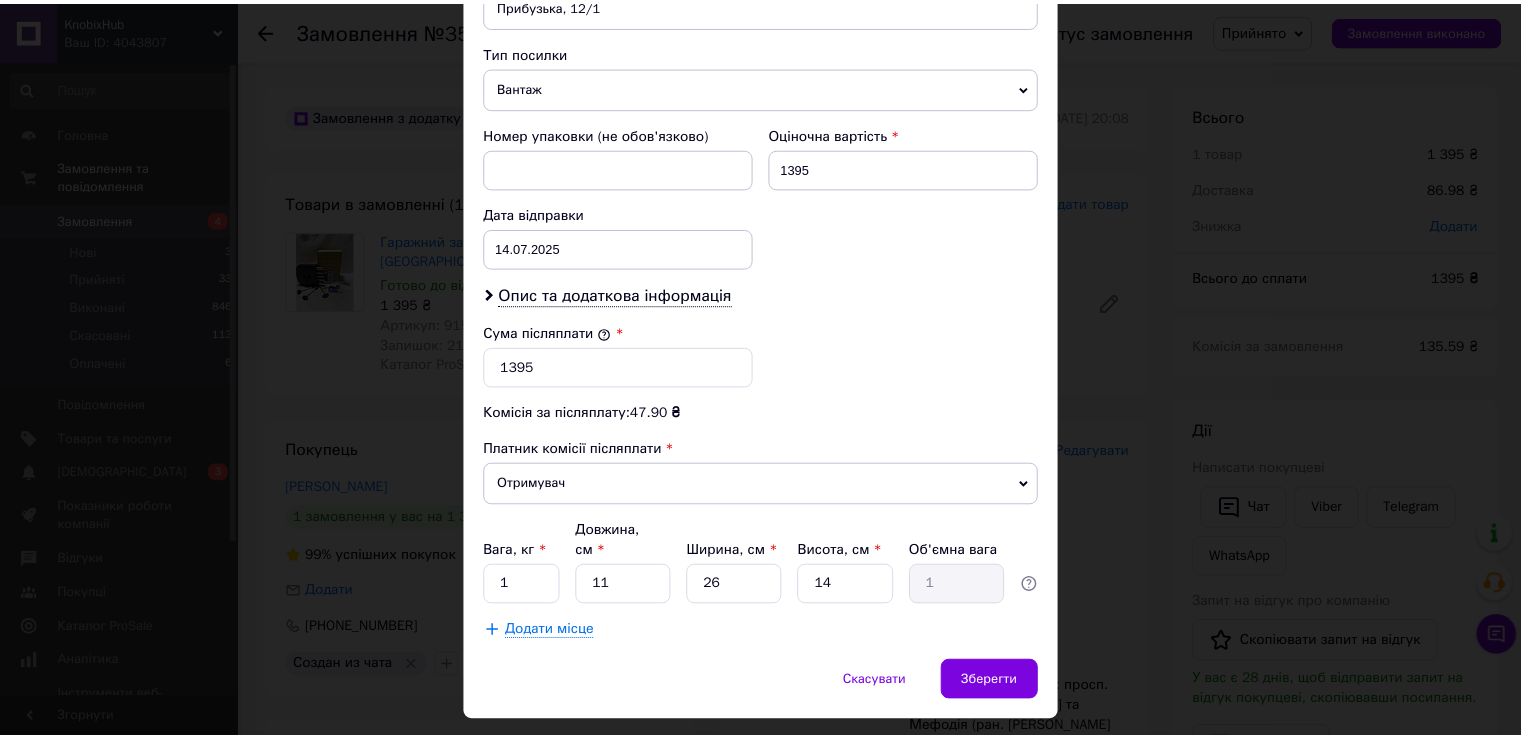 scroll, scrollTop: 802, scrollLeft: 0, axis: vertical 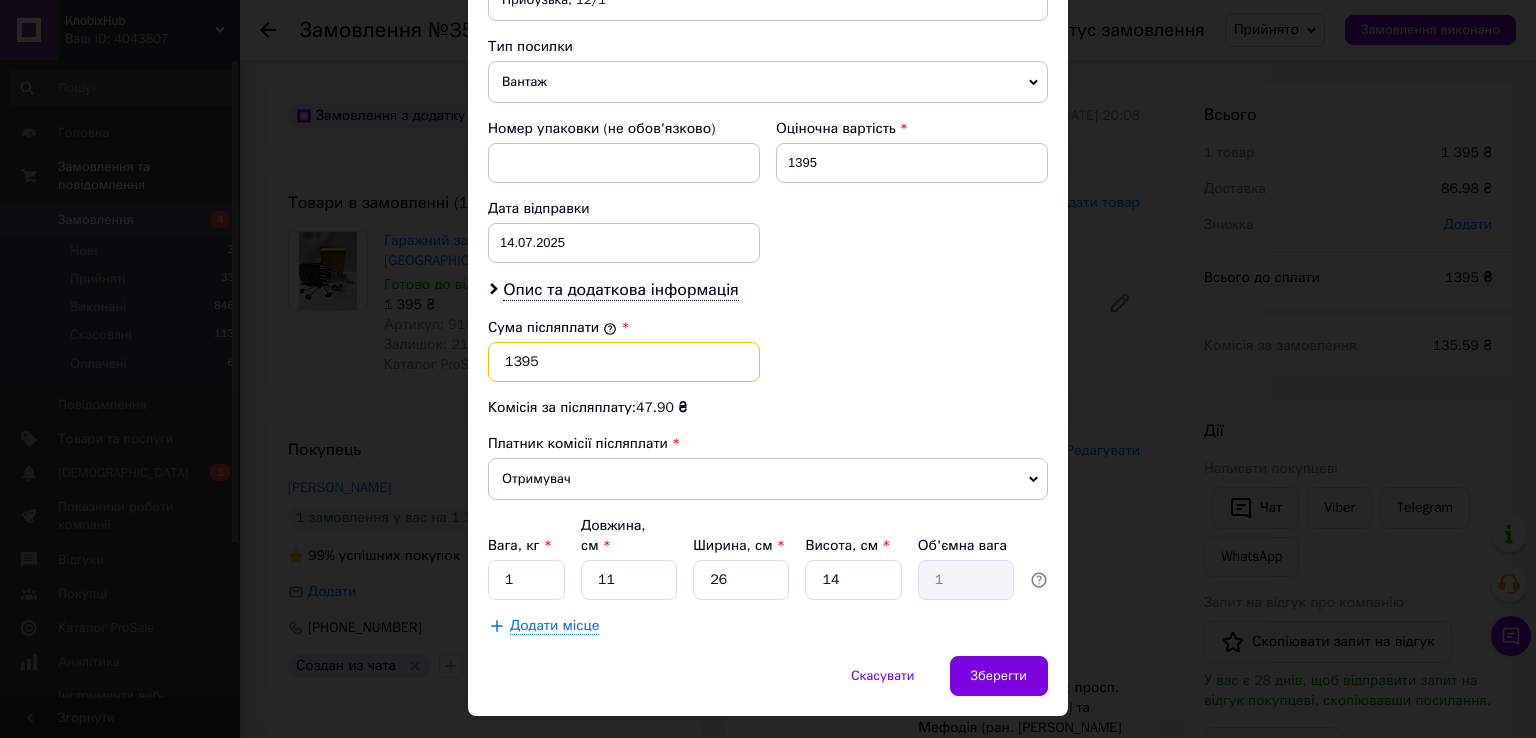 click on "1395" at bounding box center [624, 362] 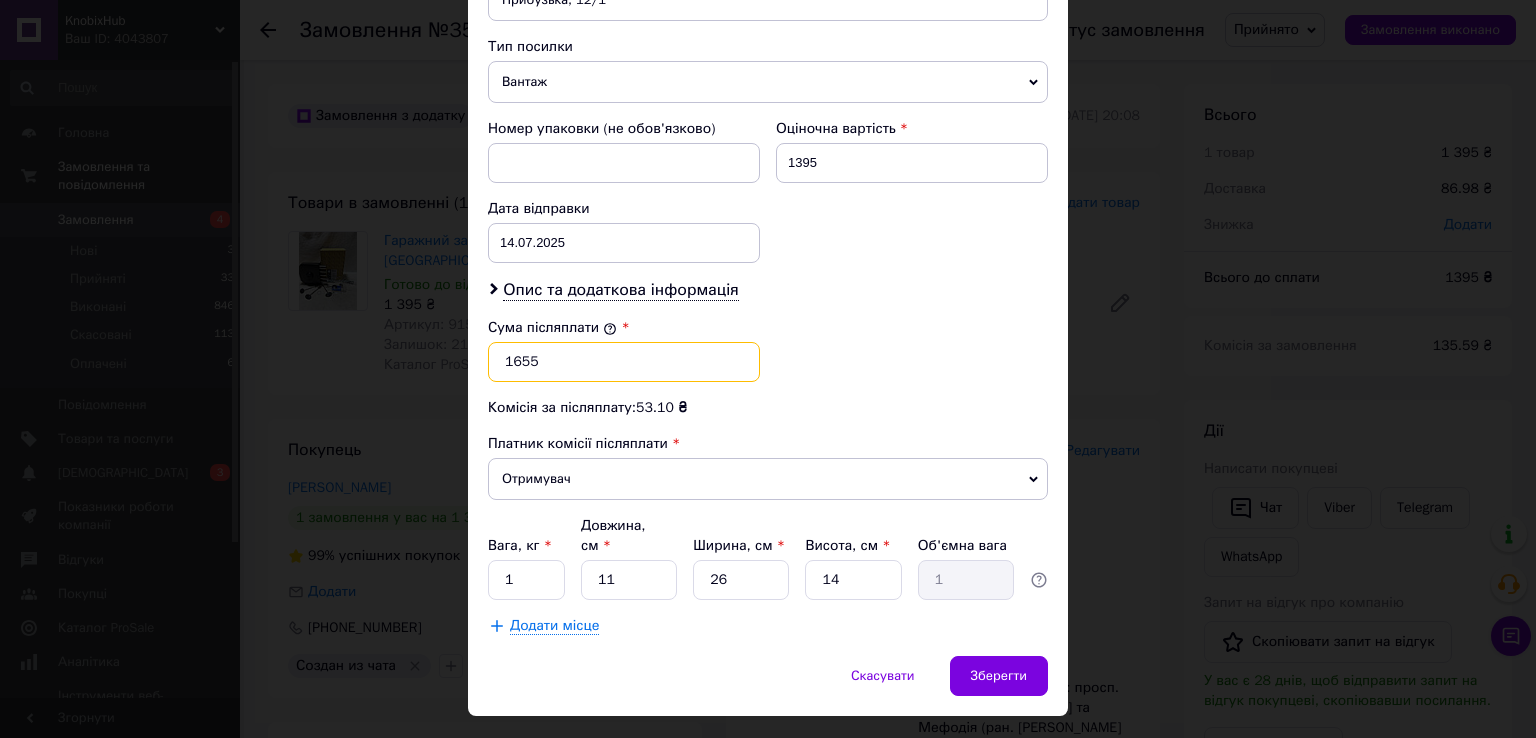 click on "1655" at bounding box center [624, 362] 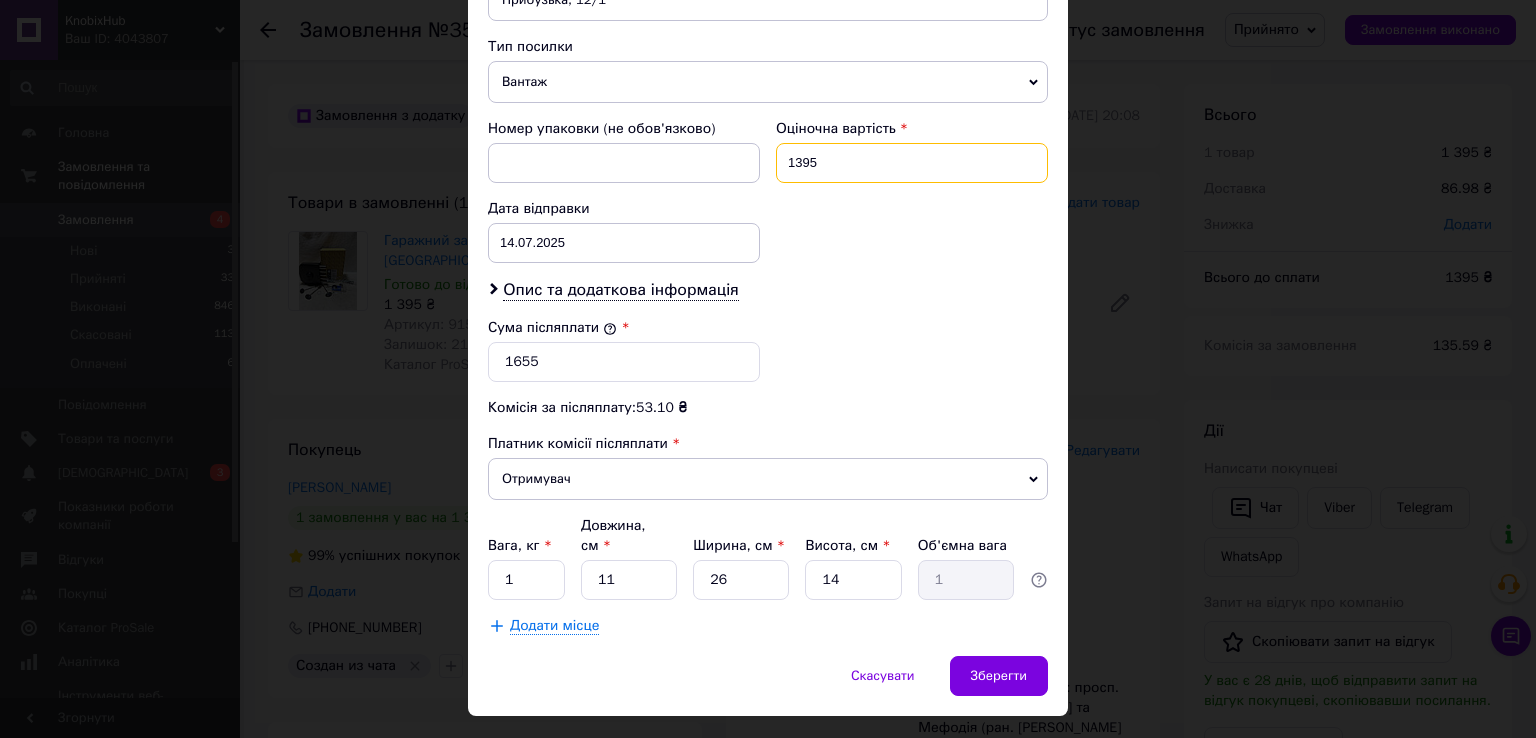 click on "1395" at bounding box center [912, 163] 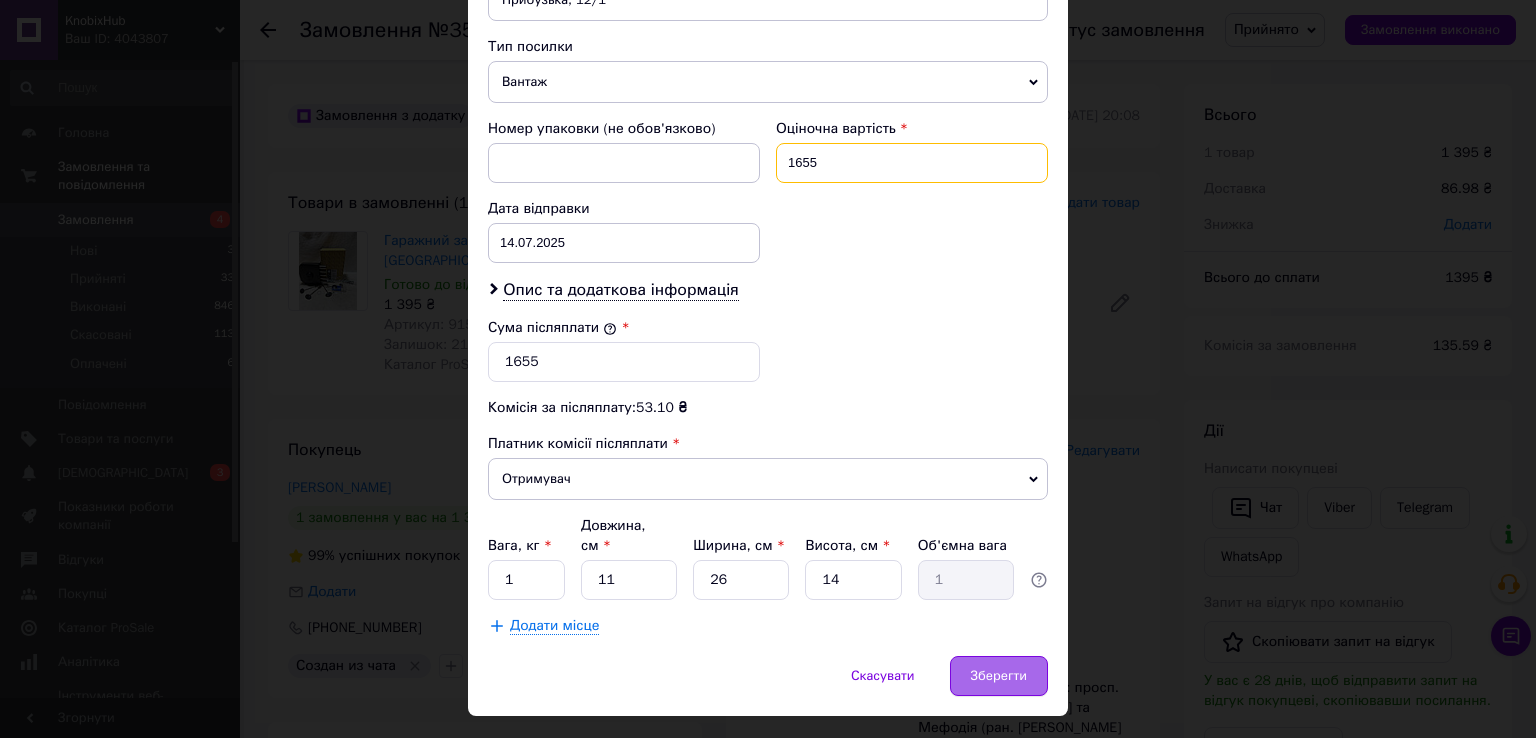 type on "1655" 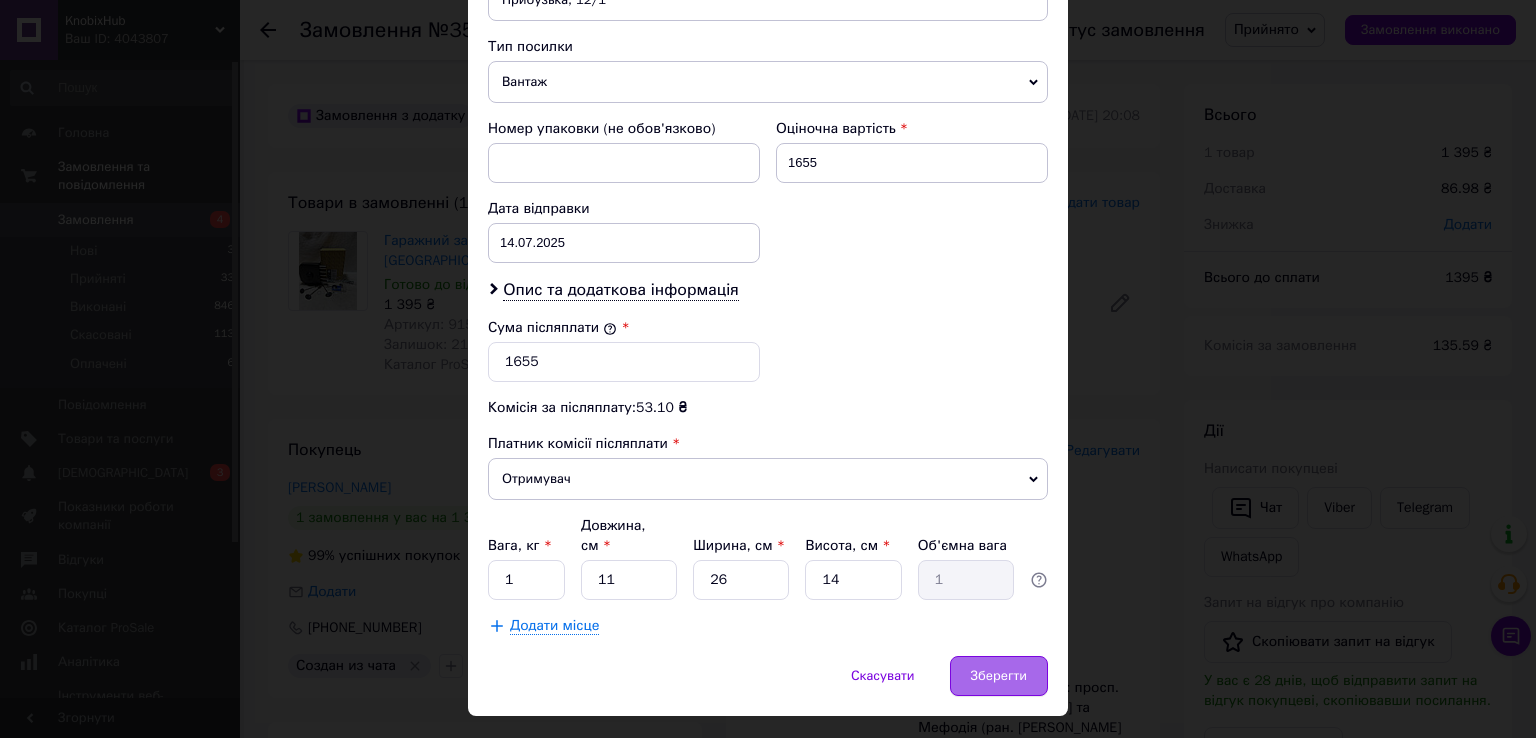 click on "Зберегти" at bounding box center (999, 676) 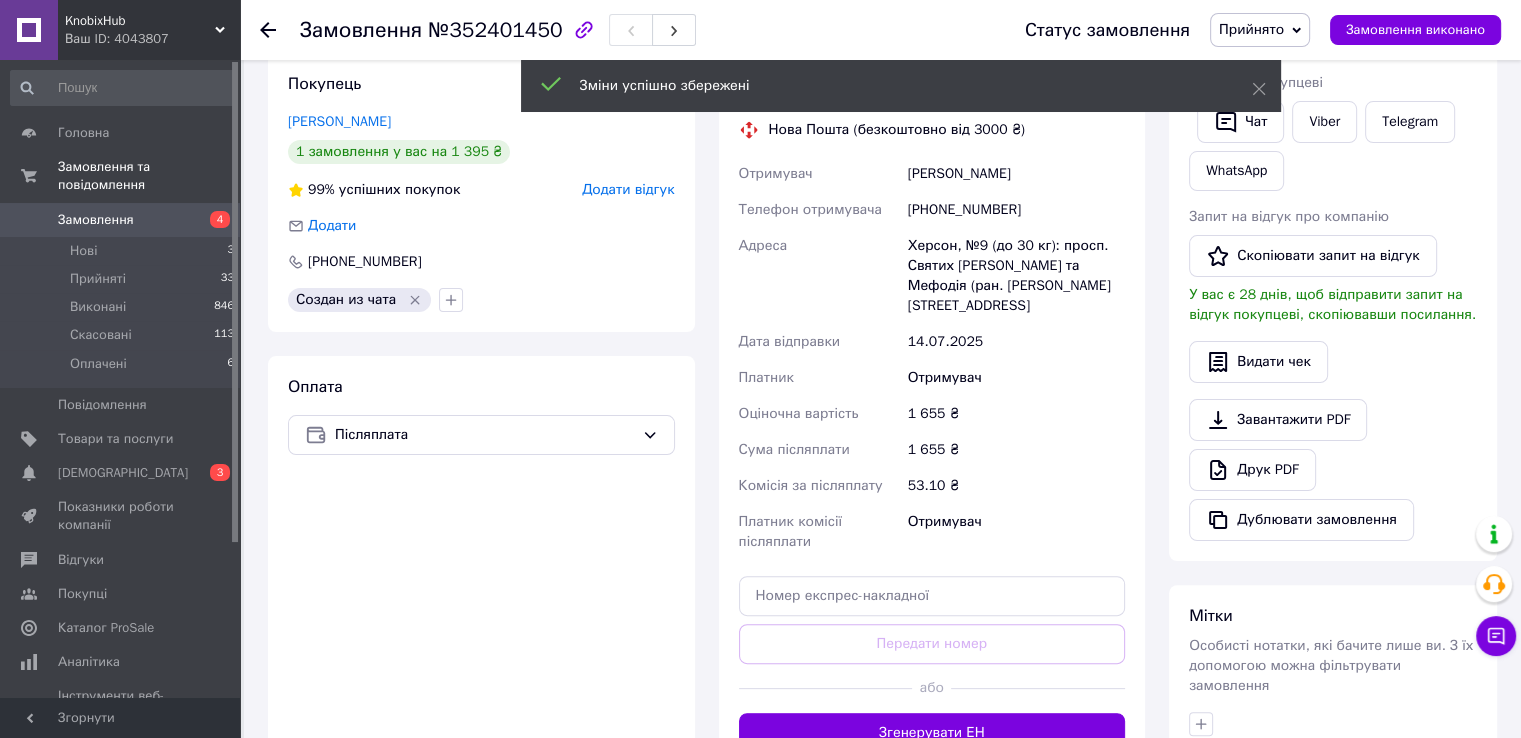 scroll, scrollTop: 500, scrollLeft: 0, axis: vertical 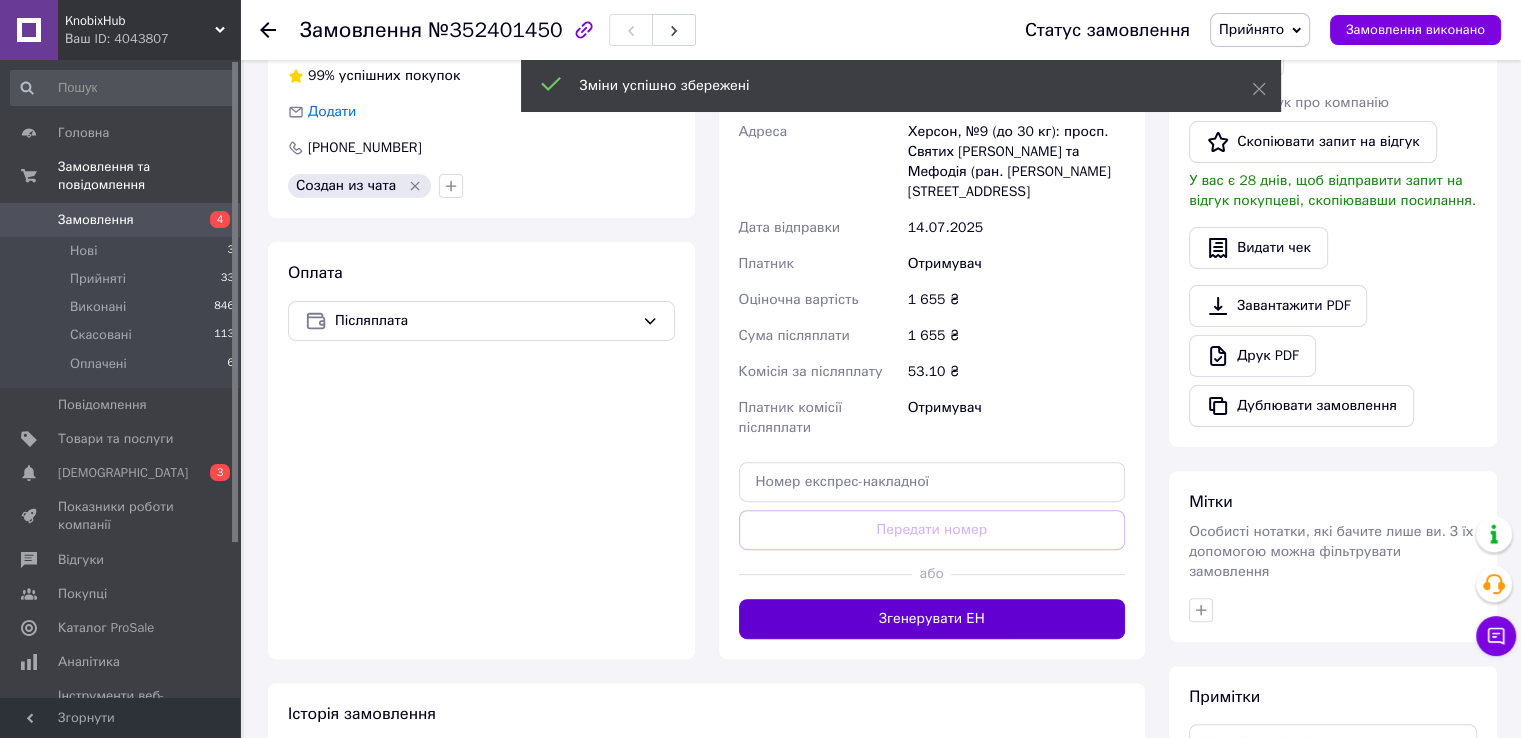 click on "Згенерувати ЕН" at bounding box center [932, 619] 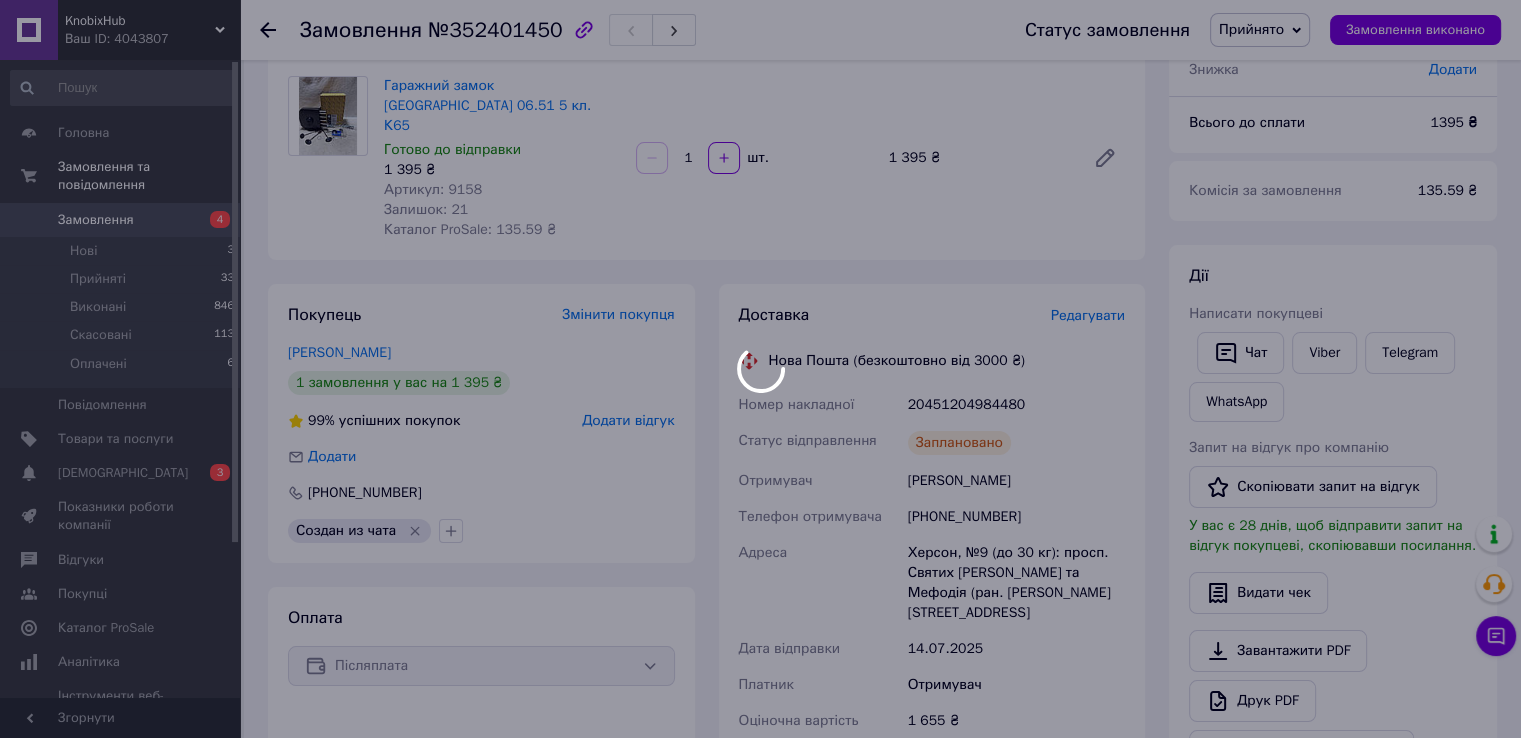 scroll, scrollTop: 100, scrollLeft: 0, axis: vertical 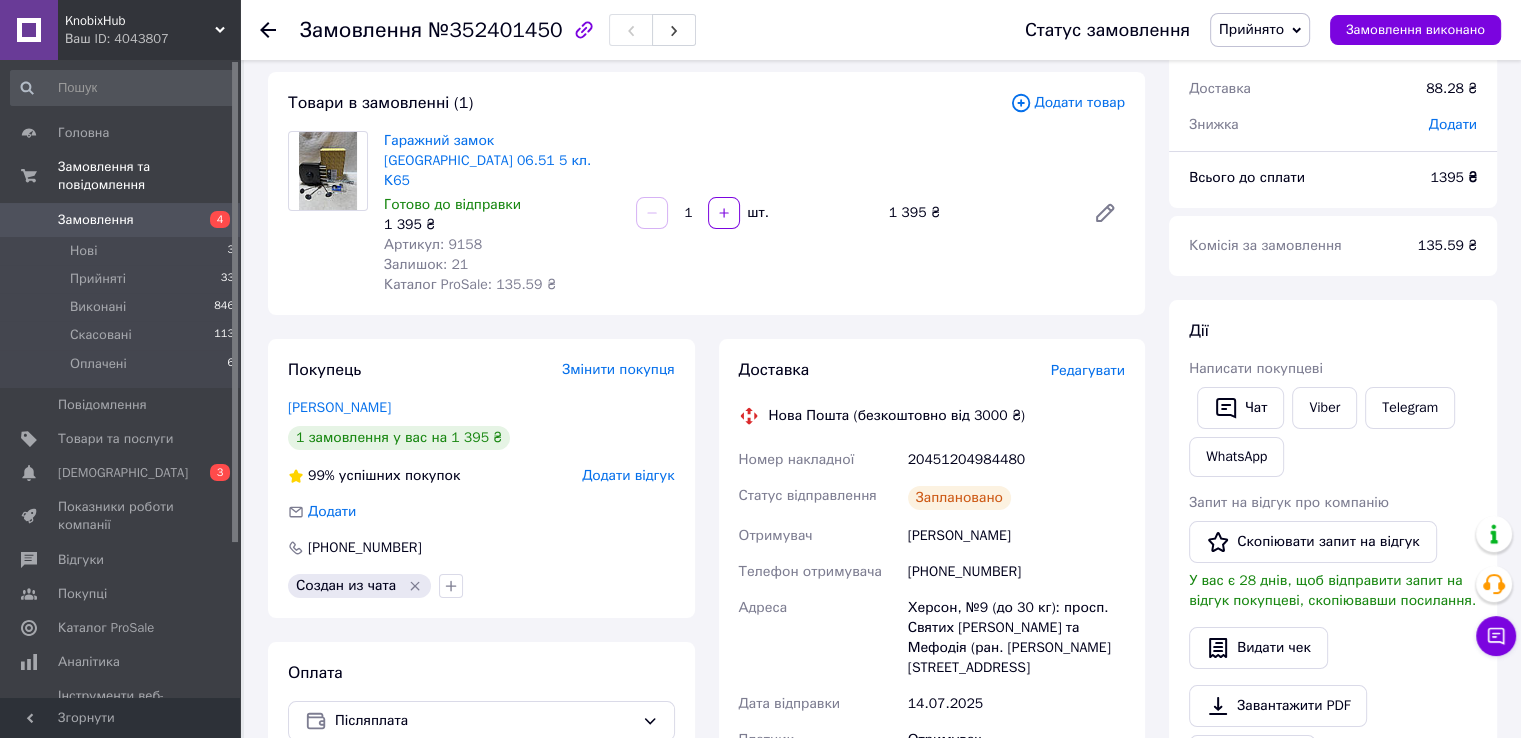 click on "Замовлення 4" at bounding box center [123, 220] 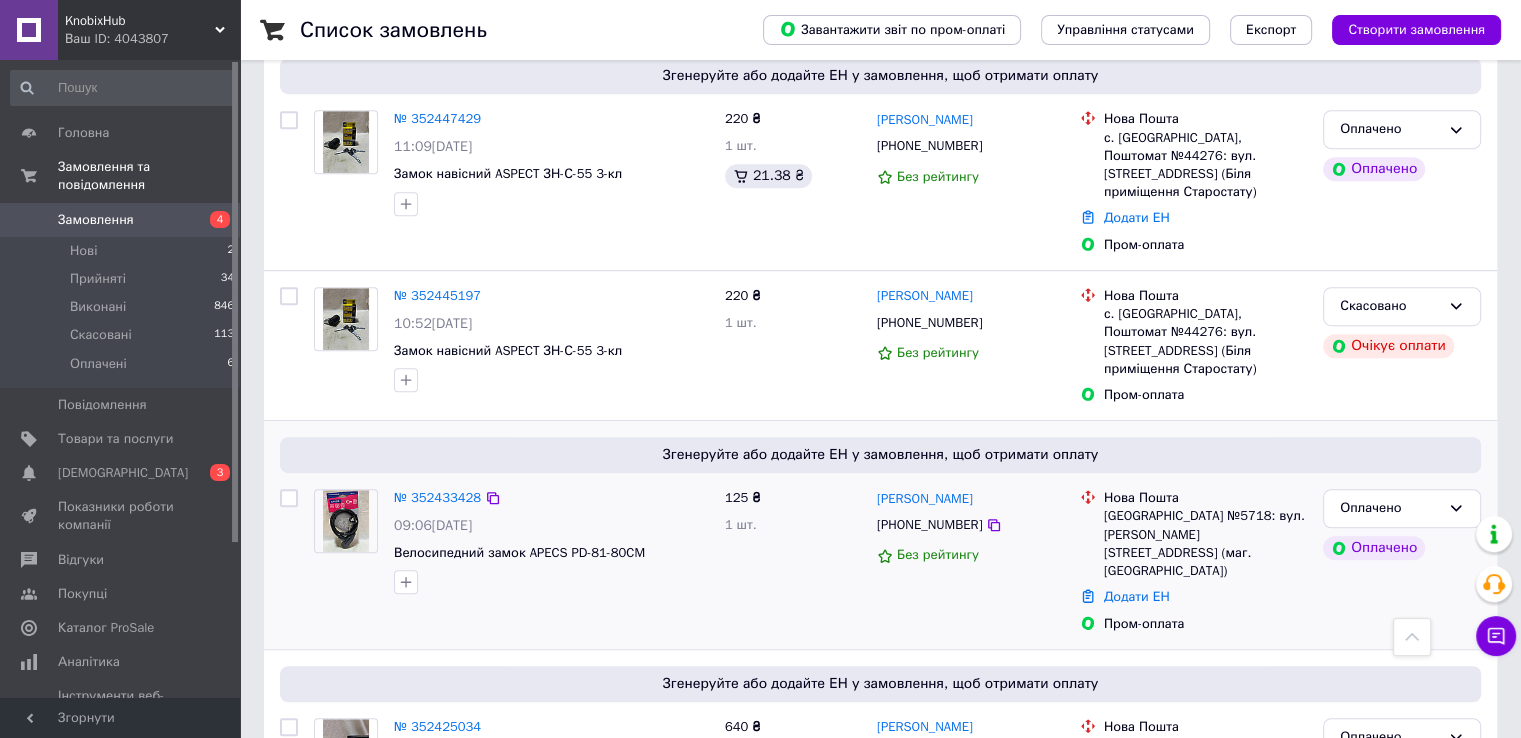 scroll, scrollTop: 1500, scrollLeft: 0, axis: vertical 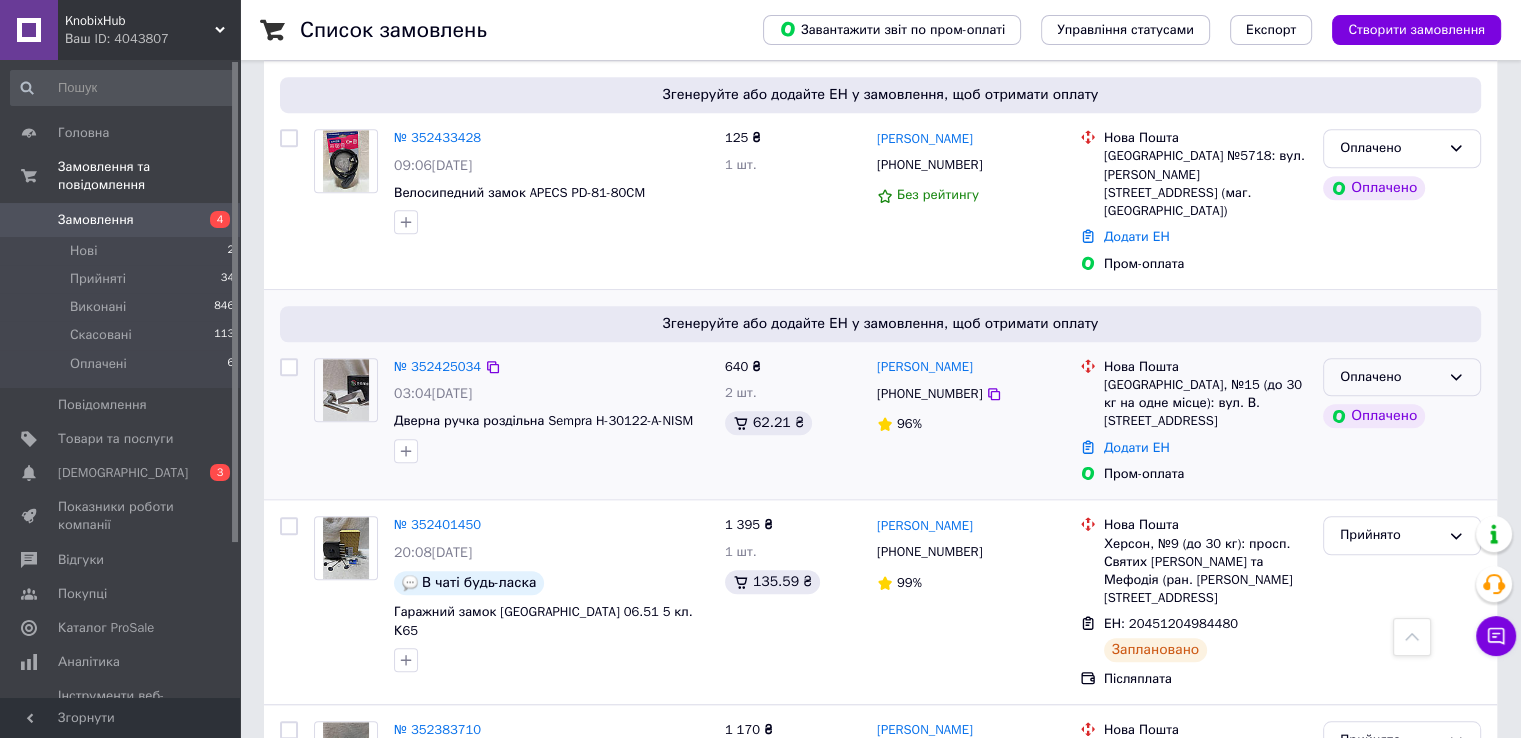 click 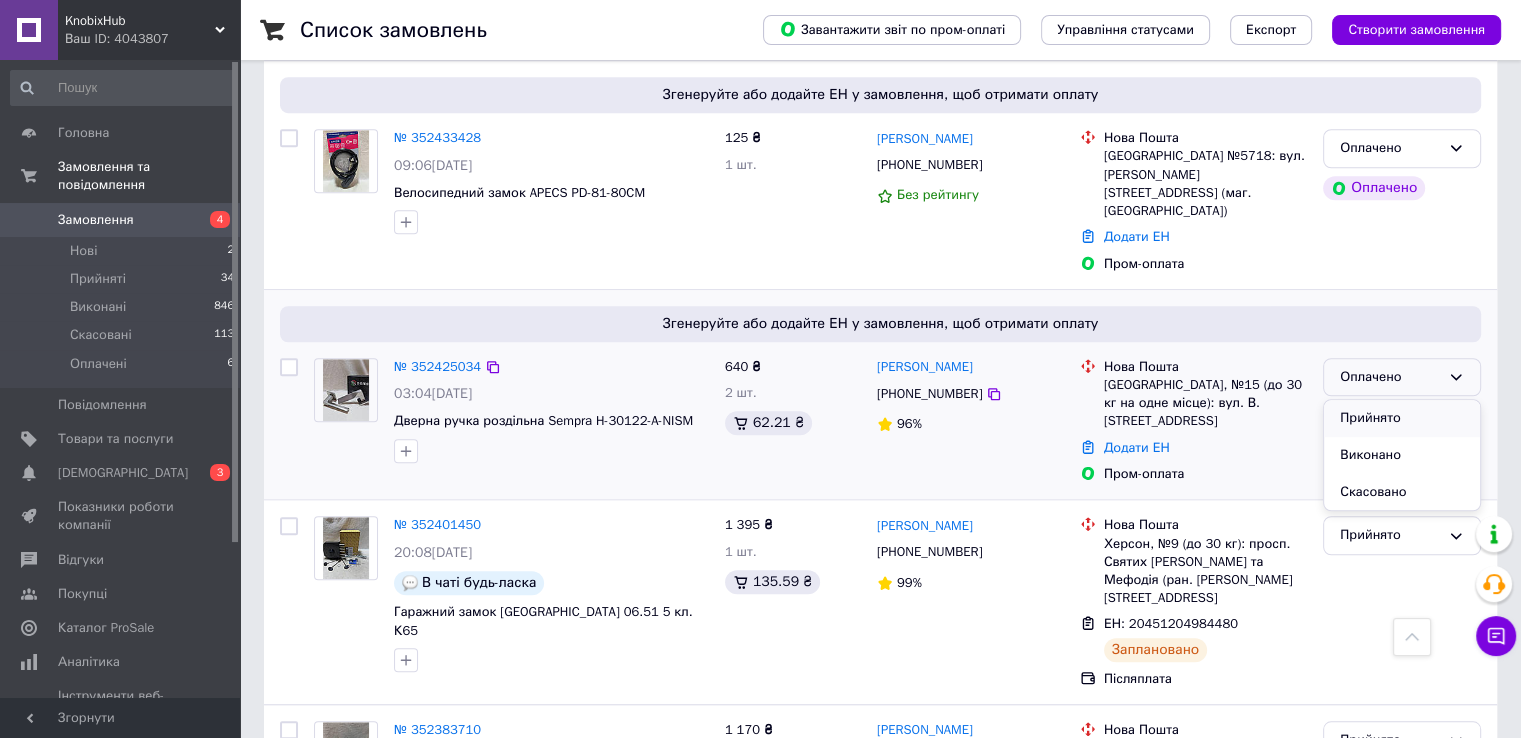click on "Прийнято" at bounding box center [1402, 418] 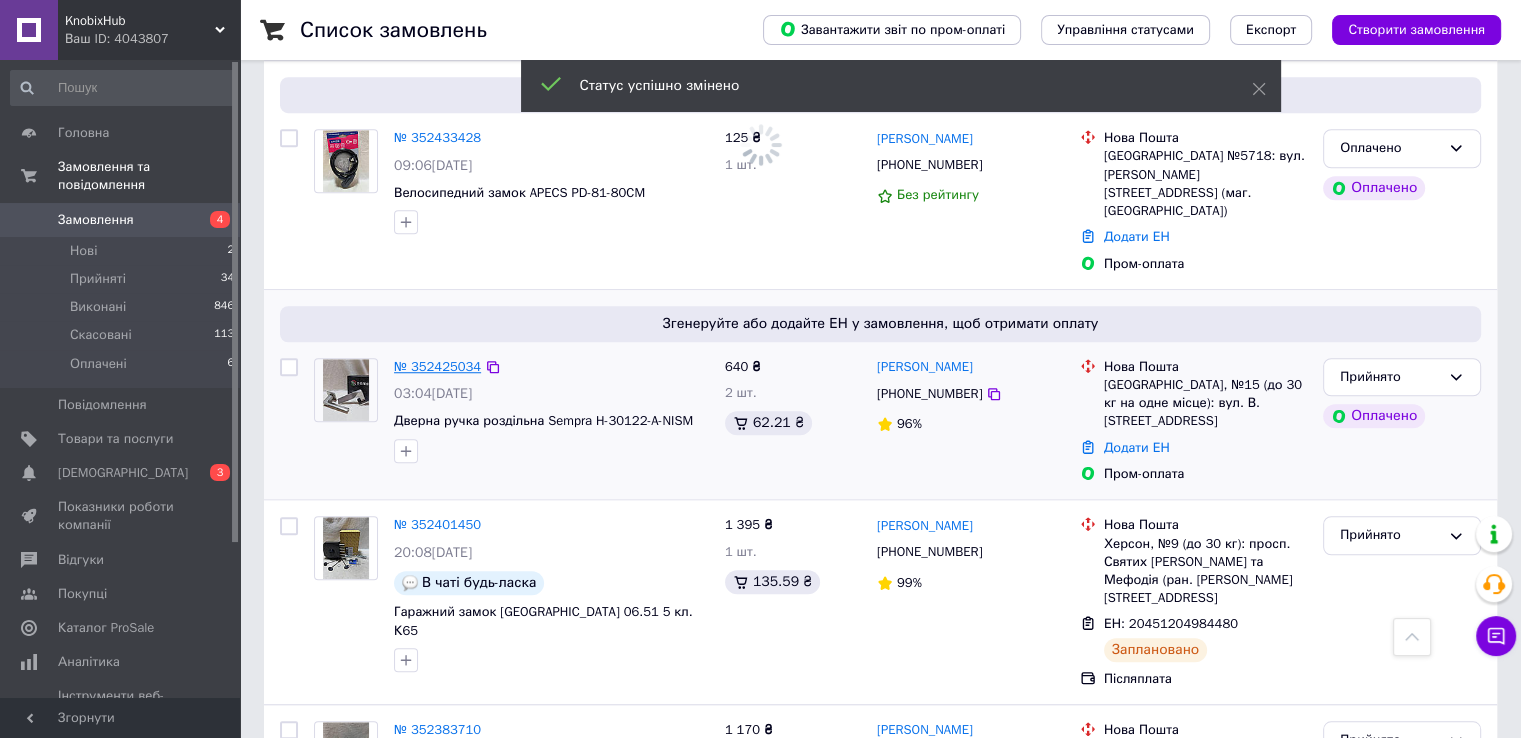 click on "№ 352425034" at bounding box center [437, 366] 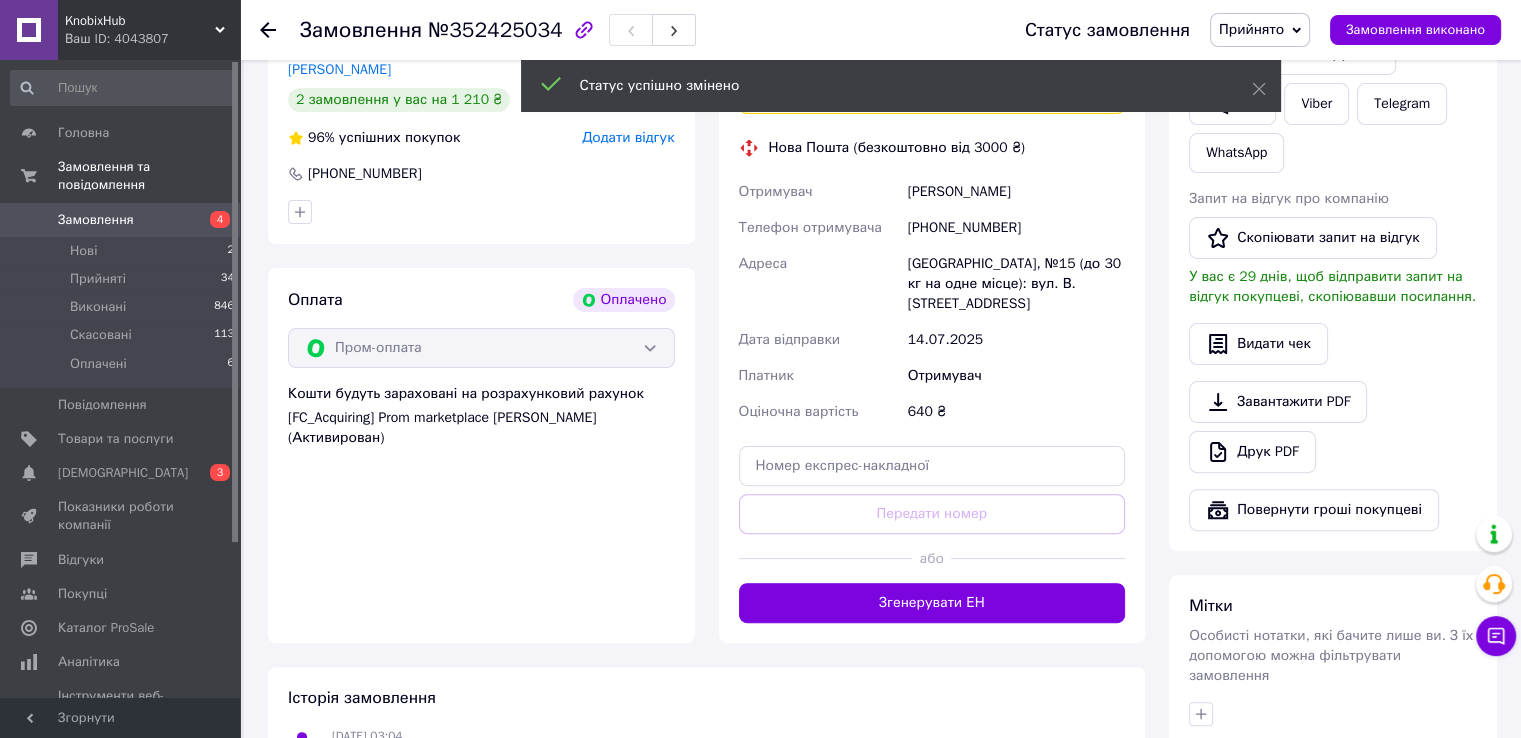 scroll, scrollTop: 680, scrollLeft: 0, axis: vertical 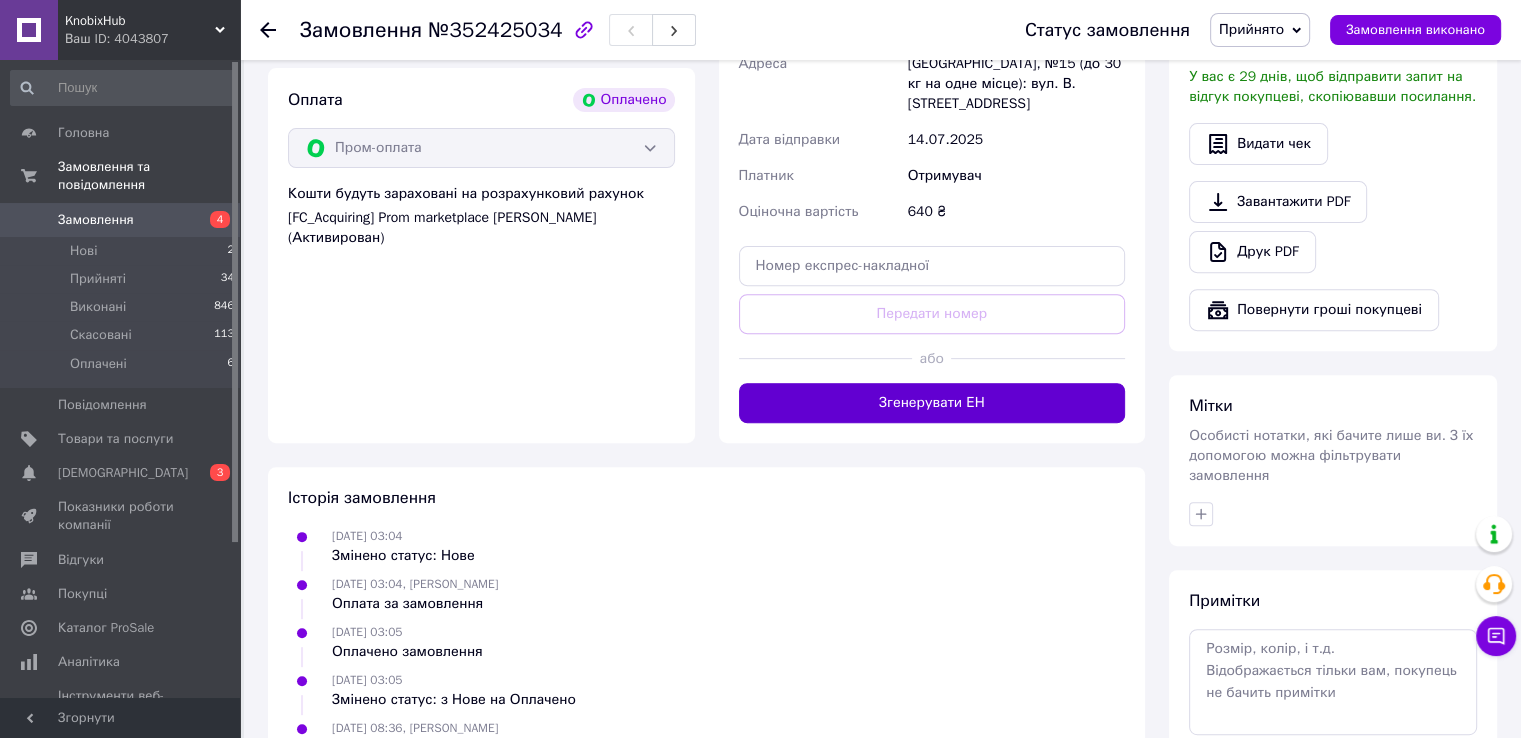 click on "Згенерувати ЕН" at bounding box center [932, 403] 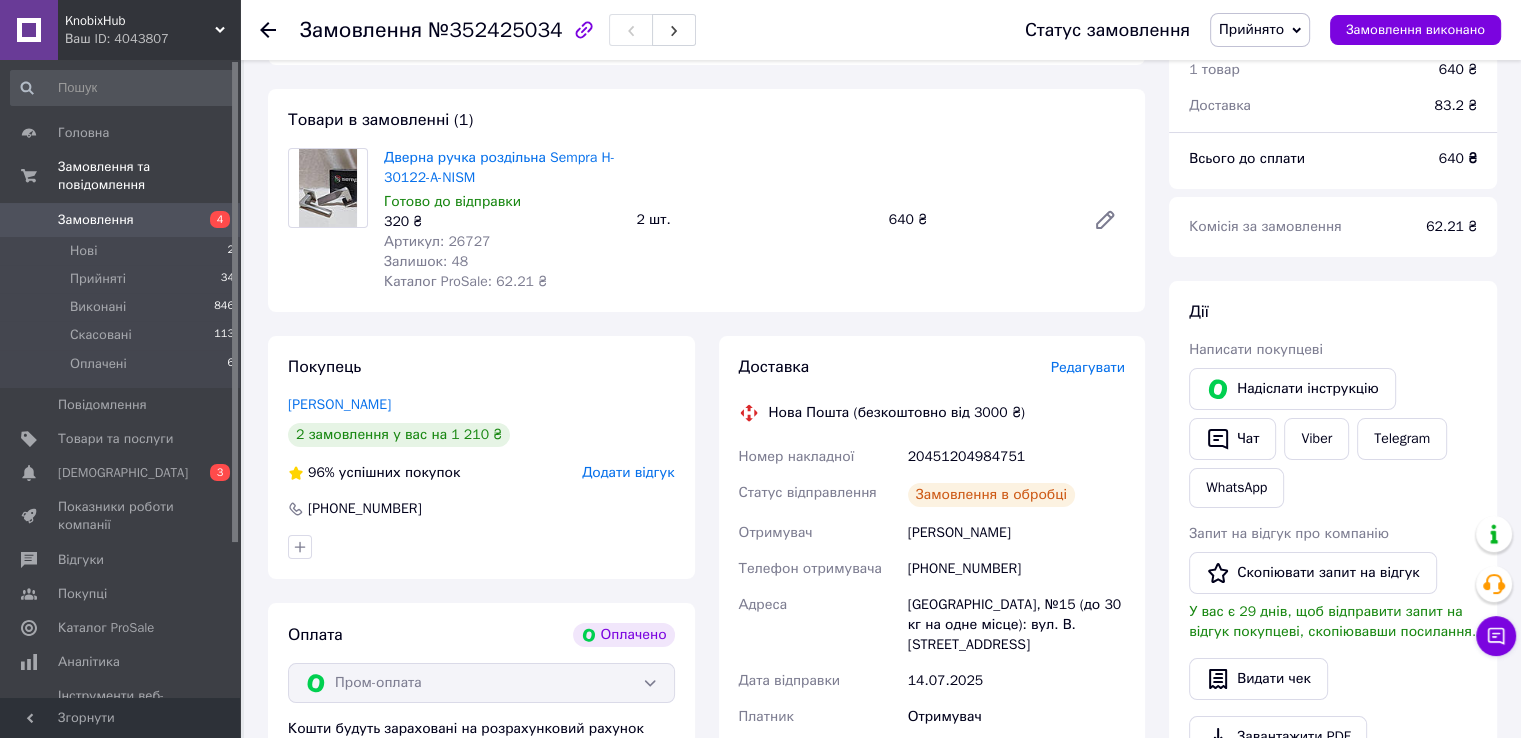 scroll, scrollTop: 0, scrollLeft: 0, axis: both 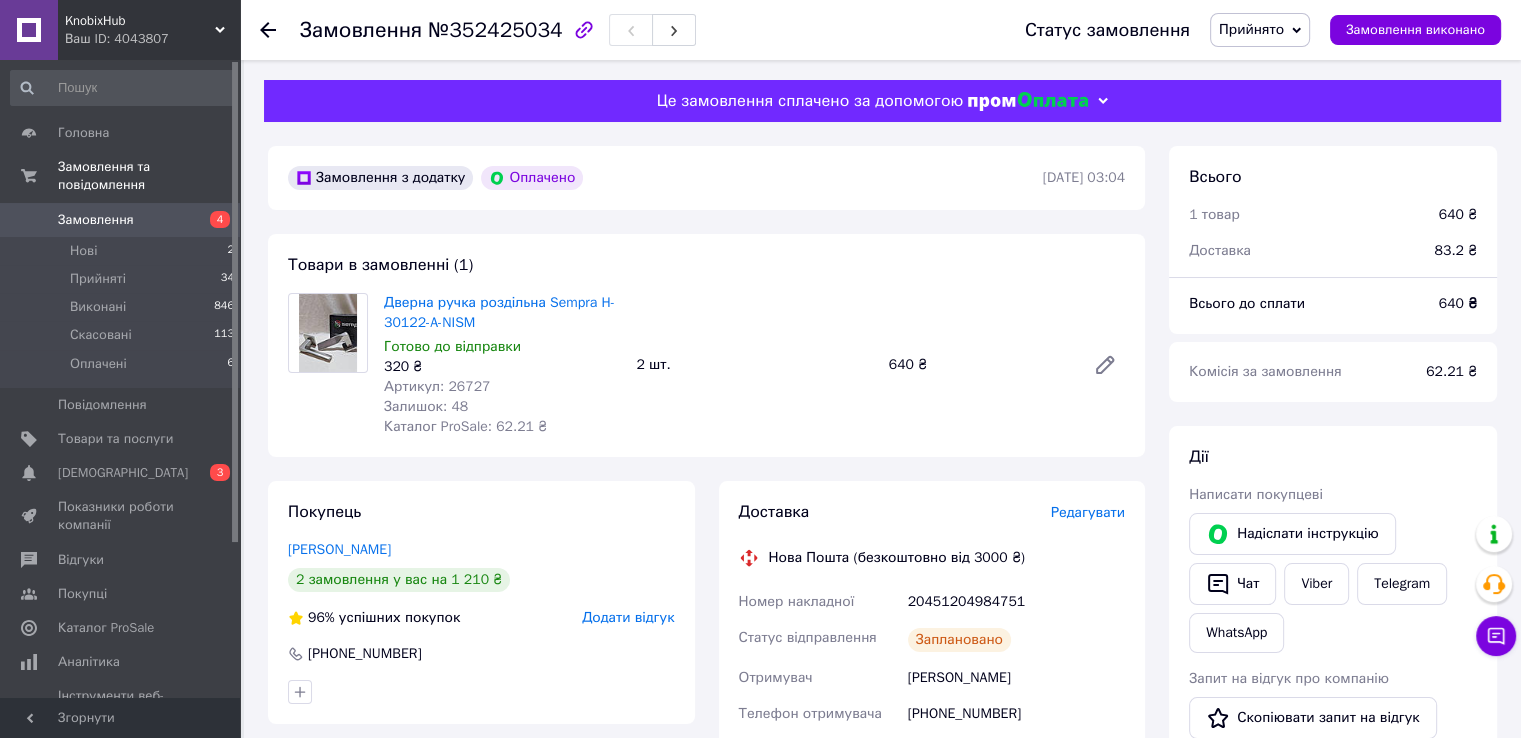 click on "Замовлення" at bounding box center (96, 220) 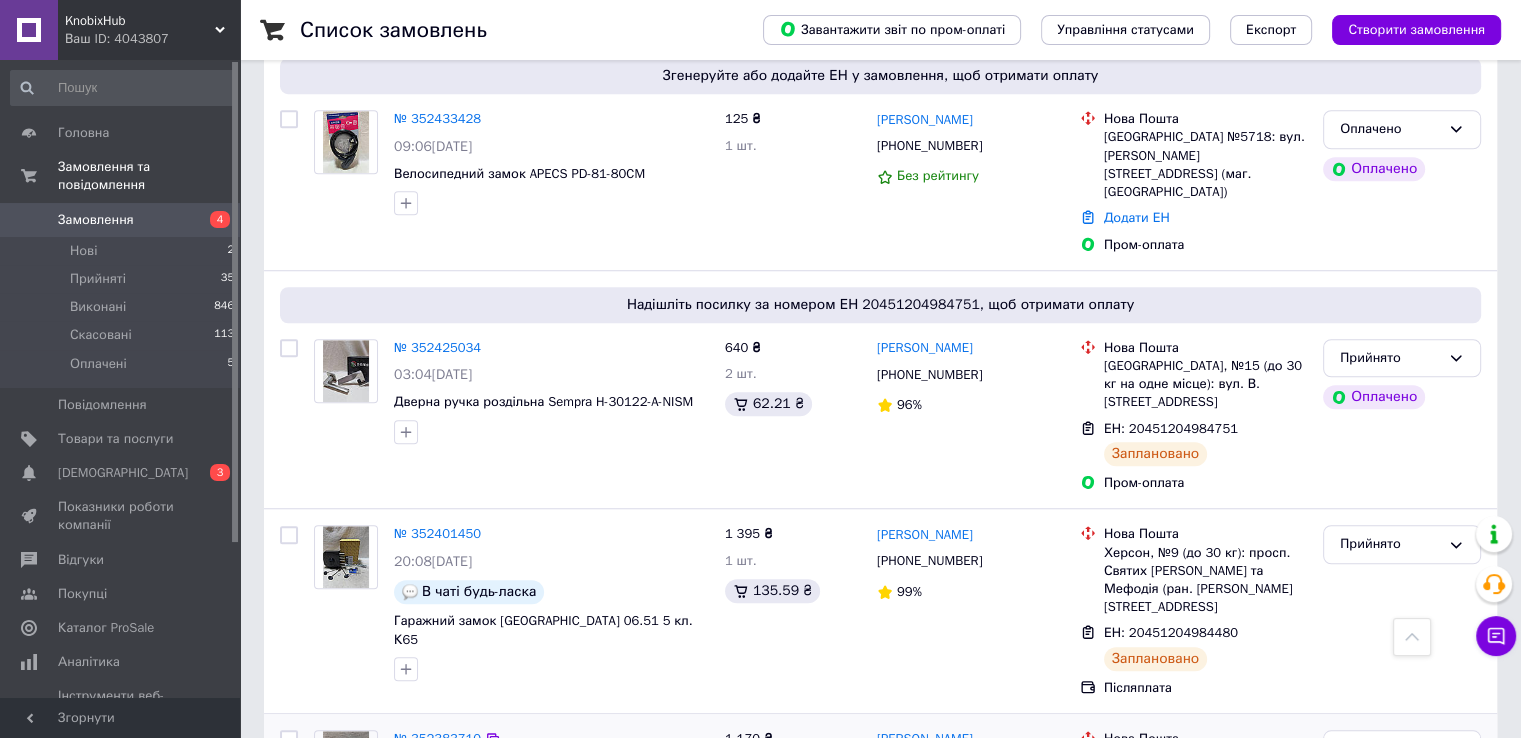 scroll, scrollTop: 1200, scrollLeft: 0, axis: vertical 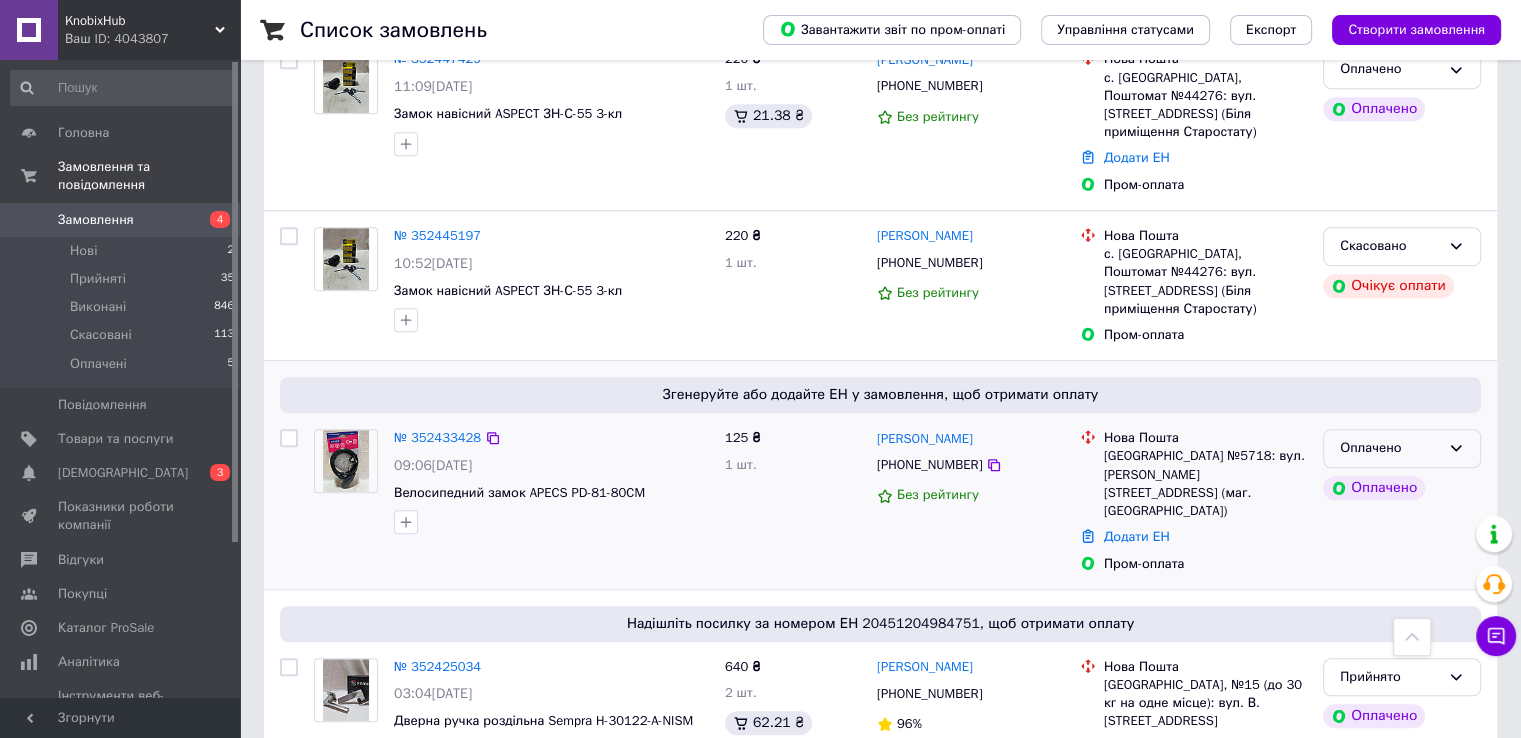 click on "Оплачено" at bounding box center [1390, 448] 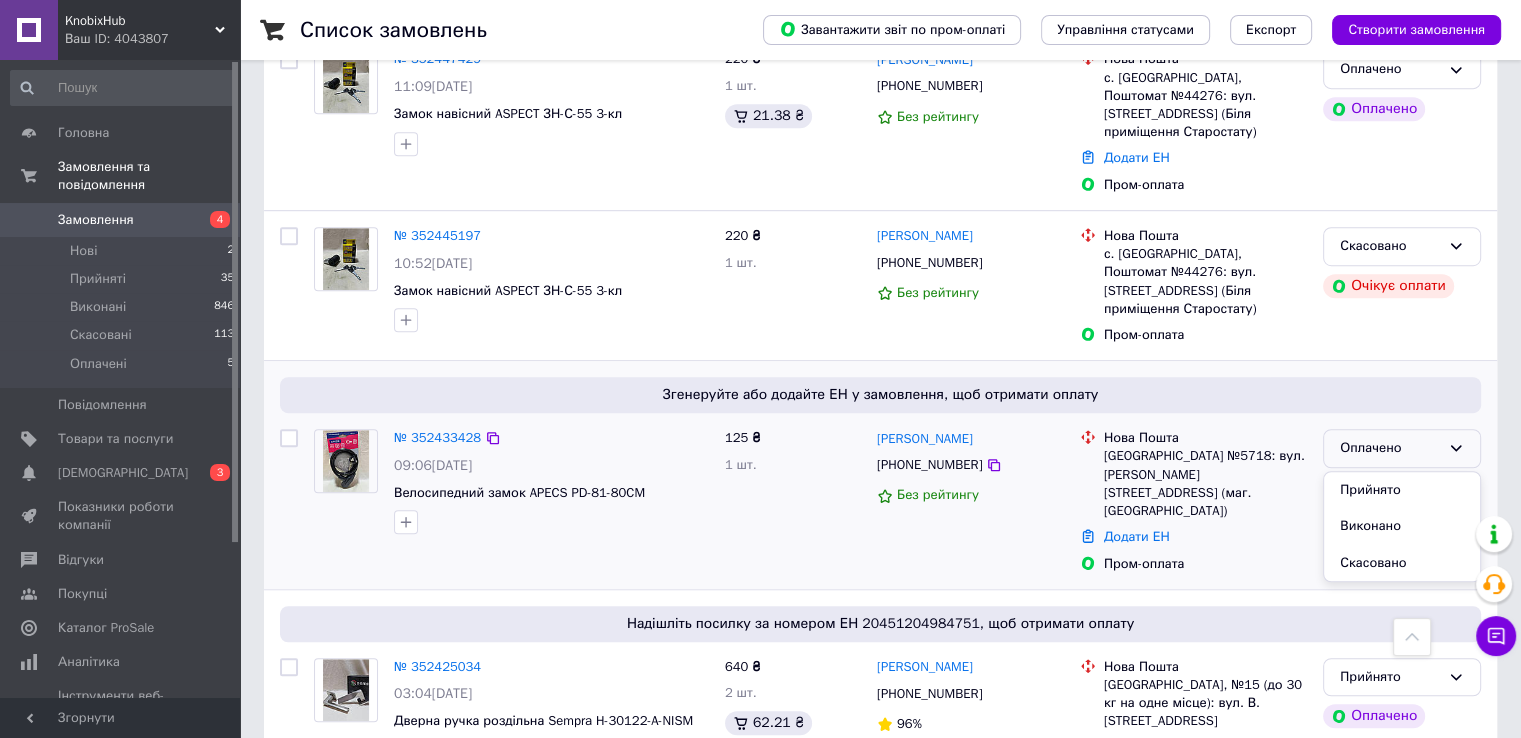 click on "Прийнято" at bounding box center (1402, 490) 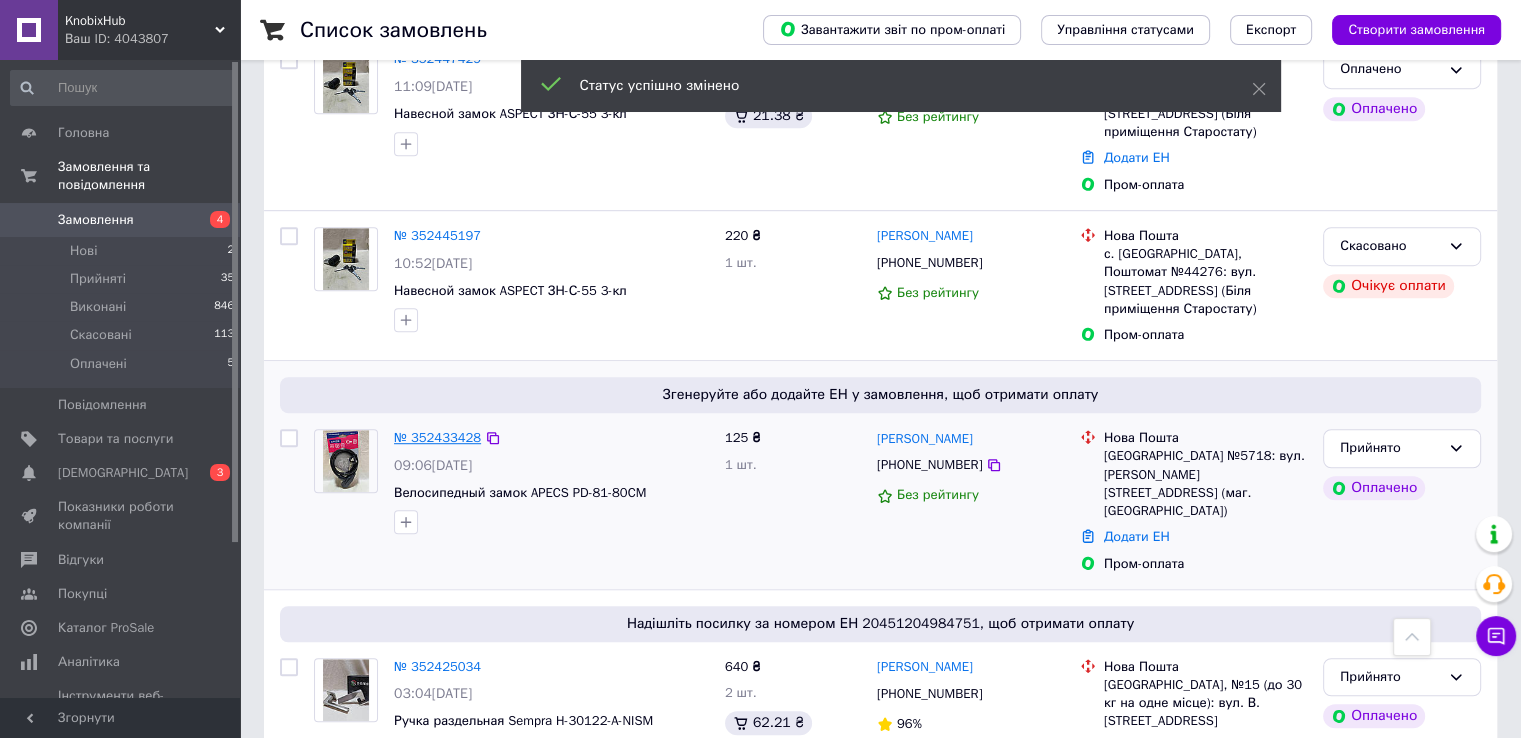 click on "№ 352433428" at bounding box center [437, 437] 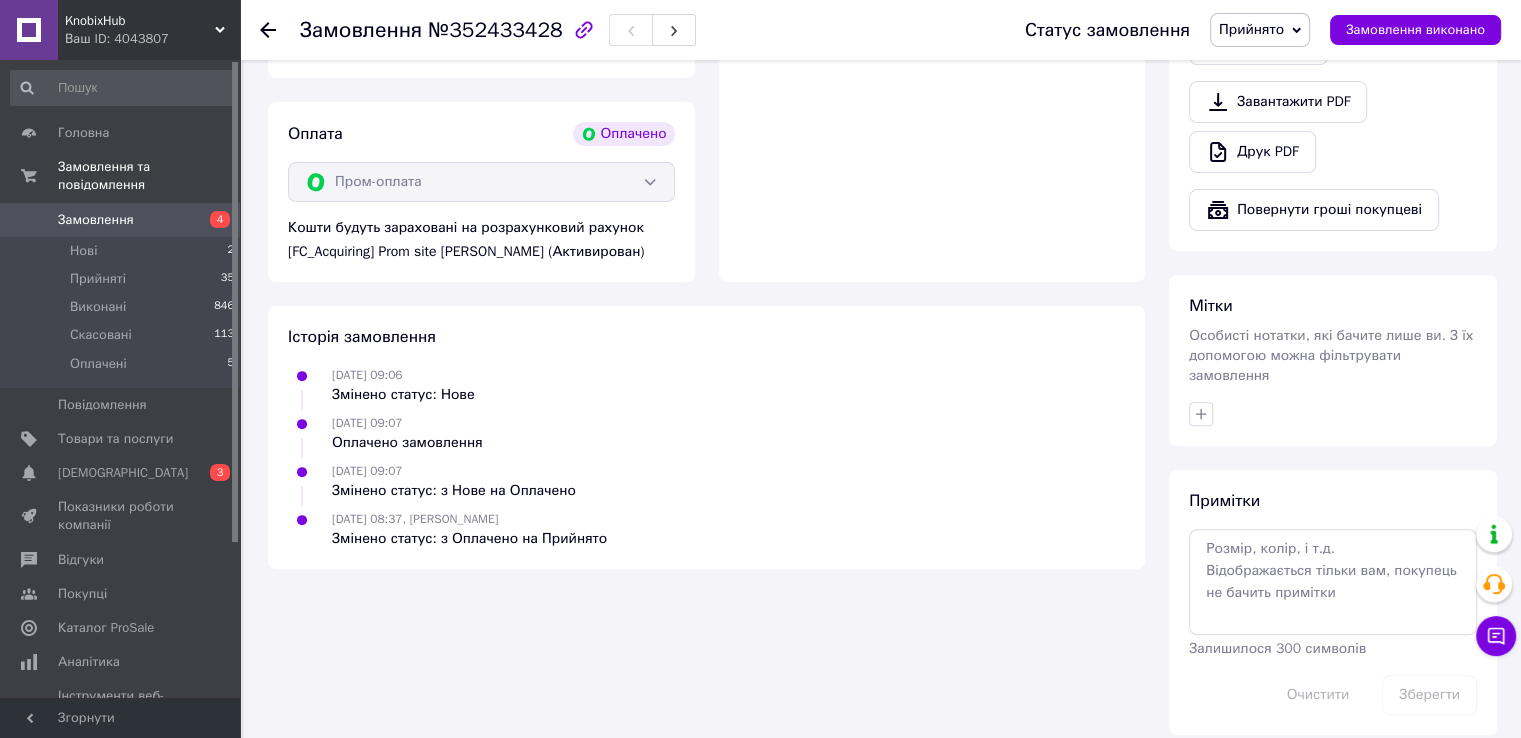 scroll, scrollTop: 677, scrollLeft: 0, axis: vertical 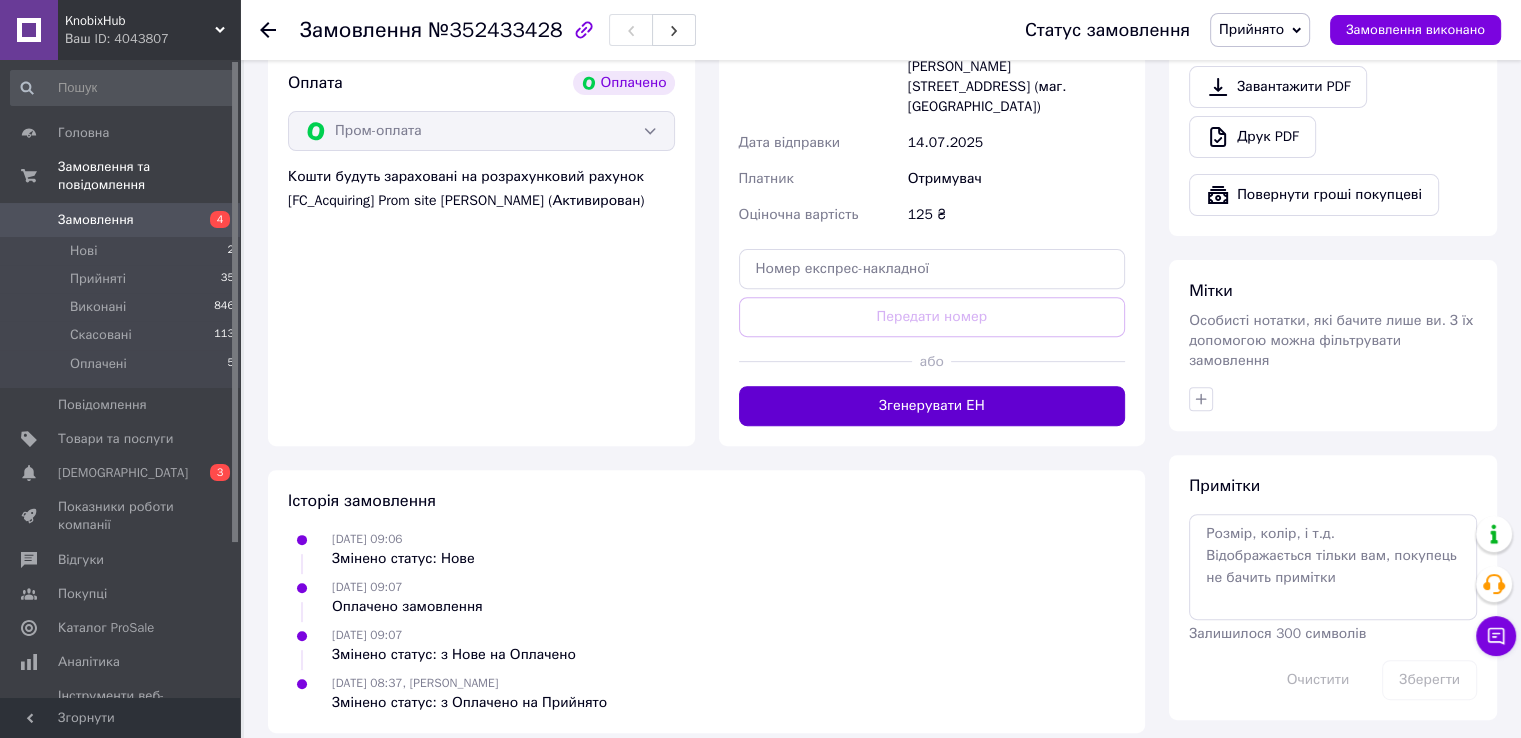 click on "Згенерувати ЕН" at bounding box center (932, 406) 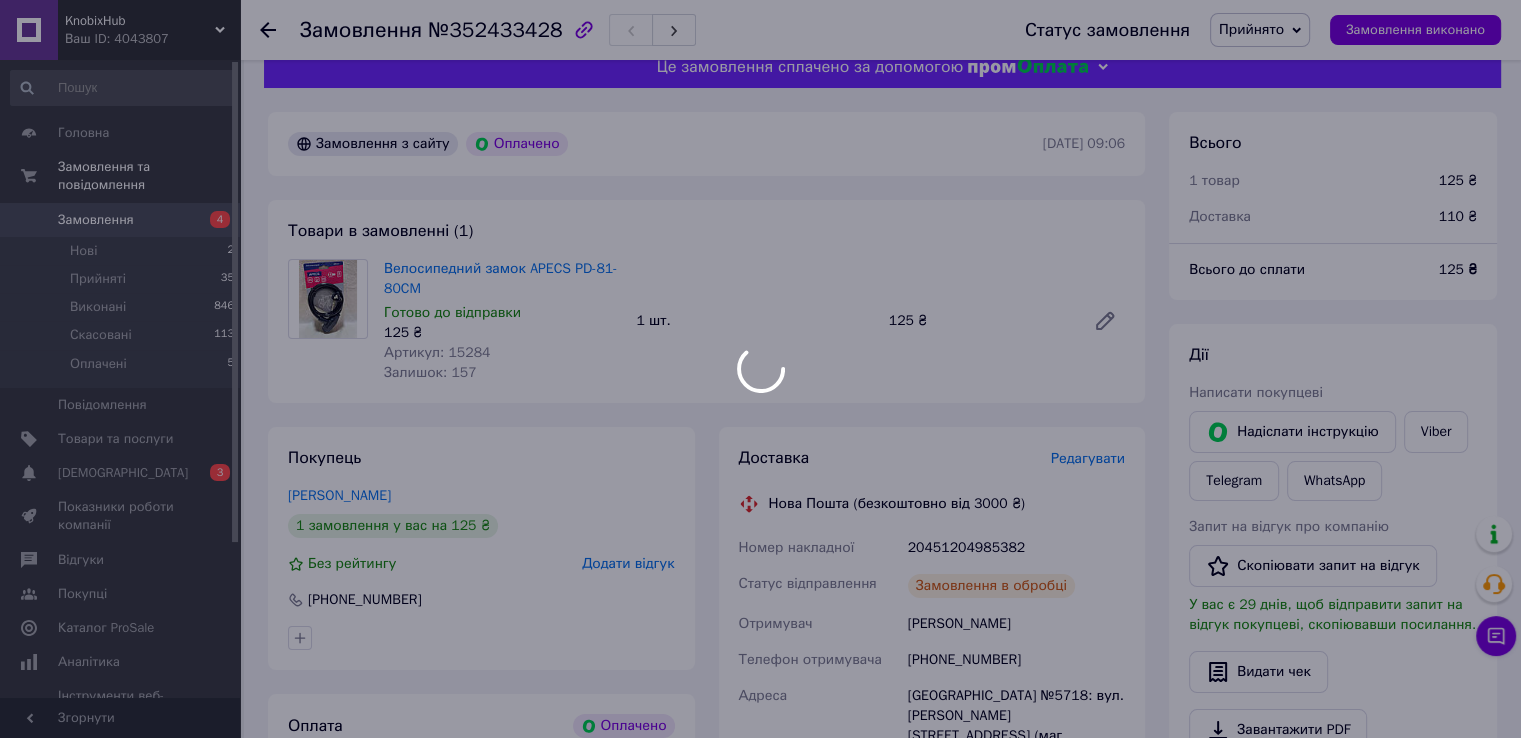 scroll, scrollTop: 0, scrollLeft: 0, axis: both 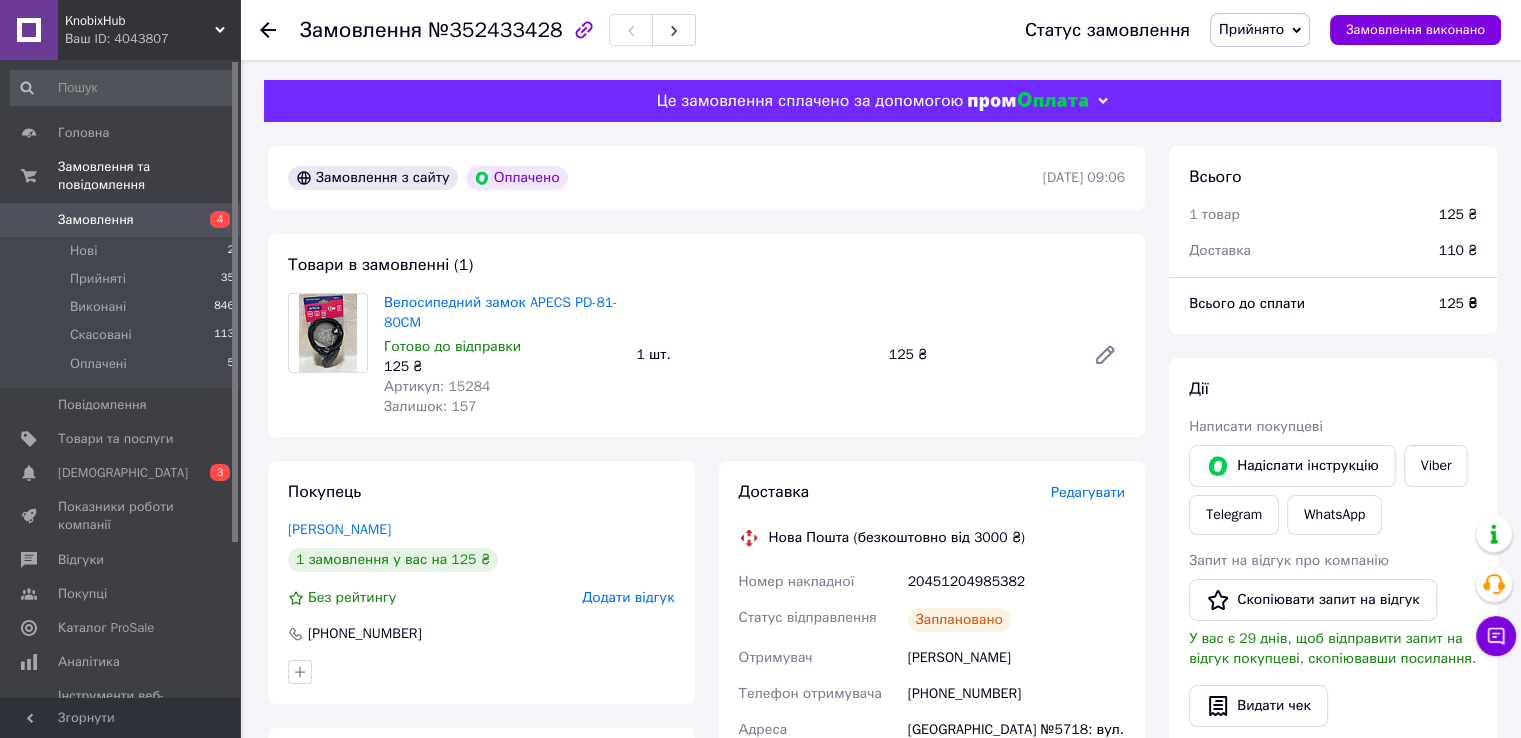 click on "Замовлення" at bounding box center [121, 220] 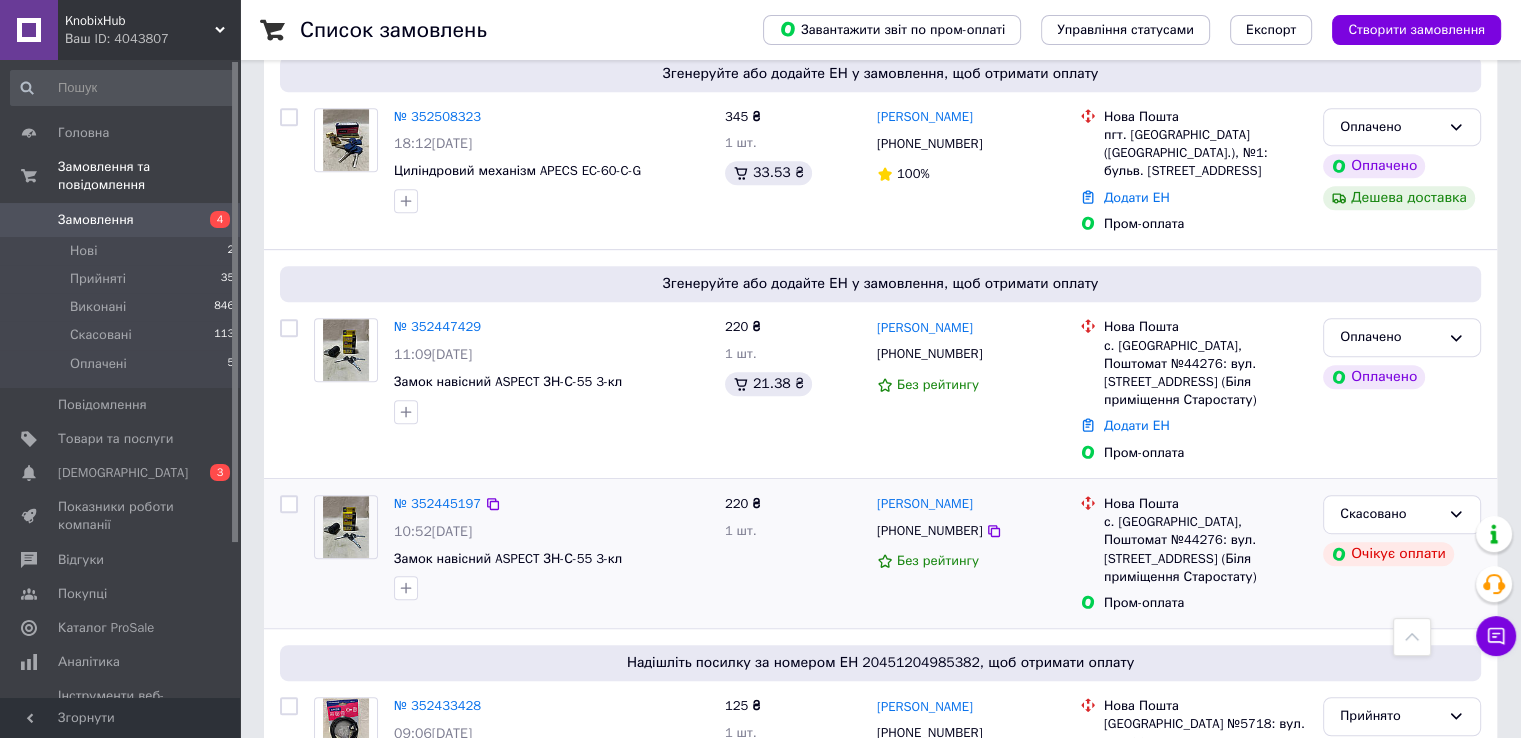 scroll, scrollTop: 900, scrollLeft: 0, axis: vertical 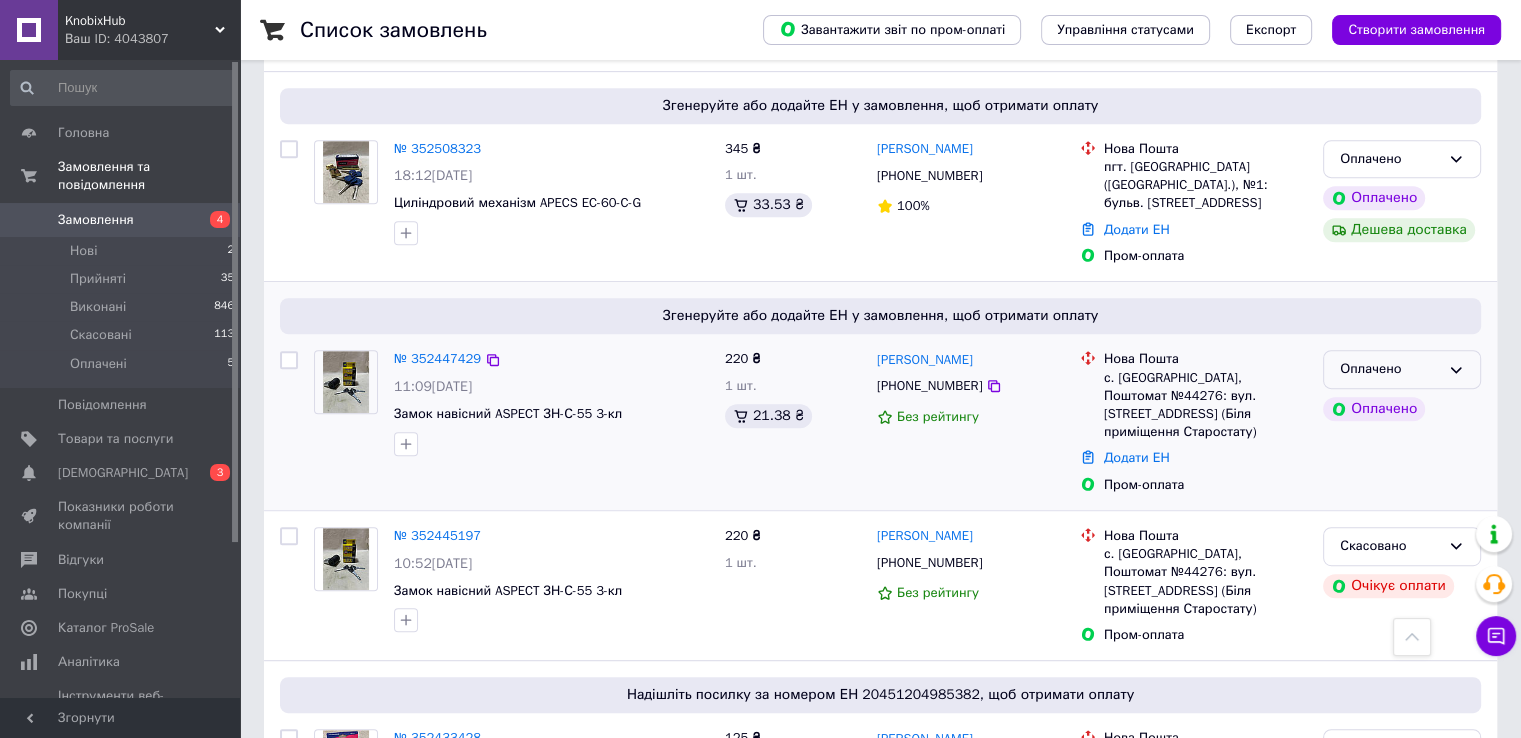 click on "Оплачено" at bounding box center (1390, 369) 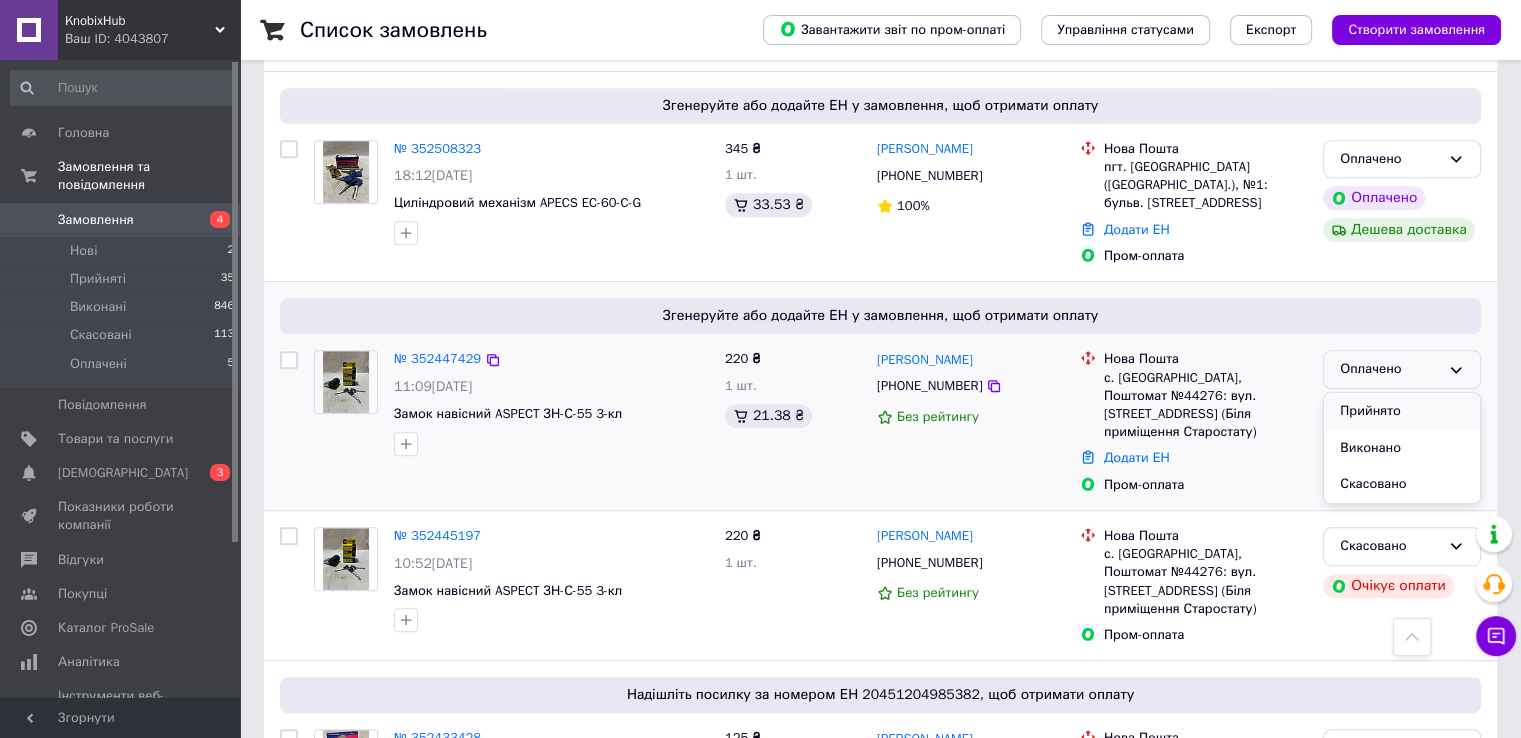 click on "Прийнято" at bounding box center (1402, 411) 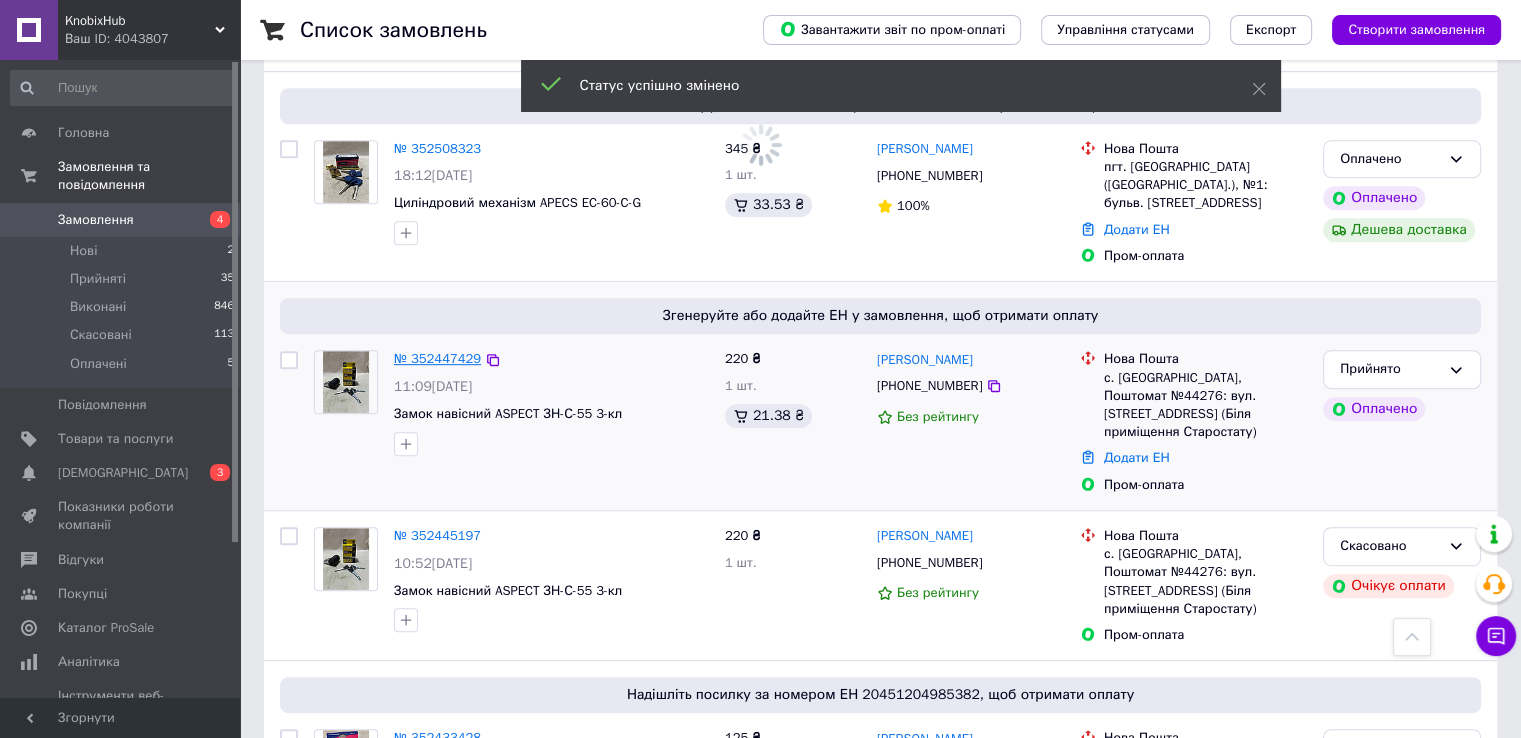 click on "№ 352447429" at bounding box center [437, 358] 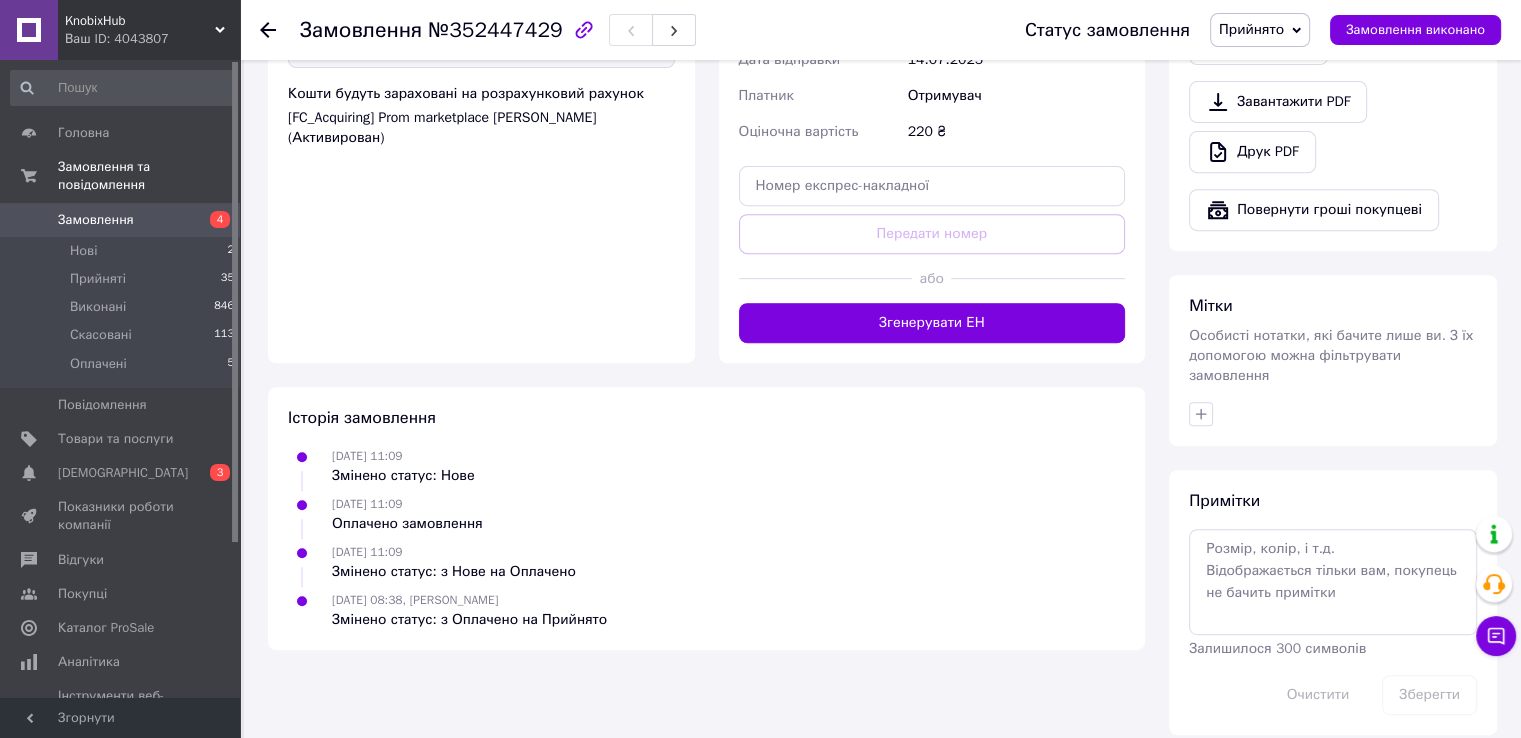 scroll, scrollTop: 480, scrollLeft: 0, axis: vertical 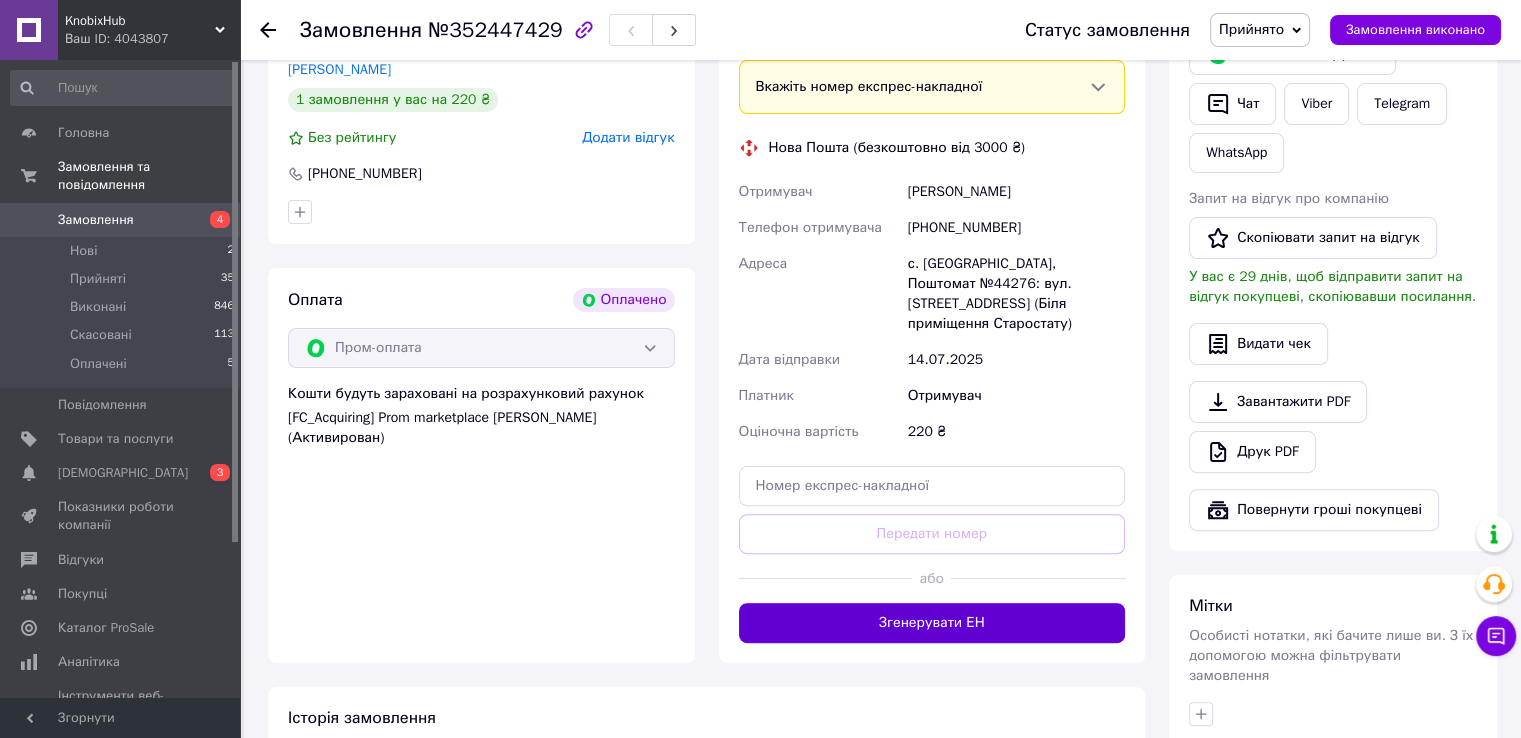 click on "Згенерувати ЕН" at bounding box center (932, 623) 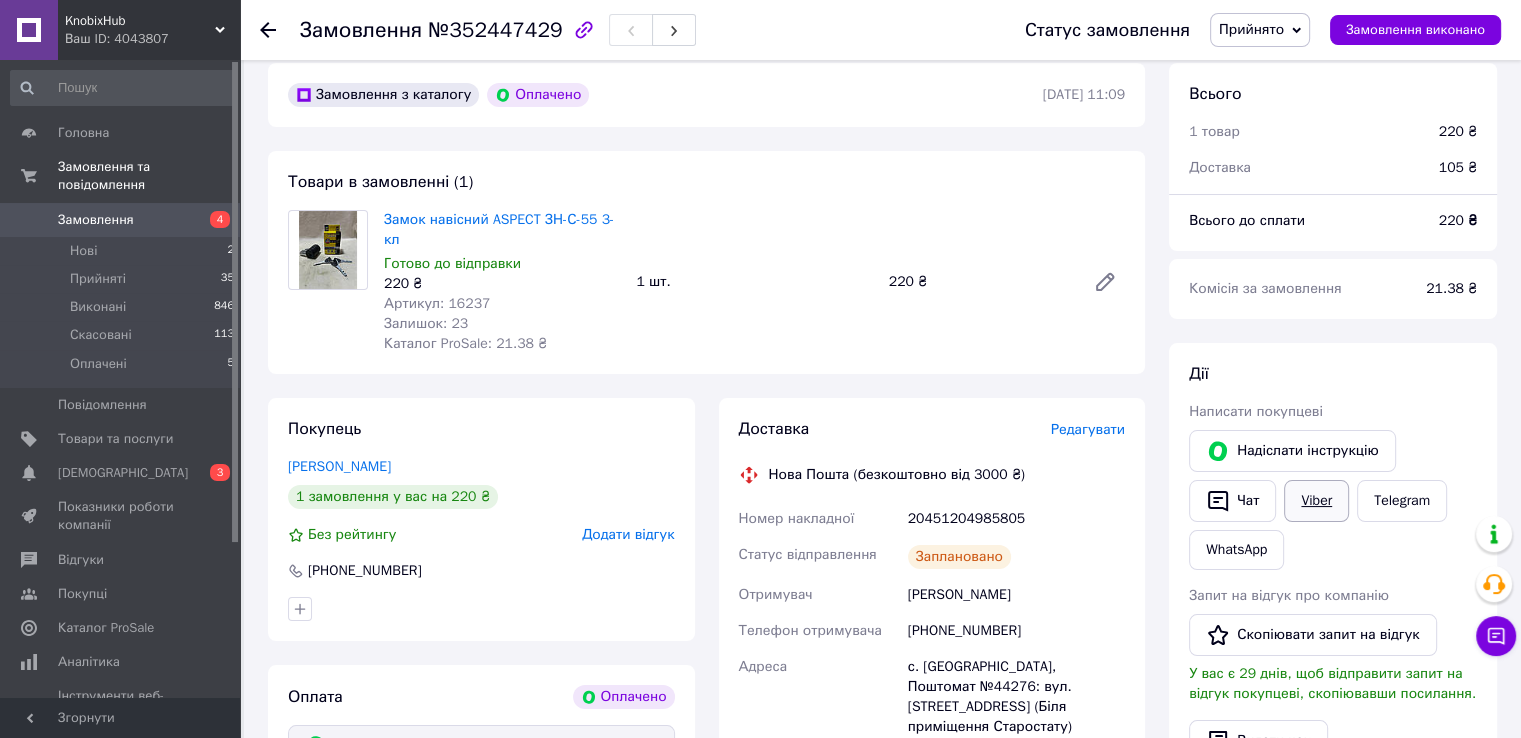 scroll, scrollTop: 100, scrollLeft: 0, axis: vertical 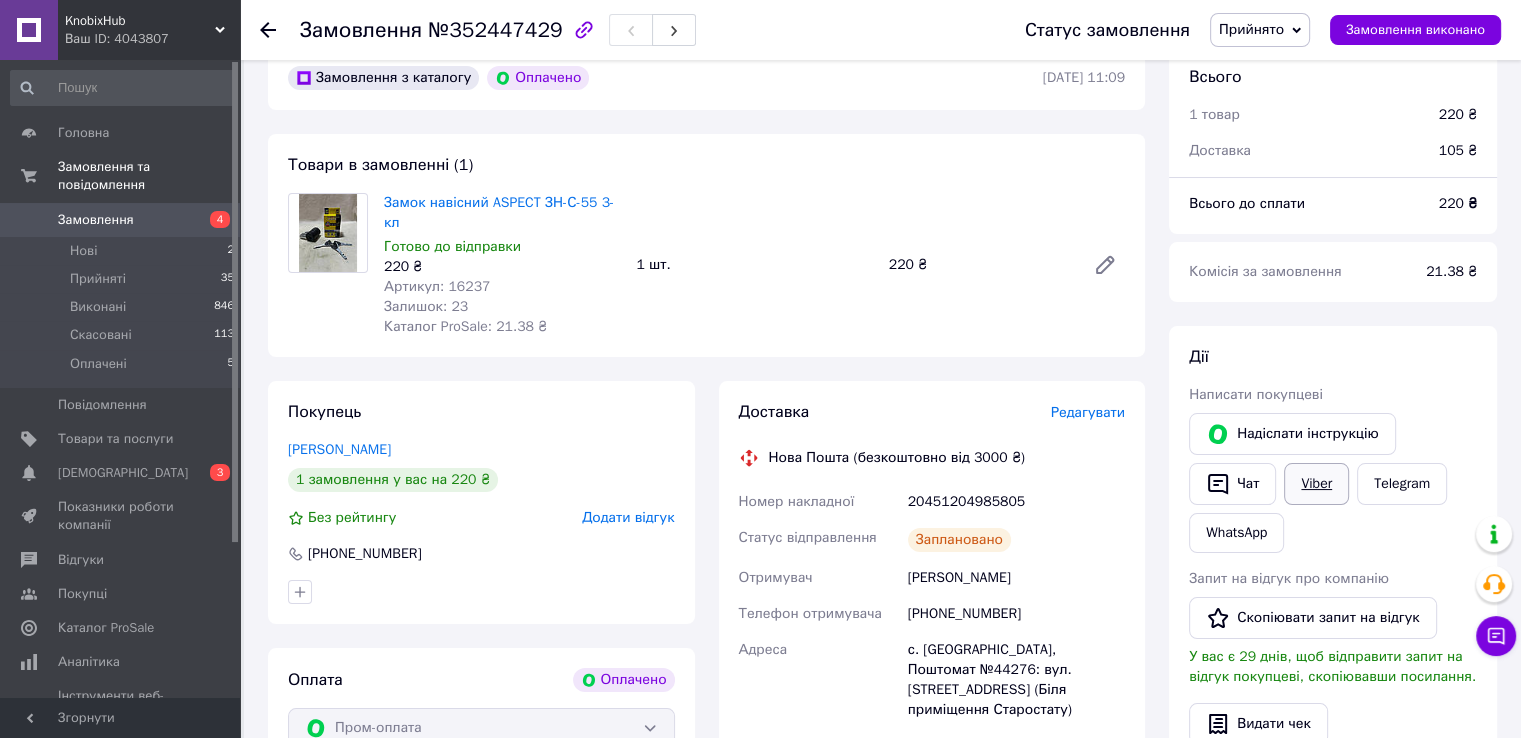 click on "Viber" at bounding box center [1316, 484] 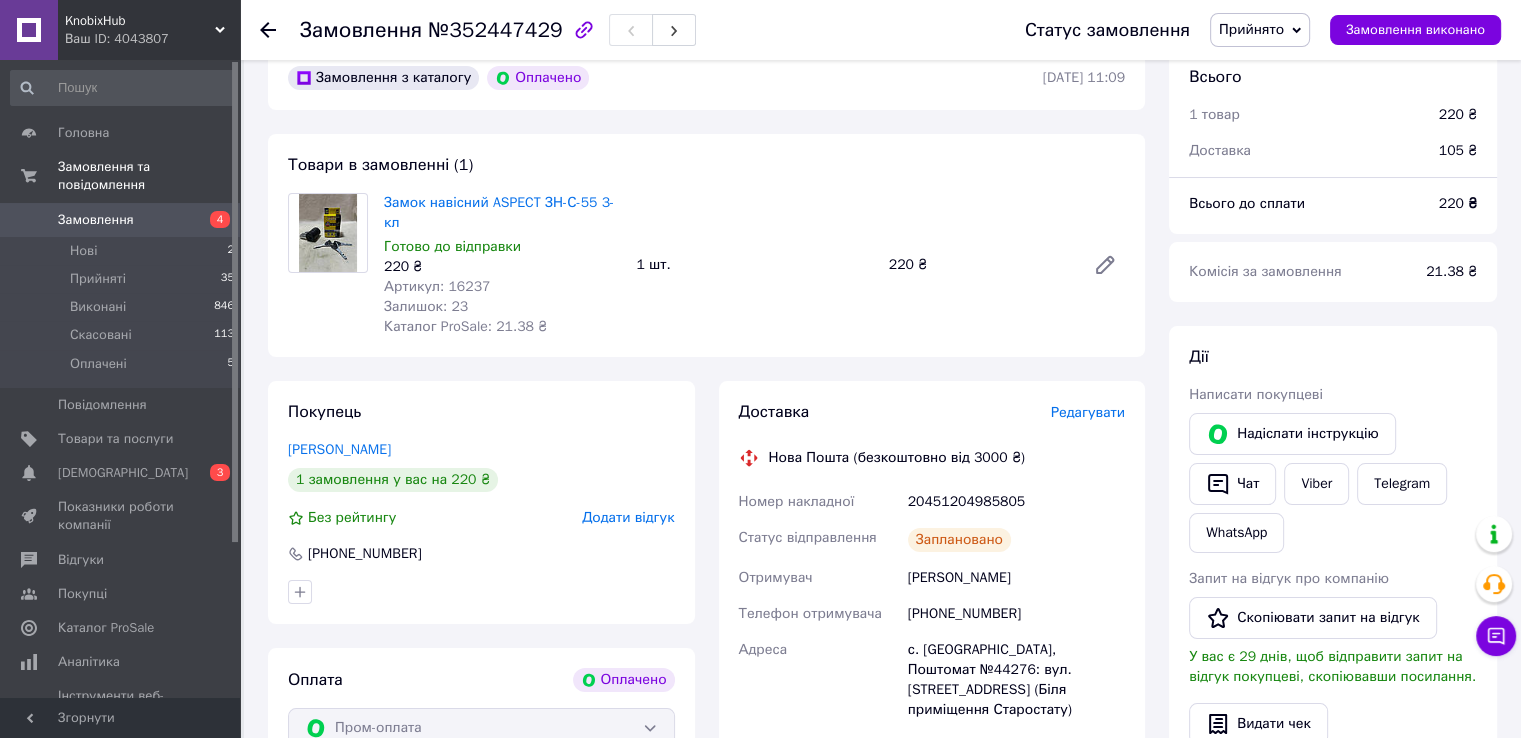 click on "Замовлення" at bounding box center [96, 220] 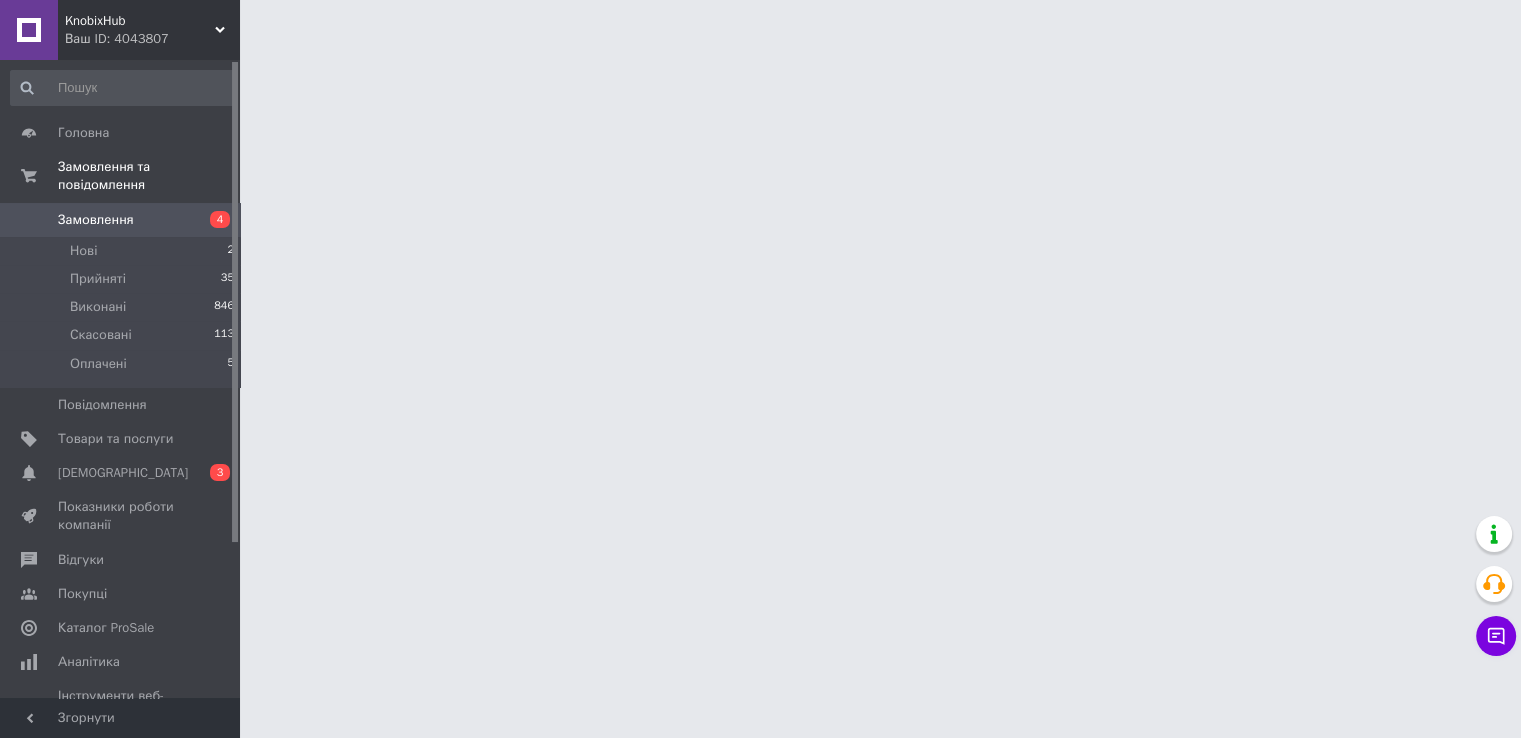 scroll, scrollTop: 0, scrollLeft: 0, axis: both 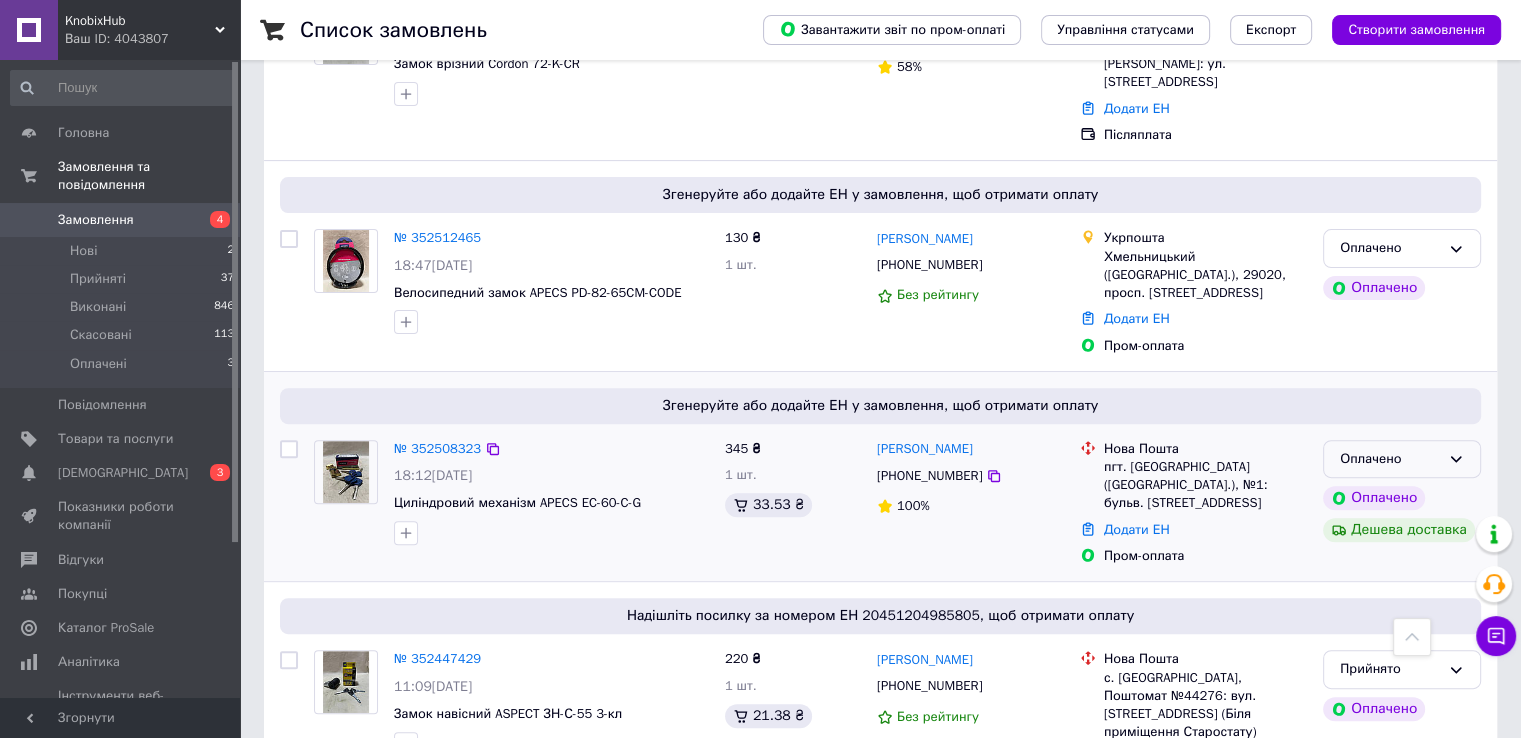 click on "Оплачено" at bounding box center [1390, 459] 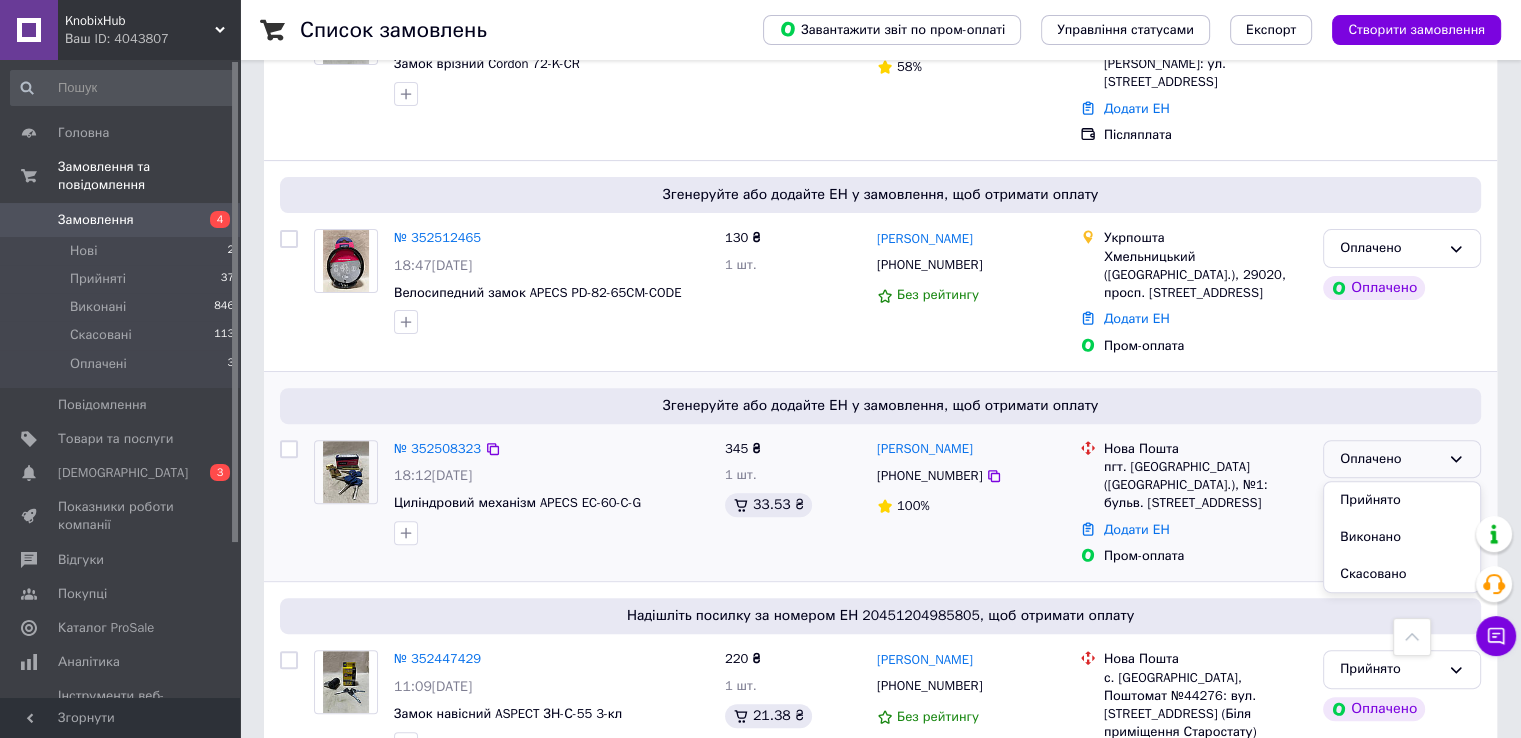 click on "Прийнято" at bounding box center (1402, 500) 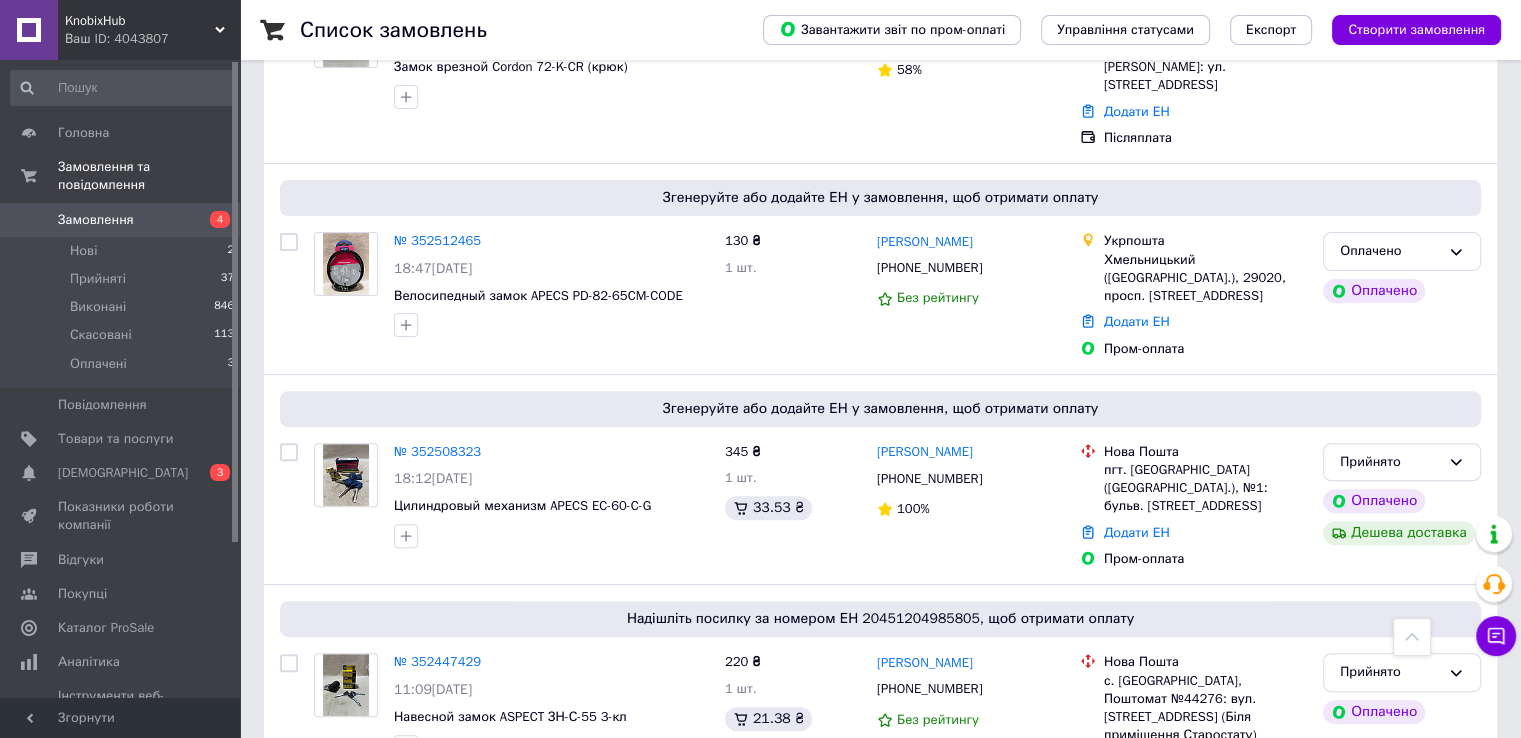 scroll, scrollTop: 600, scrollLeft: 0, axis: vertical 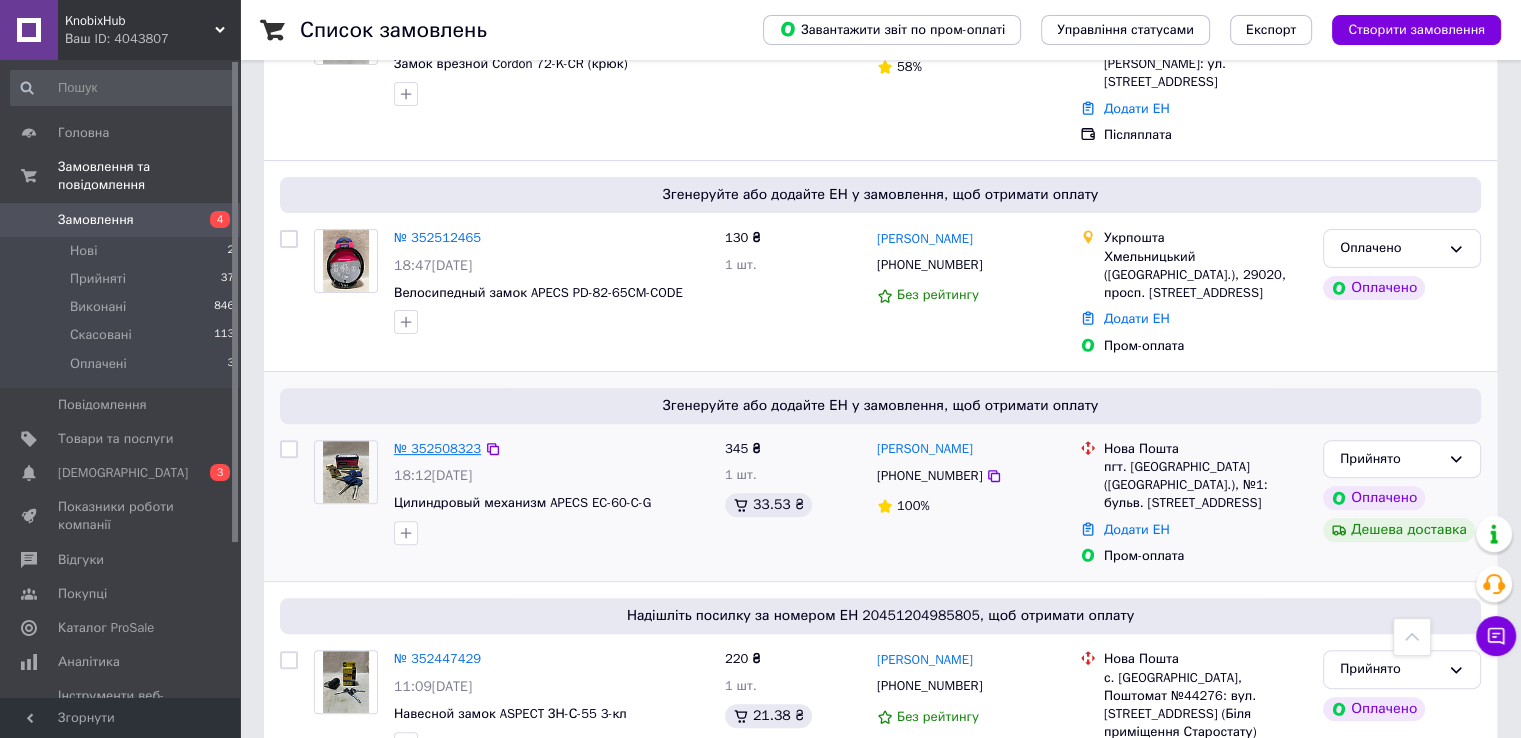 click on "№ 352508323" at bounding box center (437, 448) 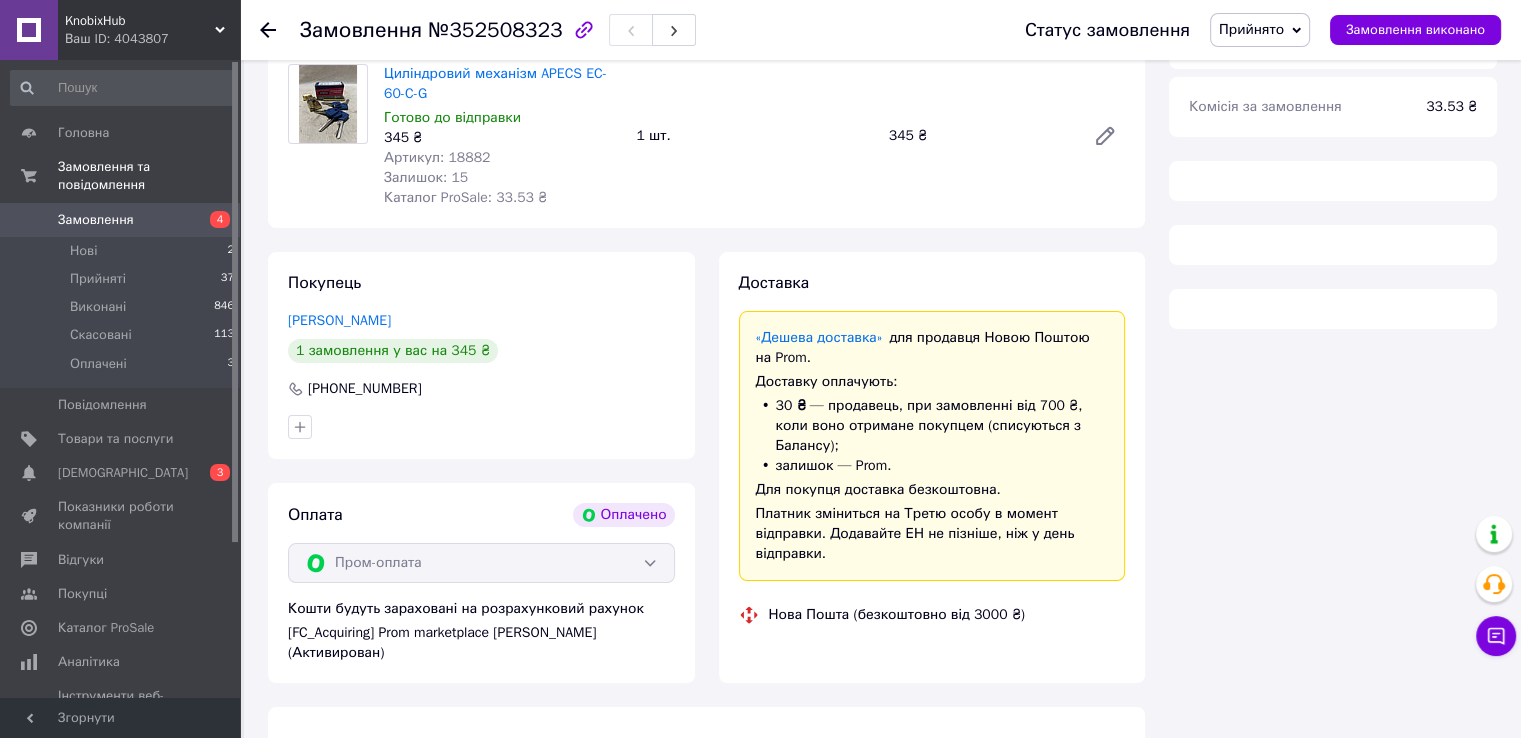scroll, scrollTop: 600, scrollLeft: 0, axis: vertical 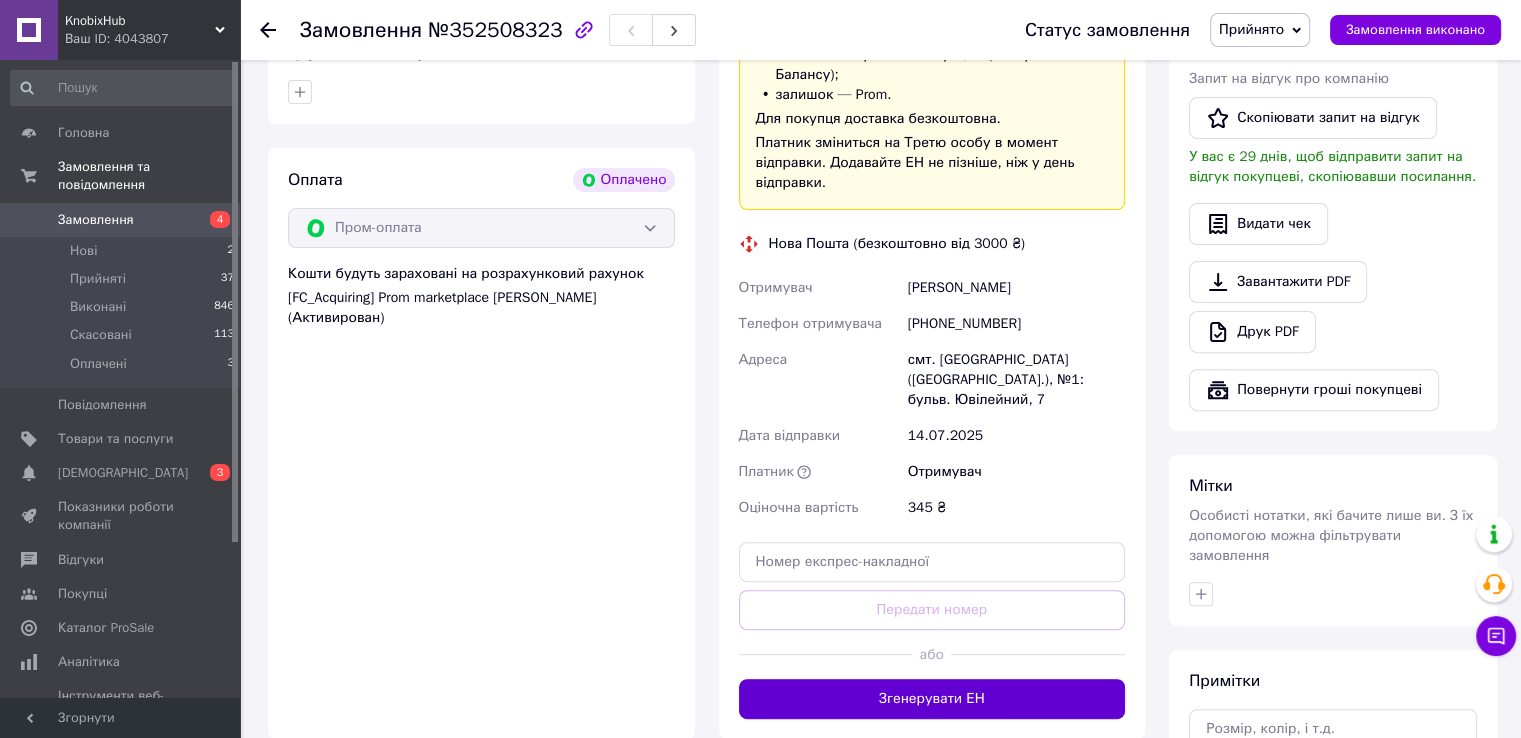 click on "Згенерувати ЕН" at bounding box center [932, 699] 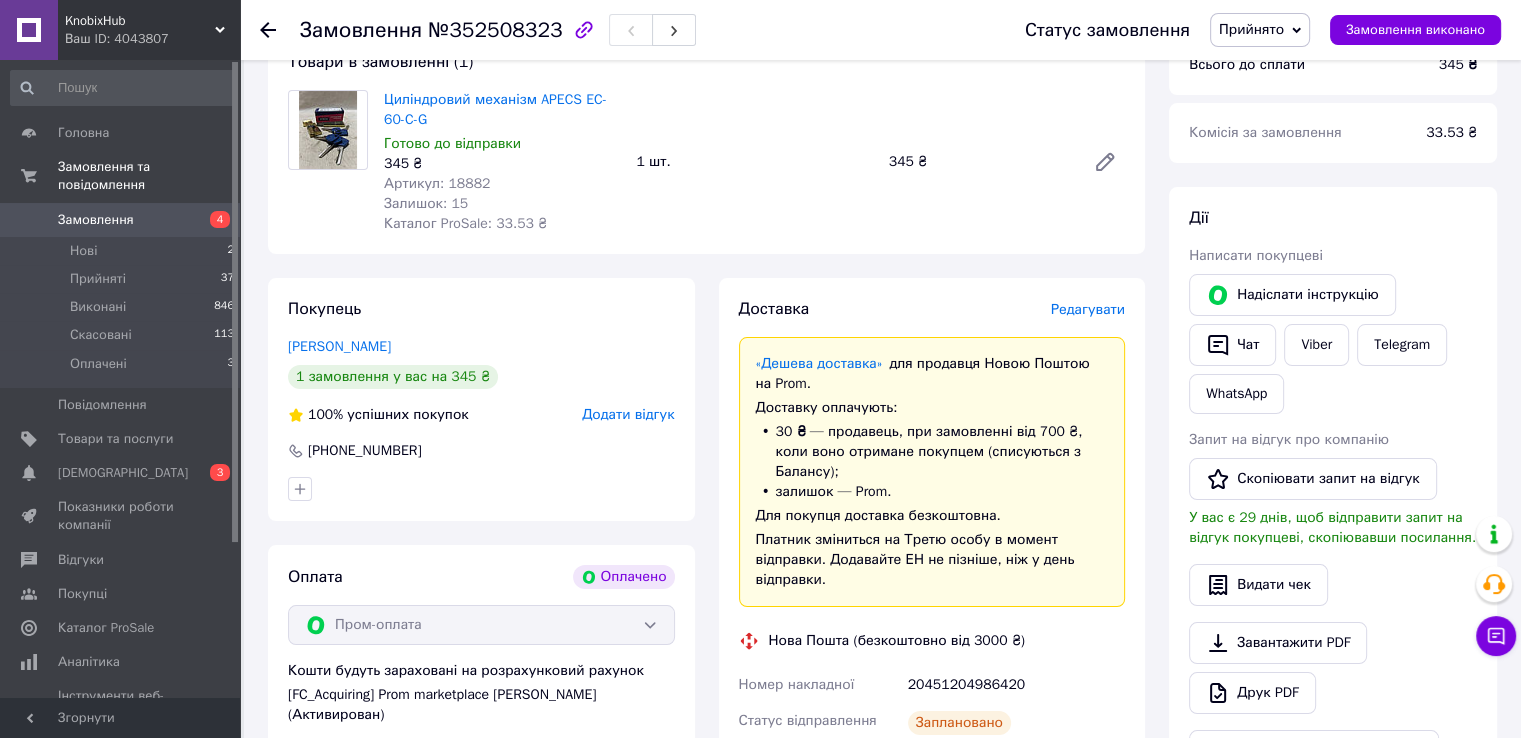 scroll, scrollTop: 200, scrollLeft: 0, axis: vertical 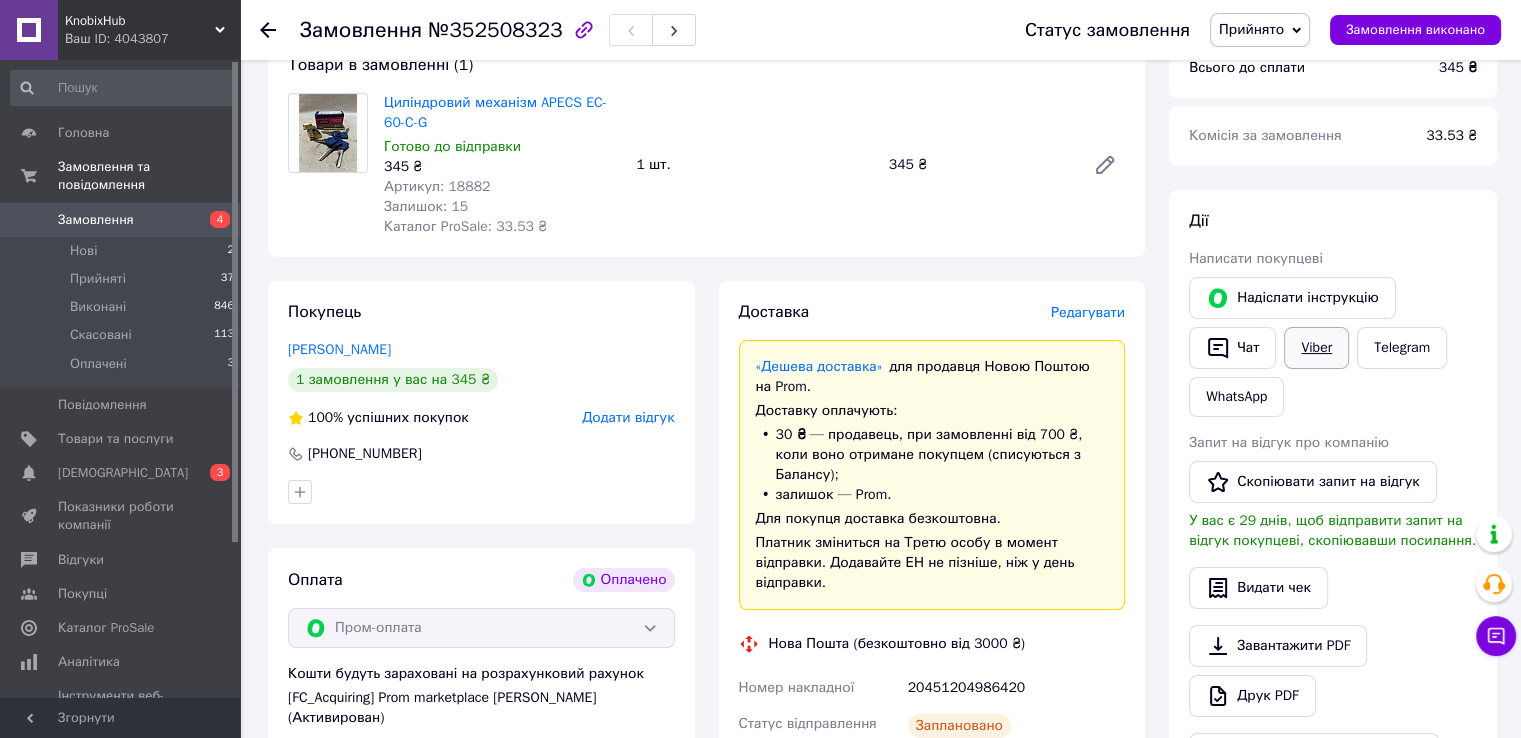 click on "Viber" at bounding box center (1316, 348) 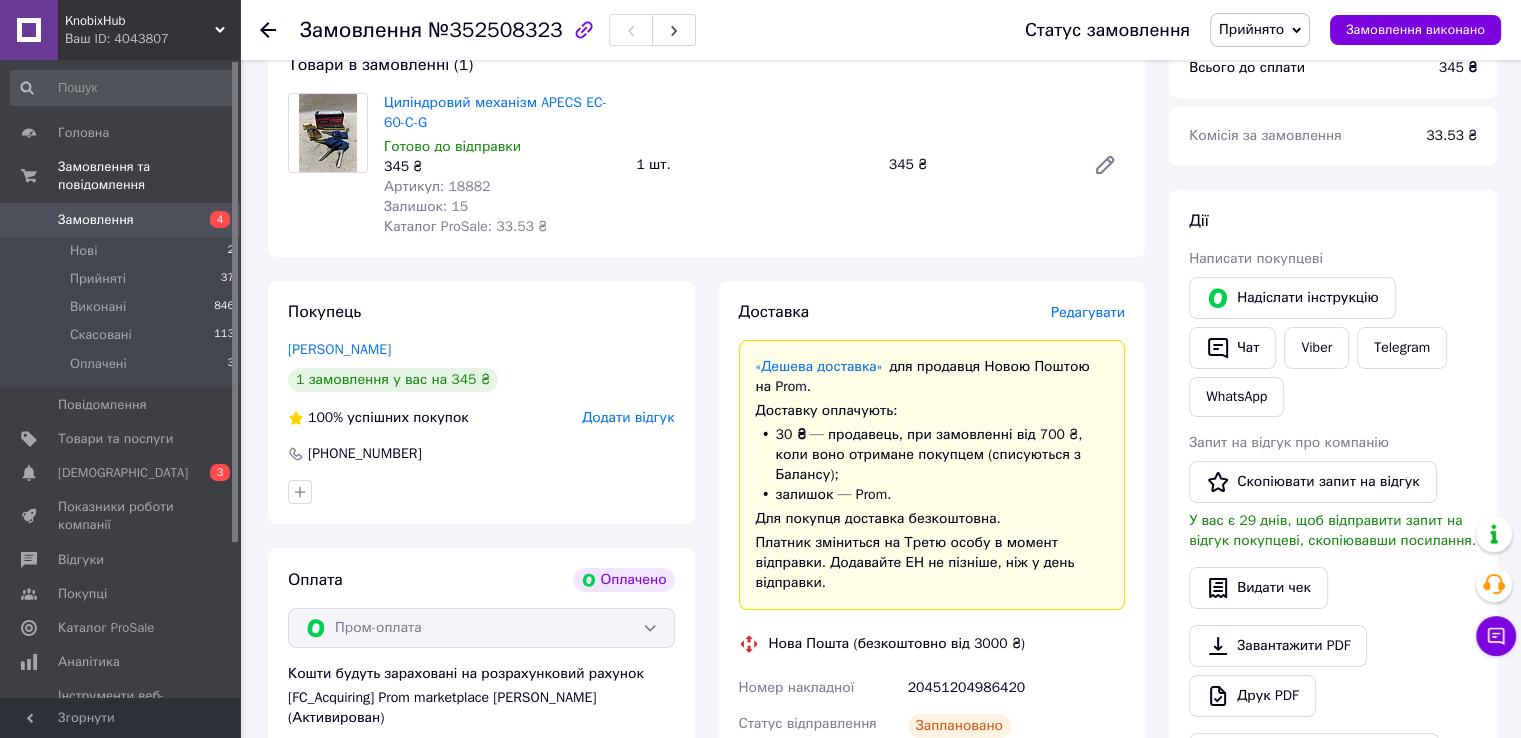 click on "№352508323" at bounding box center [495, 30] 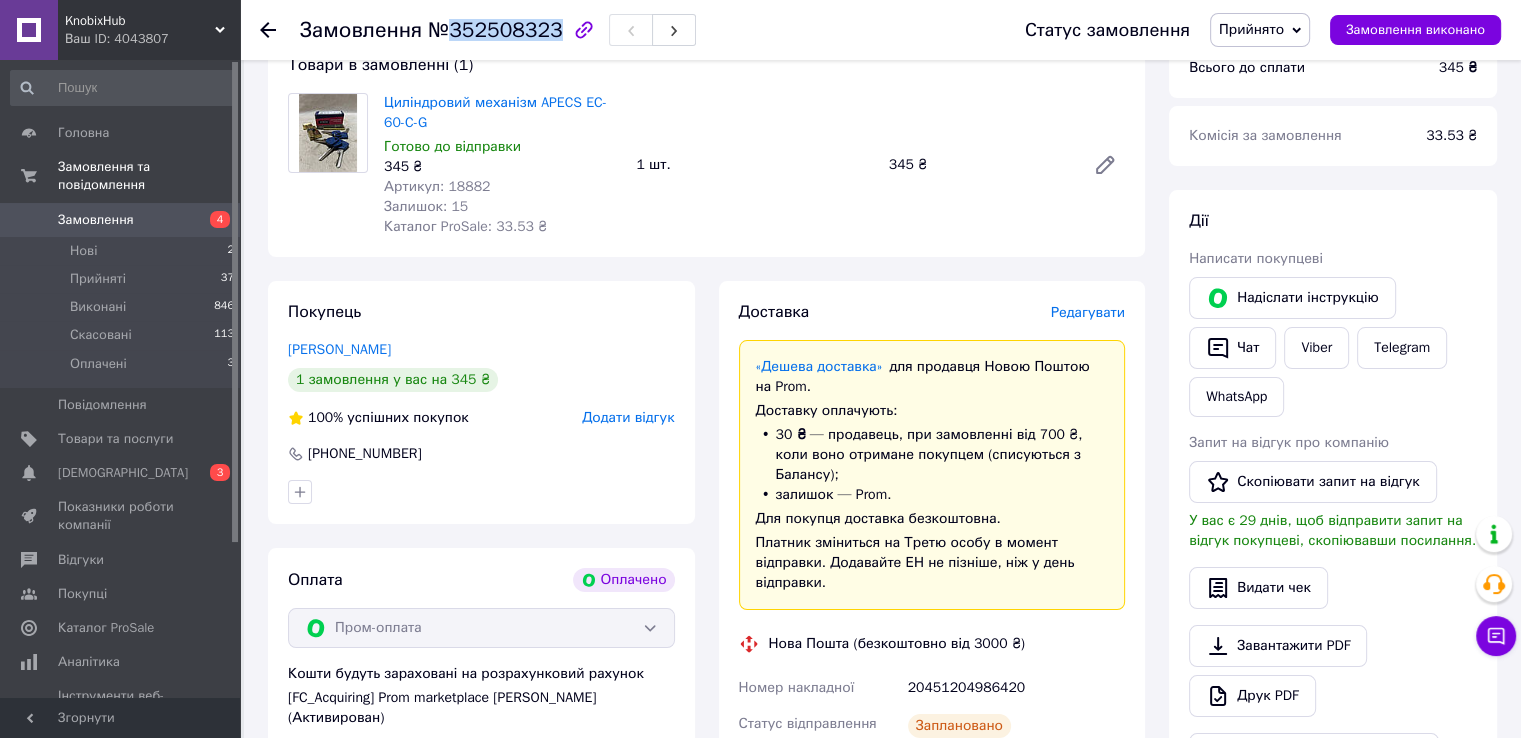 click on "№352508323" at bounding box center (495, 30) 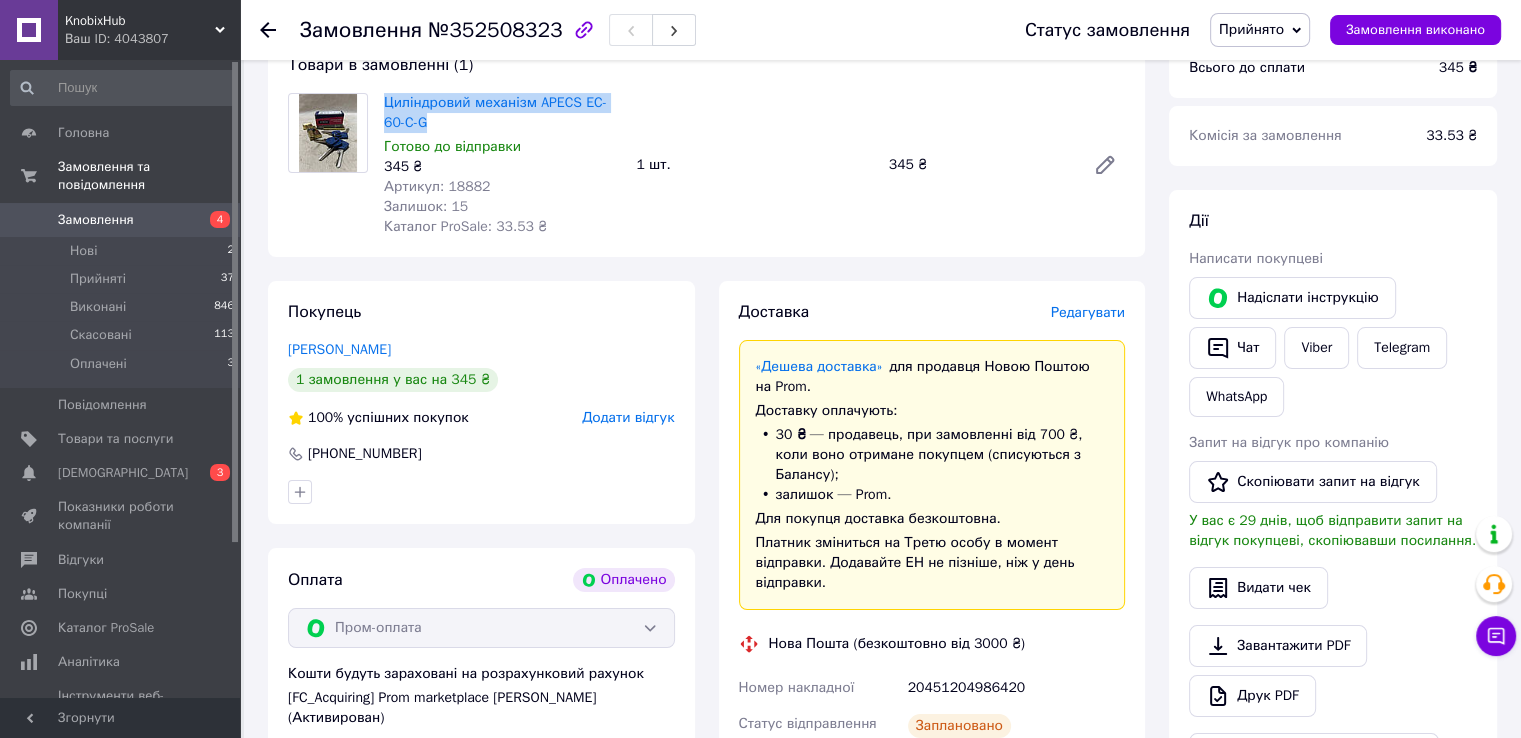 drag, startPoint x: 456, startPoint y: 128, endPoint x: 377, endPoint y: 107, distance: 81.7435 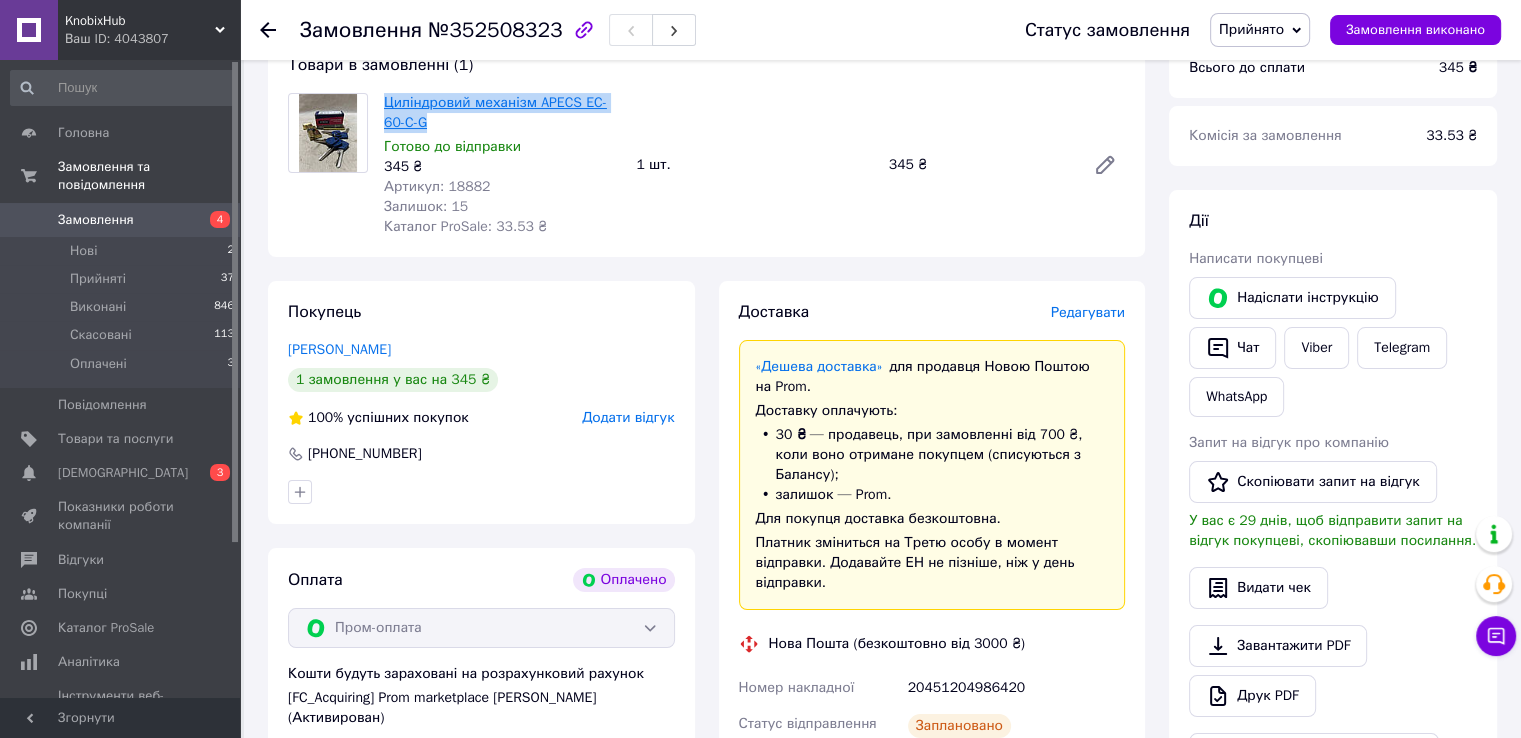 copy on "Циліндровий механізм APECS EC-60-C-G" 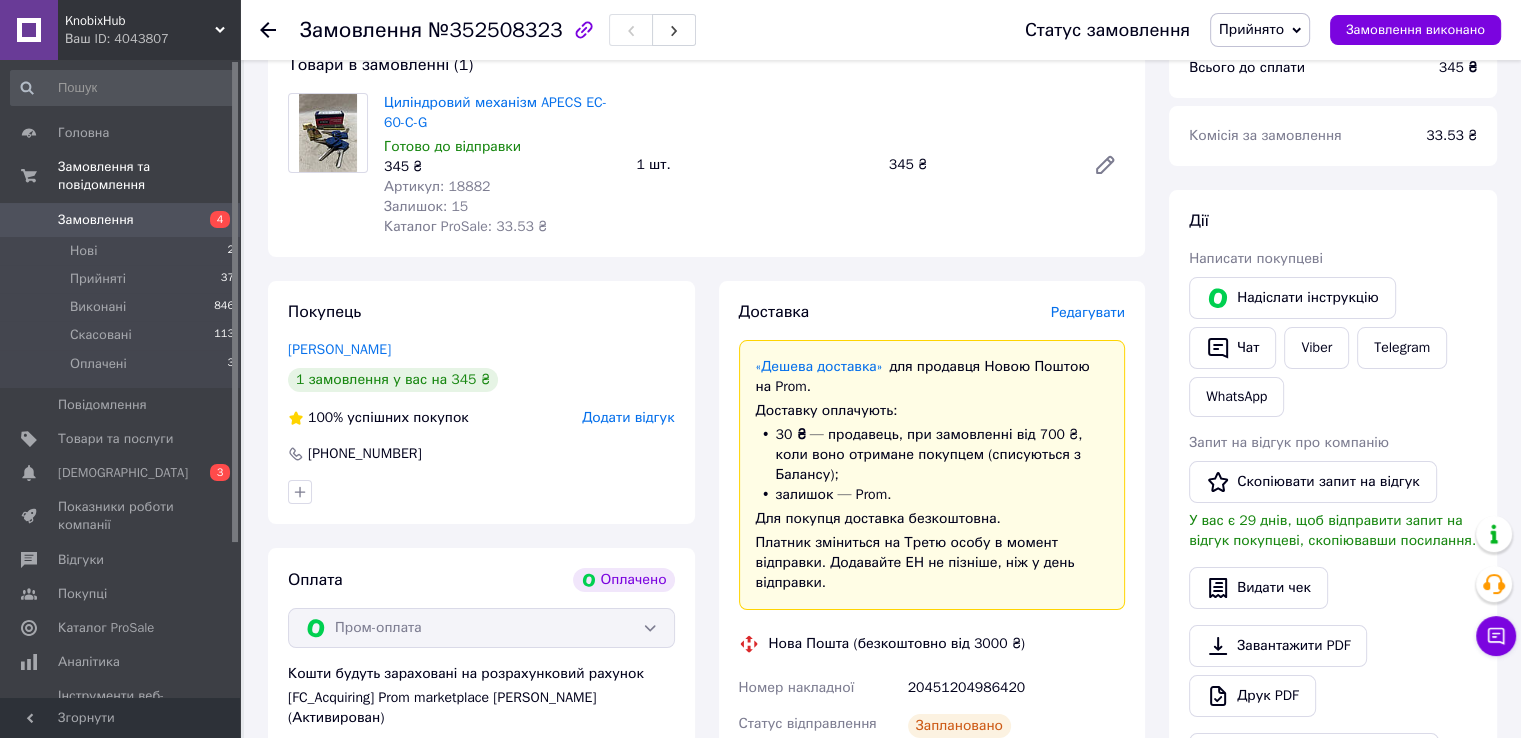 click on "Готово до відправки" at bounding box center [502, 147] 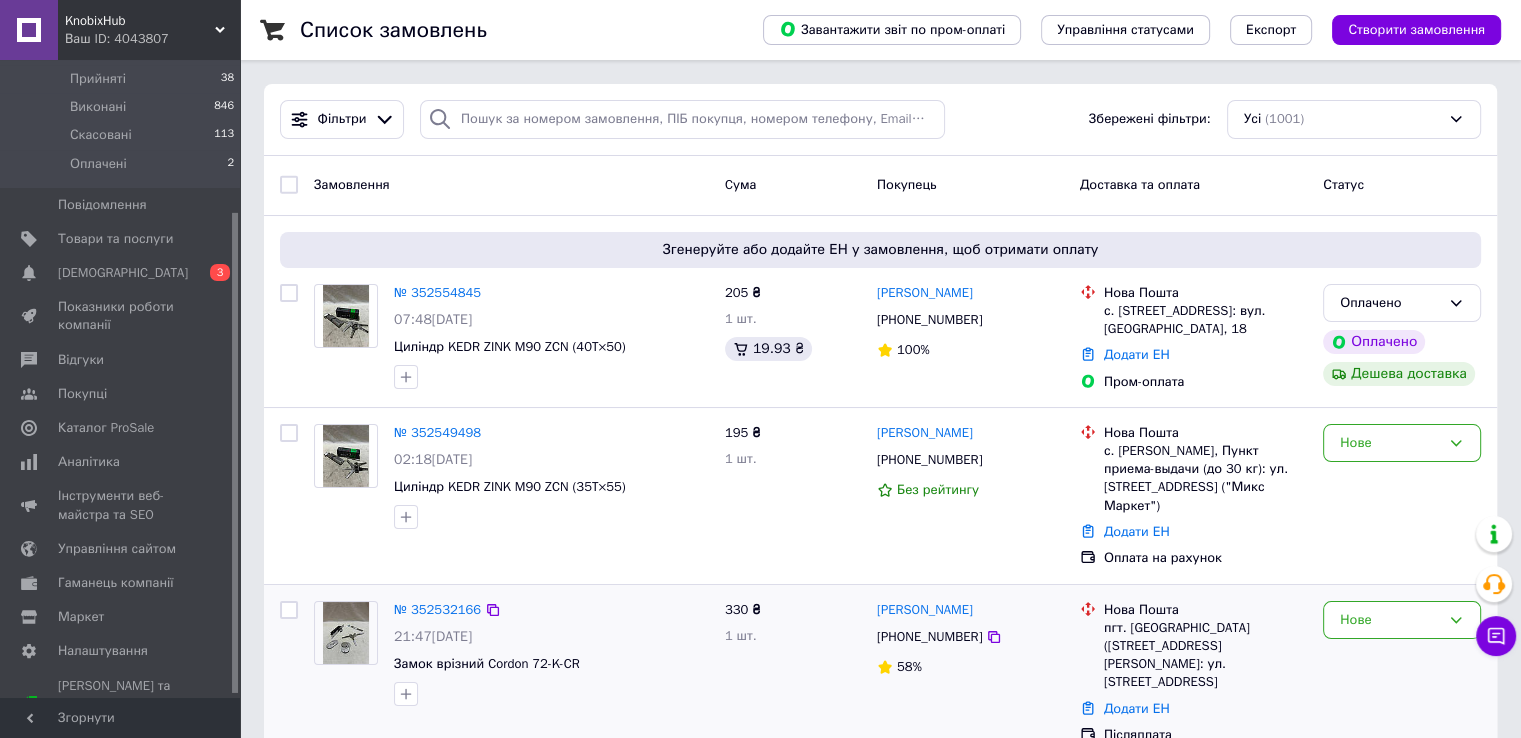 scroll, scrollTop: 204, scrollLeft: 0, axis: vertical 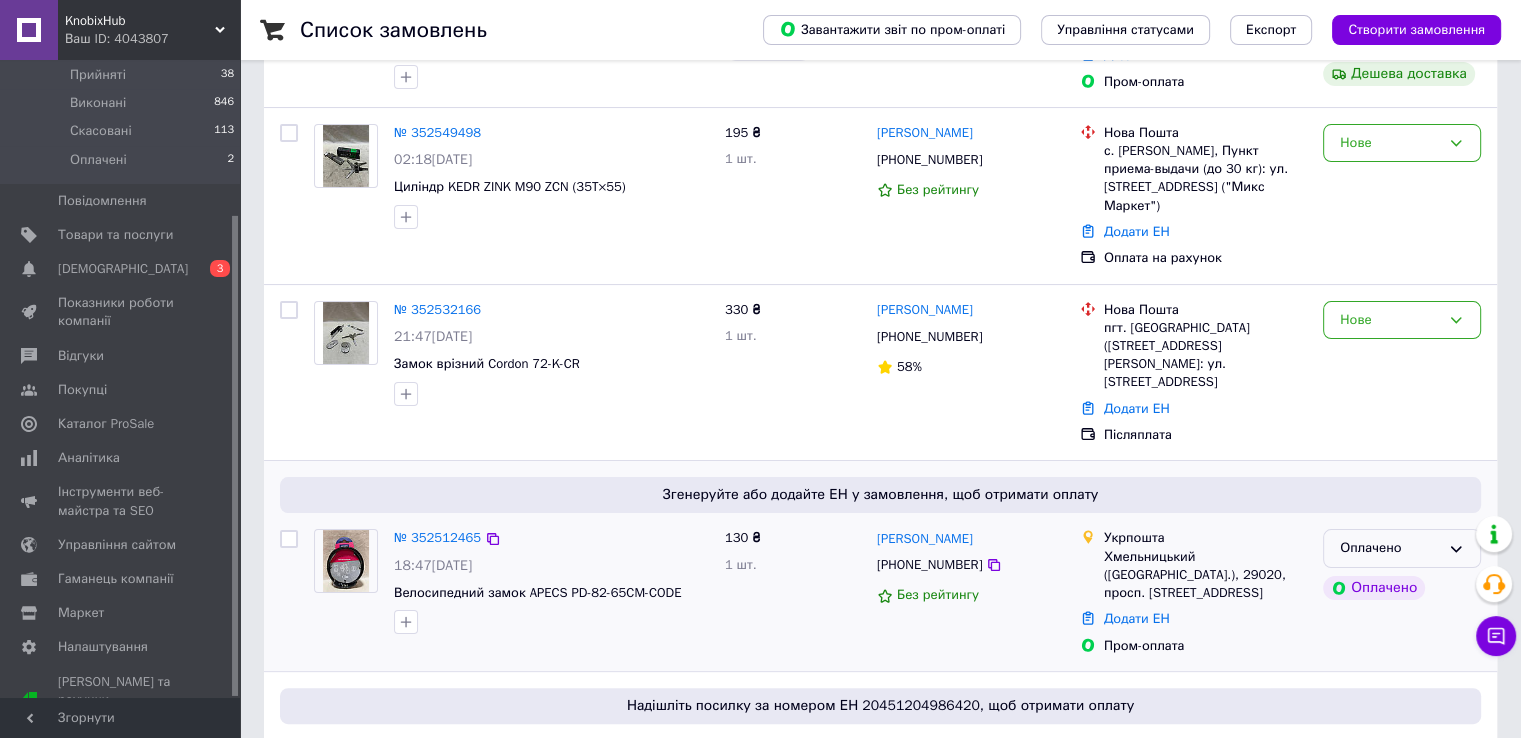 click on "Оплачено" at bounding box center (1402, 548) 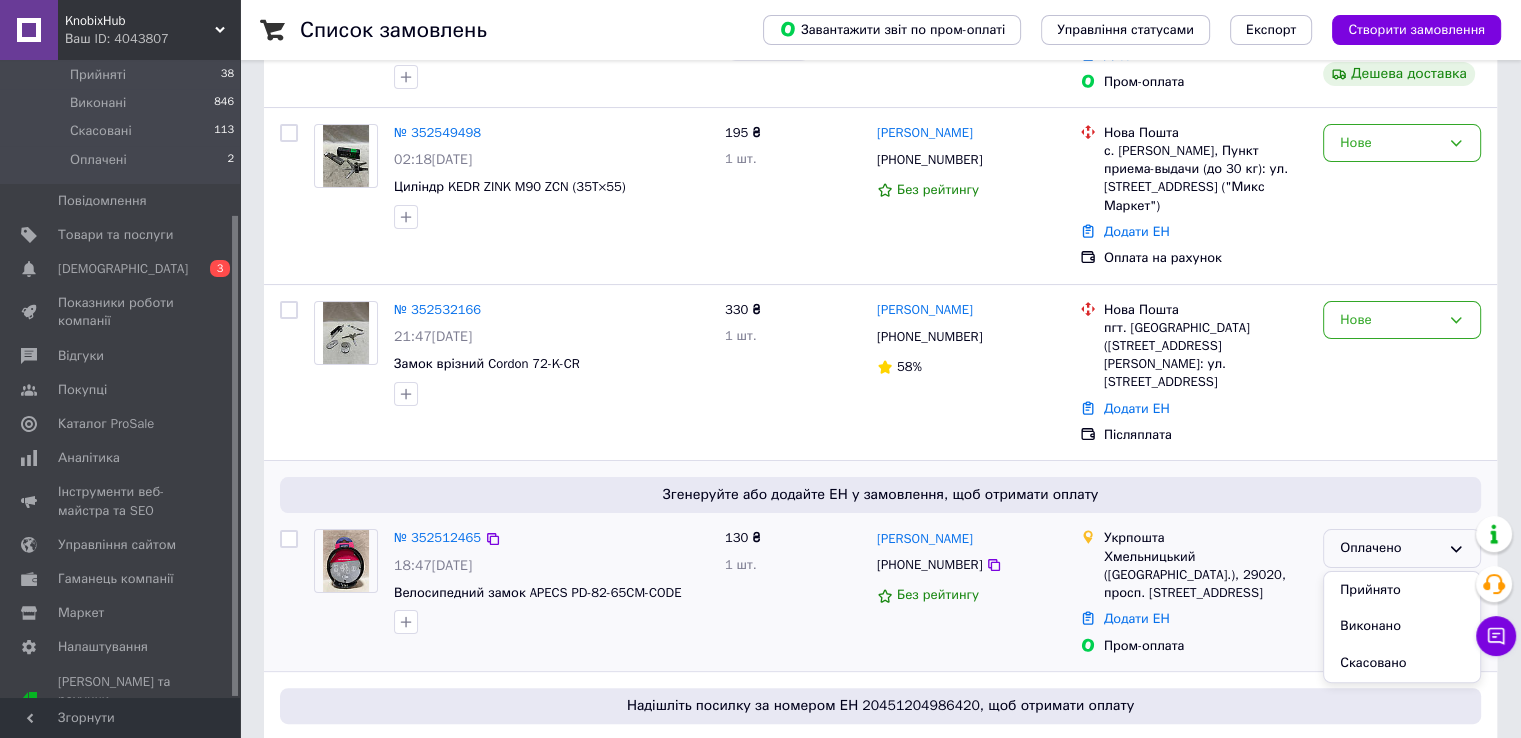 click on "Прийнято" at bounding box center [1402, 590] 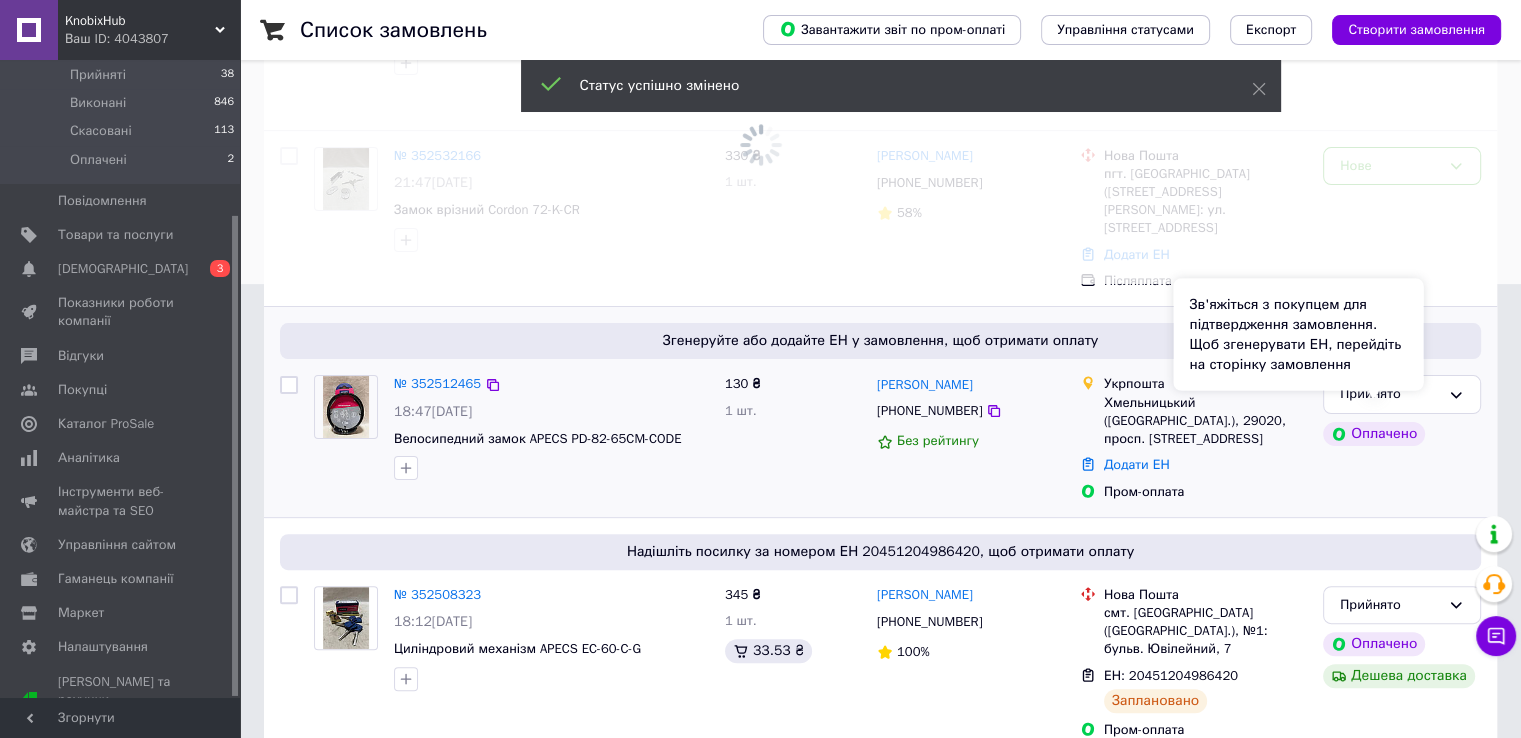 scroll, scrollTop: 500, scrollLeft: 0, axis: vertical 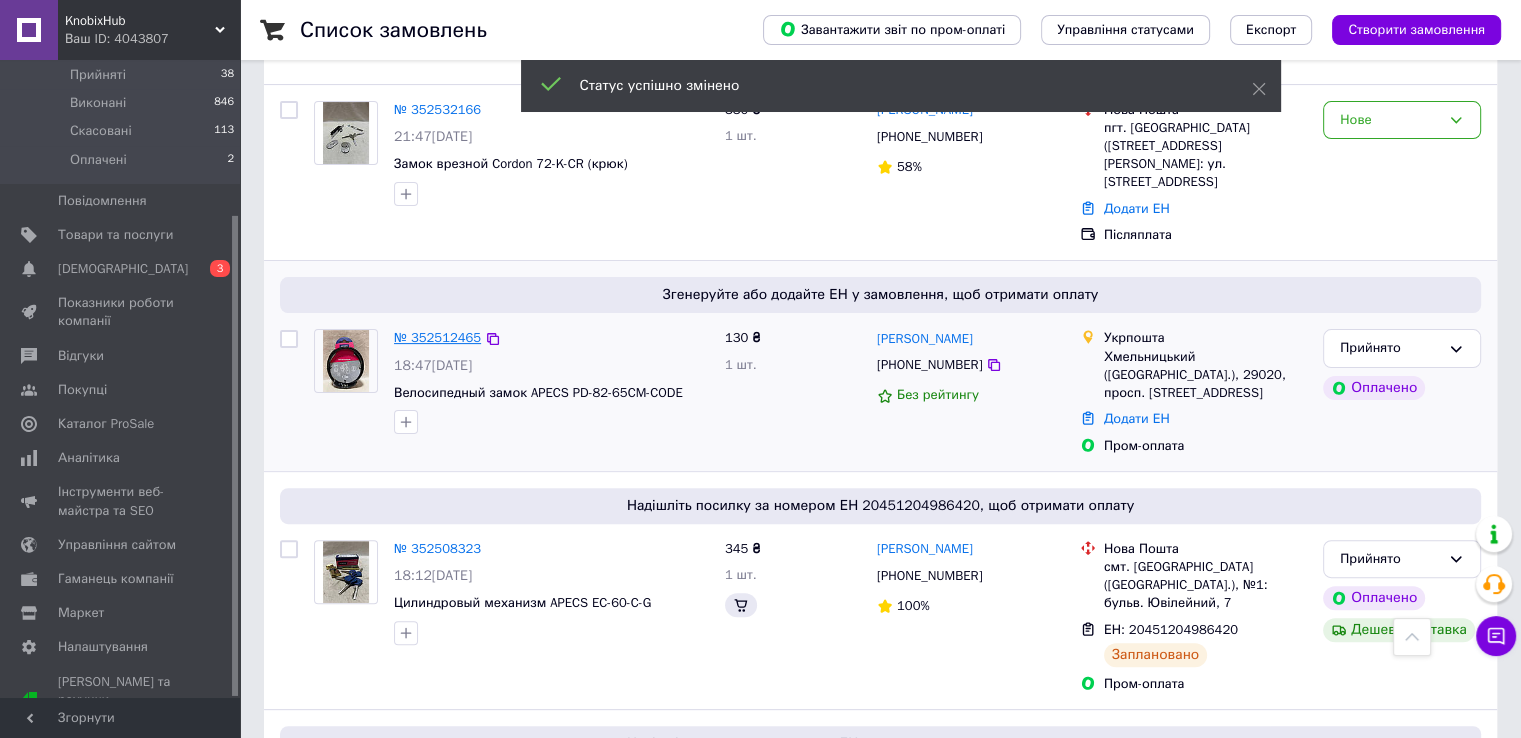 click on "№ 352512465" at bounding box center (437, 337) 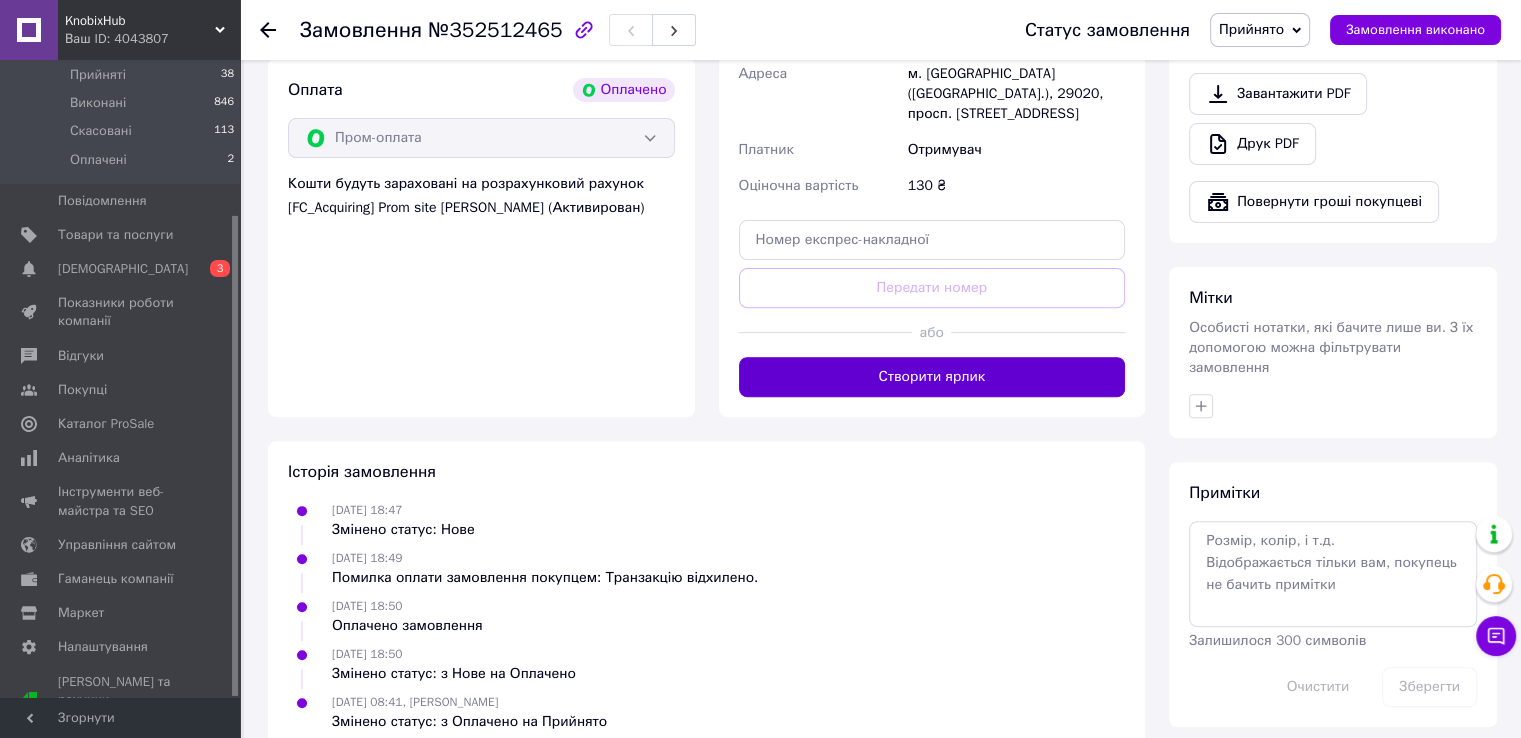 click on "Створити ярлик" at bounding box center [932, 377] 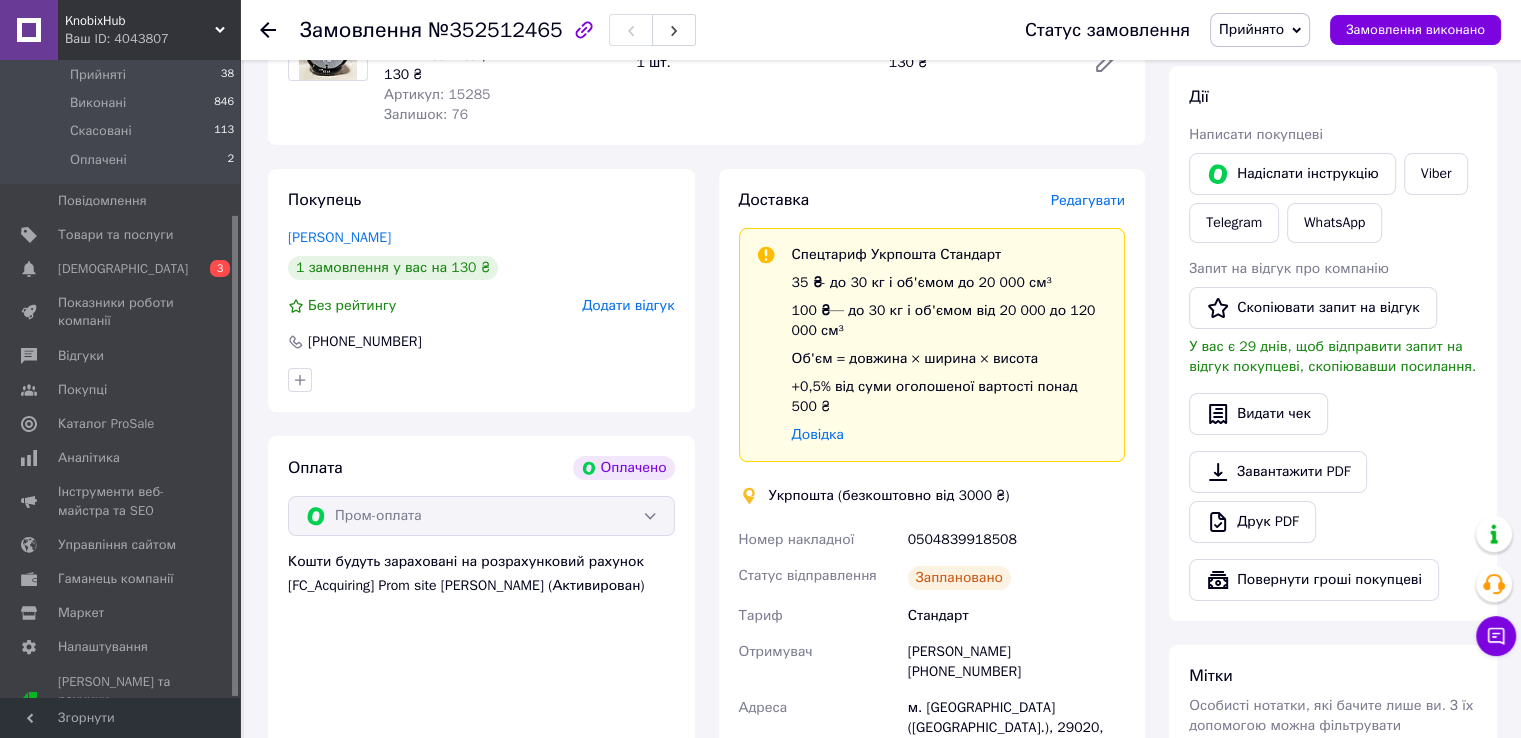 scroll, scrollTop: 300, scrollLeft: 0, axis: vertical 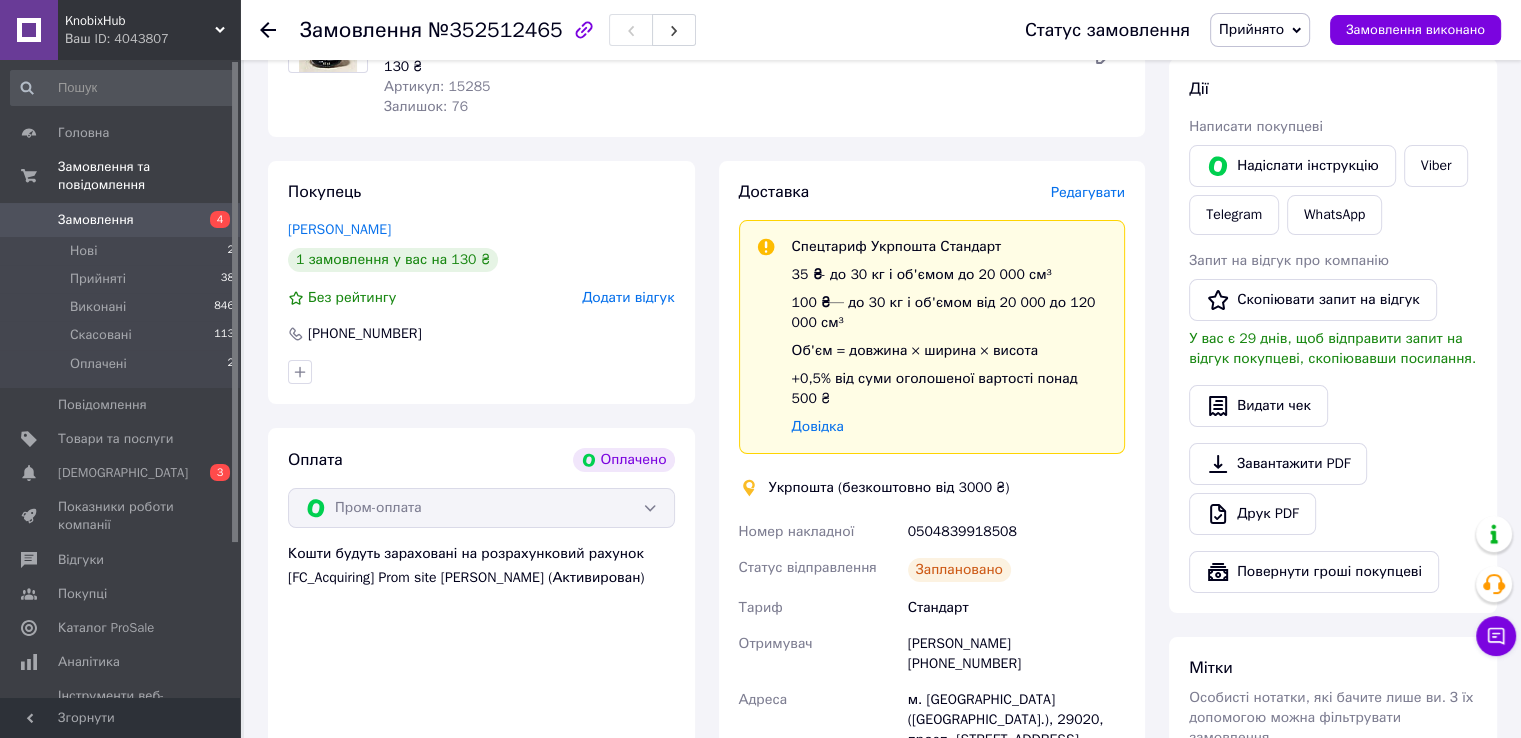 click on "Замовлення" at bounding box center [121, 220] 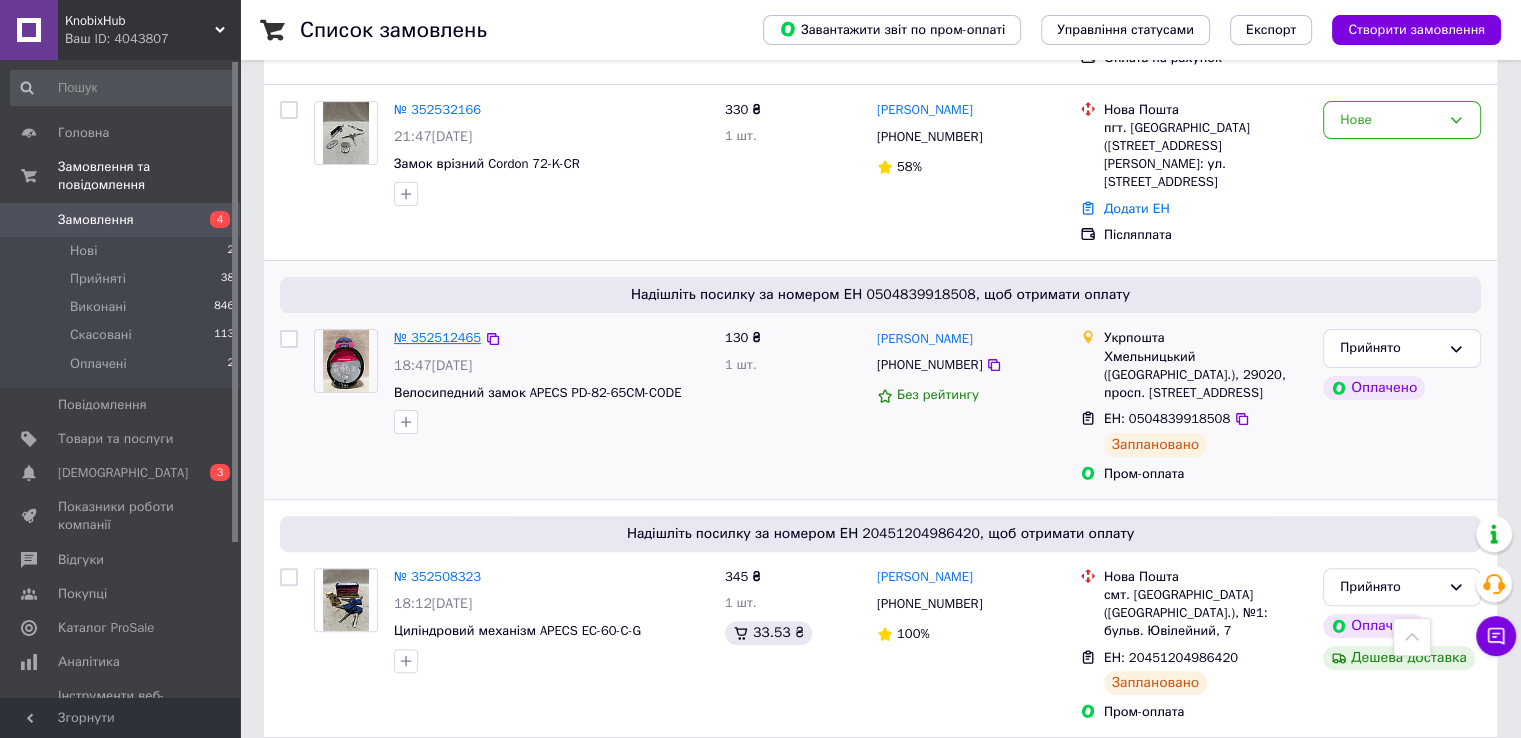 click on "№ 352512465" at bounding box center (437, 337) 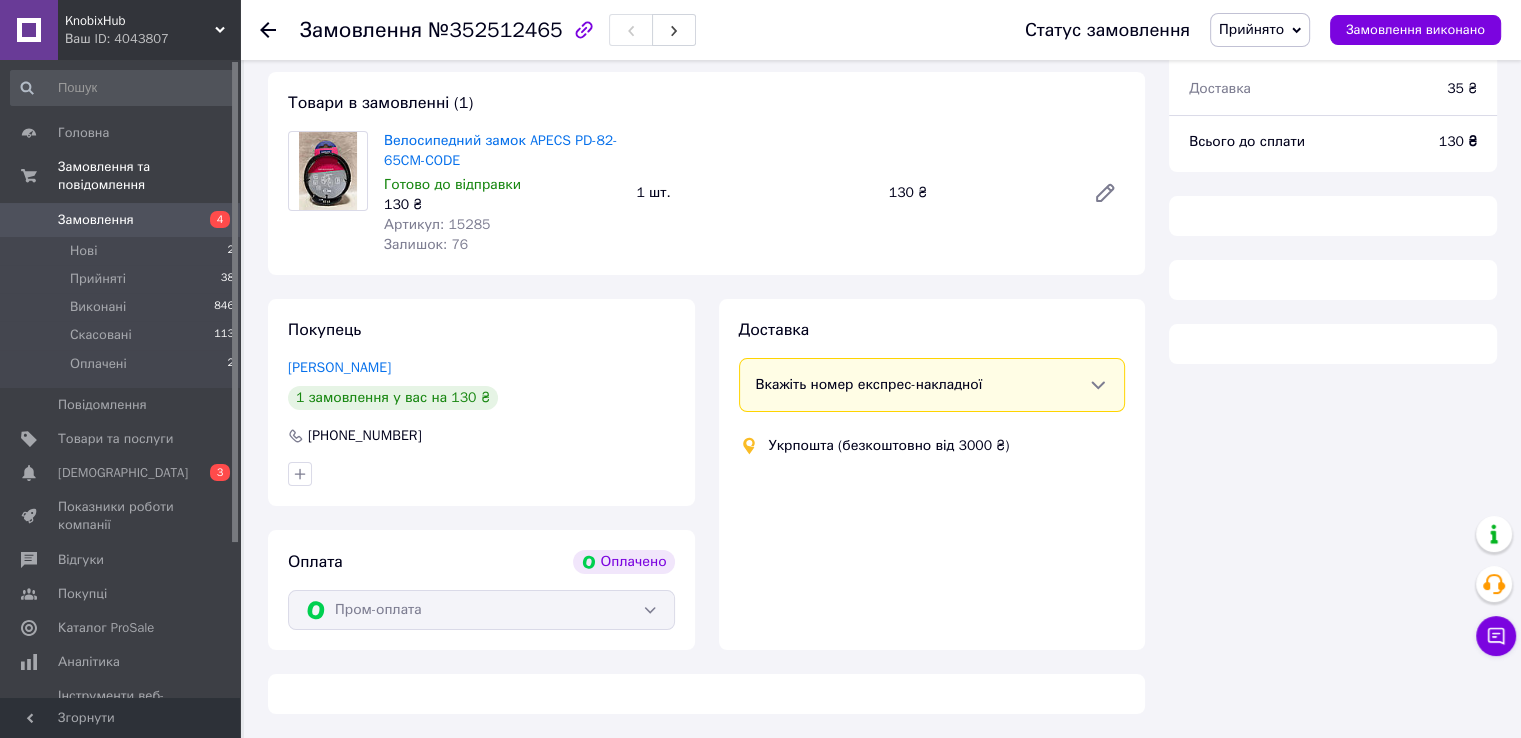 scroll, scrollTop: 500, scrollLeft: 0, axis: vertical 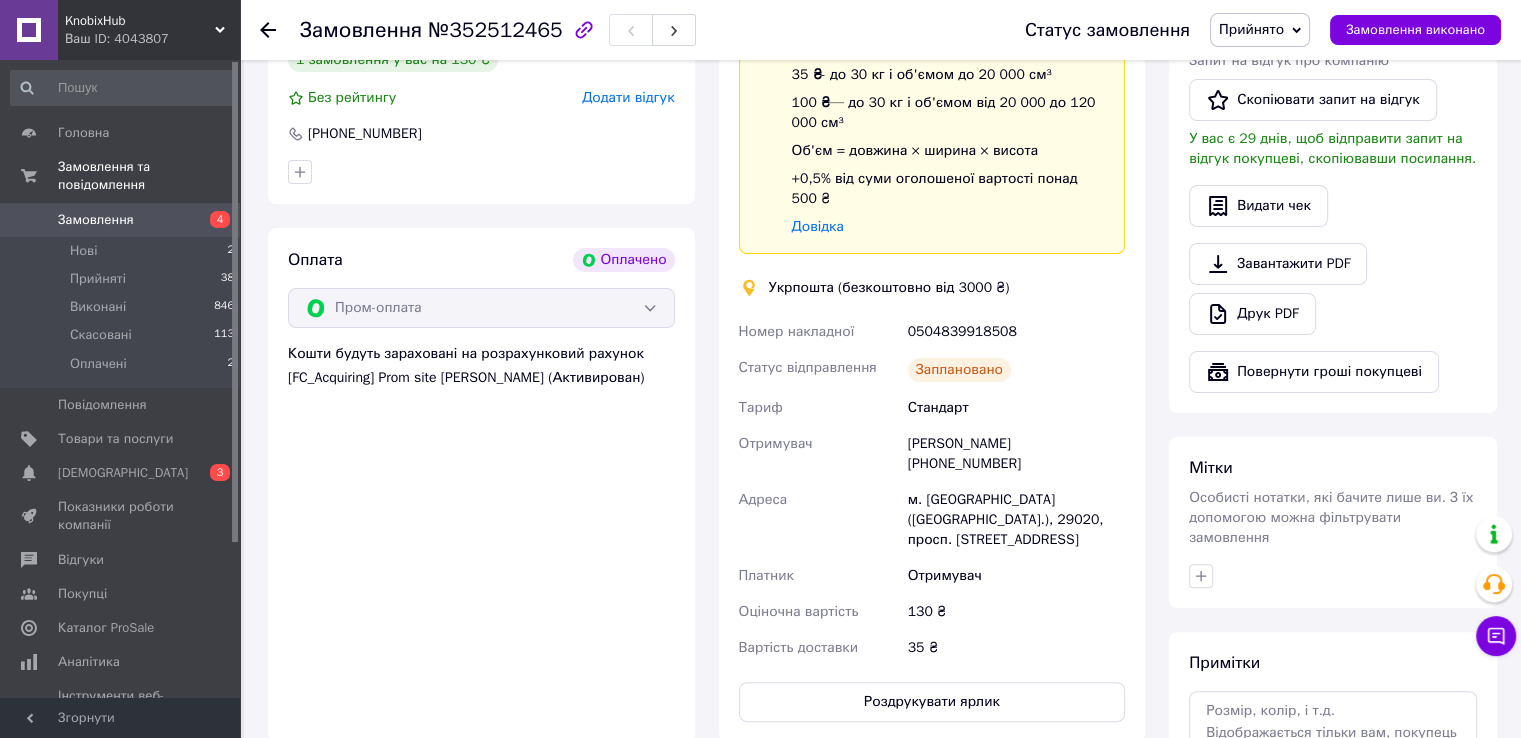 drag, startPoint x: 1296, startPoint y: 466, endPoint x: 1292, endPoint y: 421, distance: 45.17743 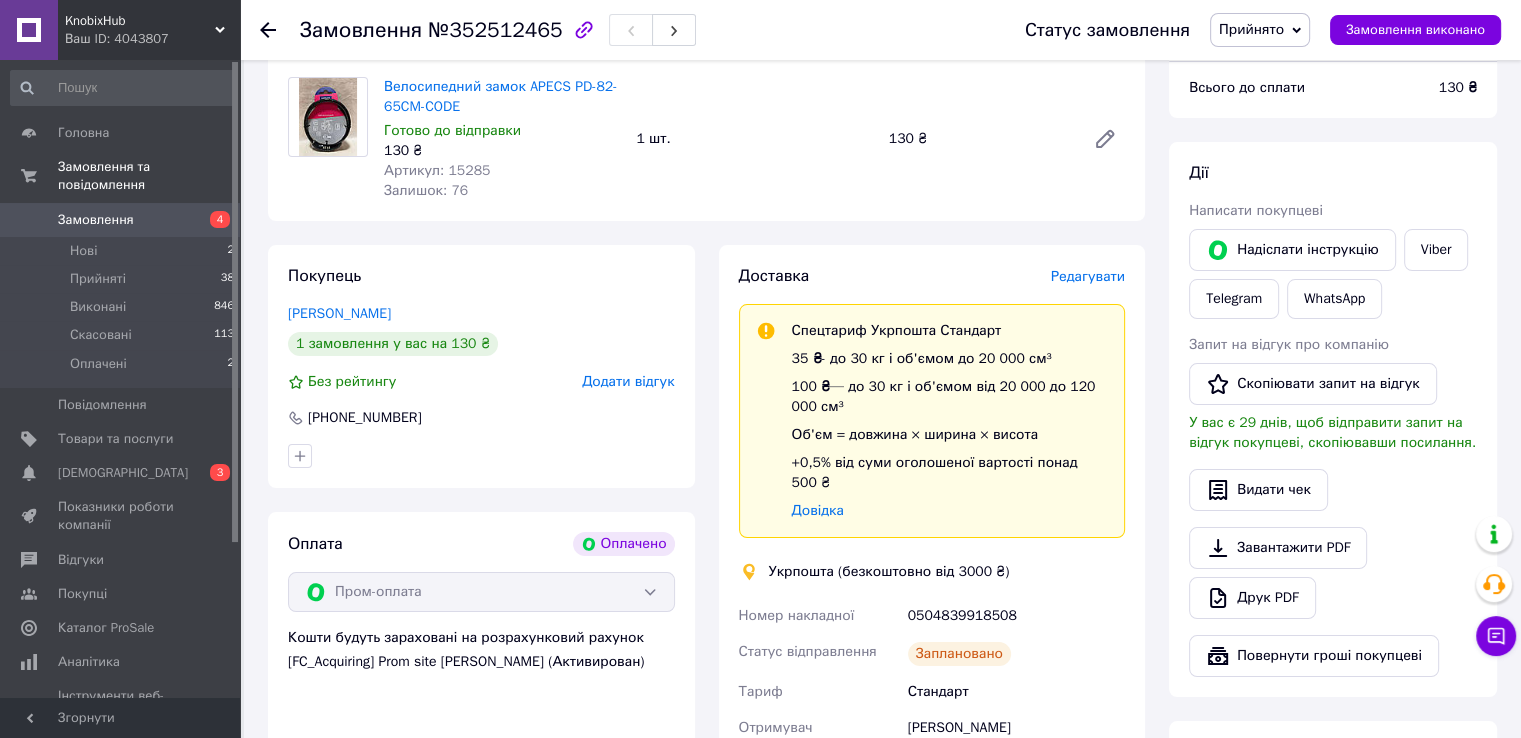scroll, scrollTop: 200, scrollLeft: 0, axis: vertical 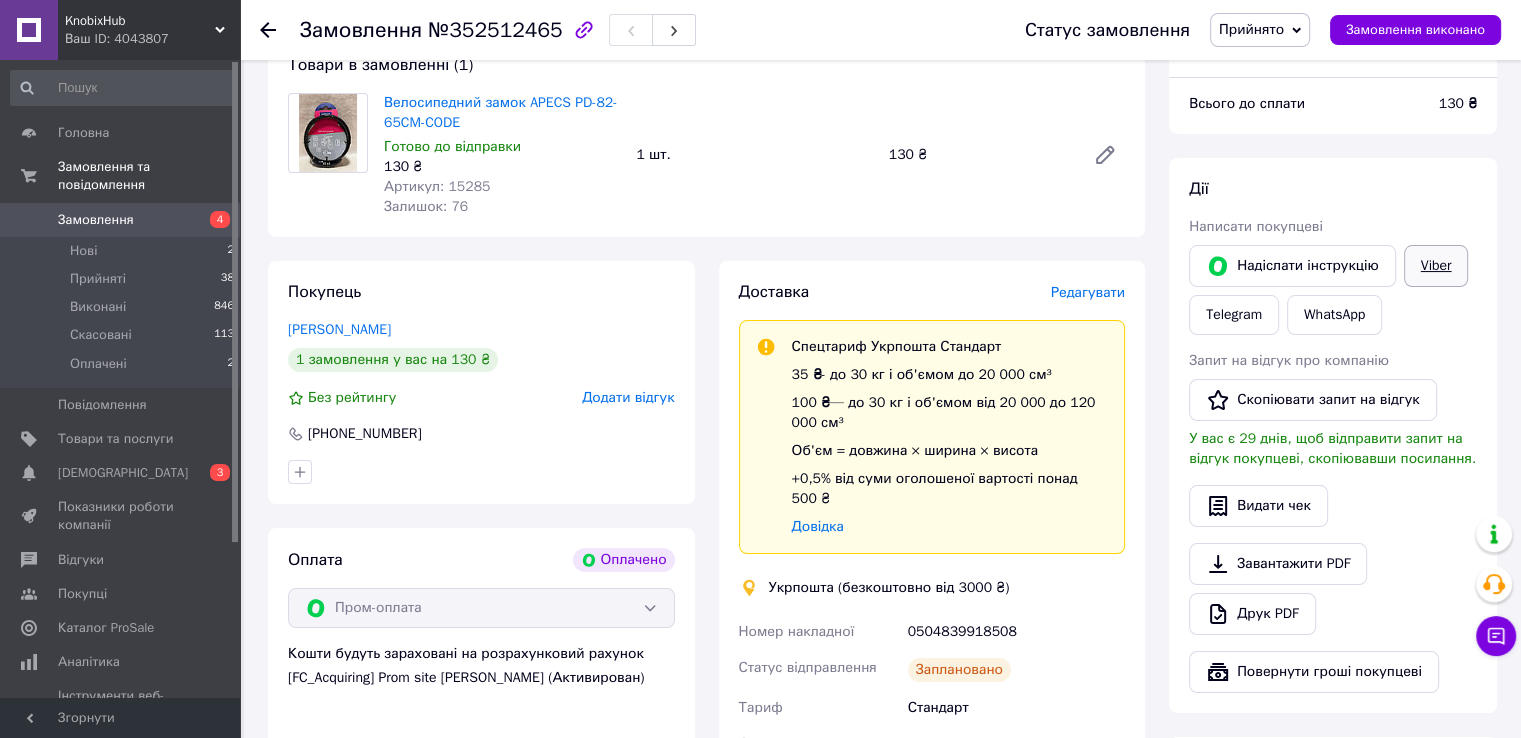 click on "Viber" at bounding box center [1436, 266] 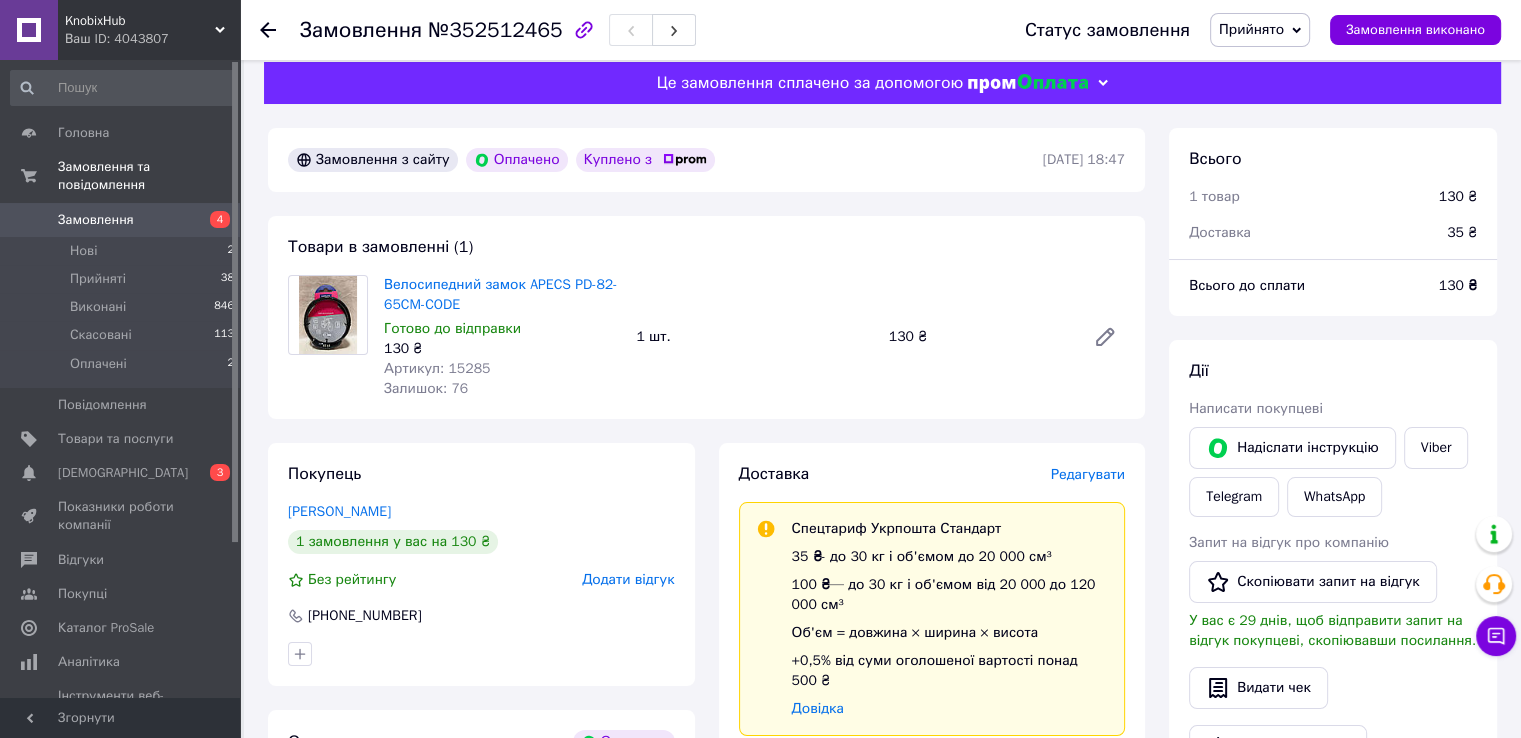 scroll, scrollTop: 0, scrollLeft: 0, axis: both 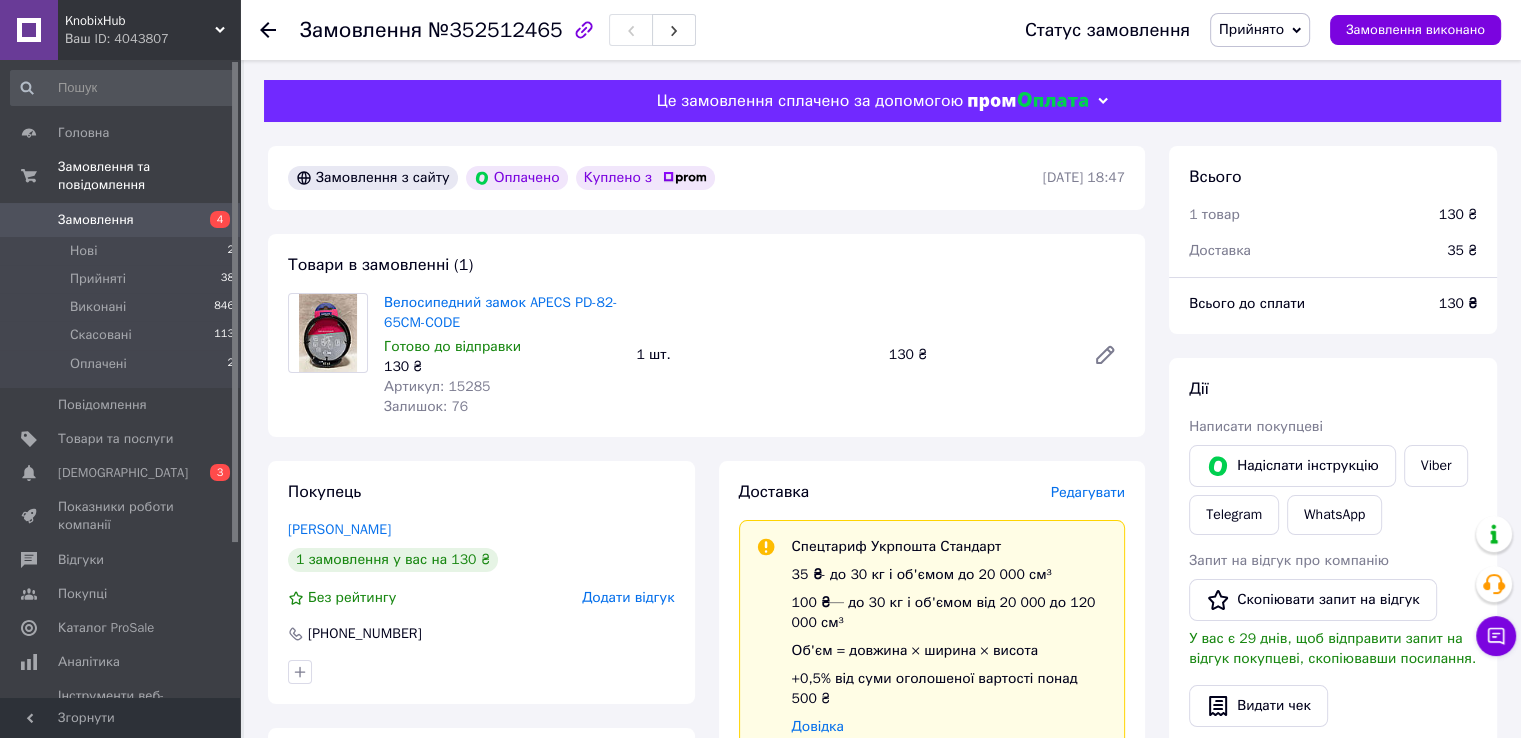 click on "№352512465" at bounding box center [495, 30] 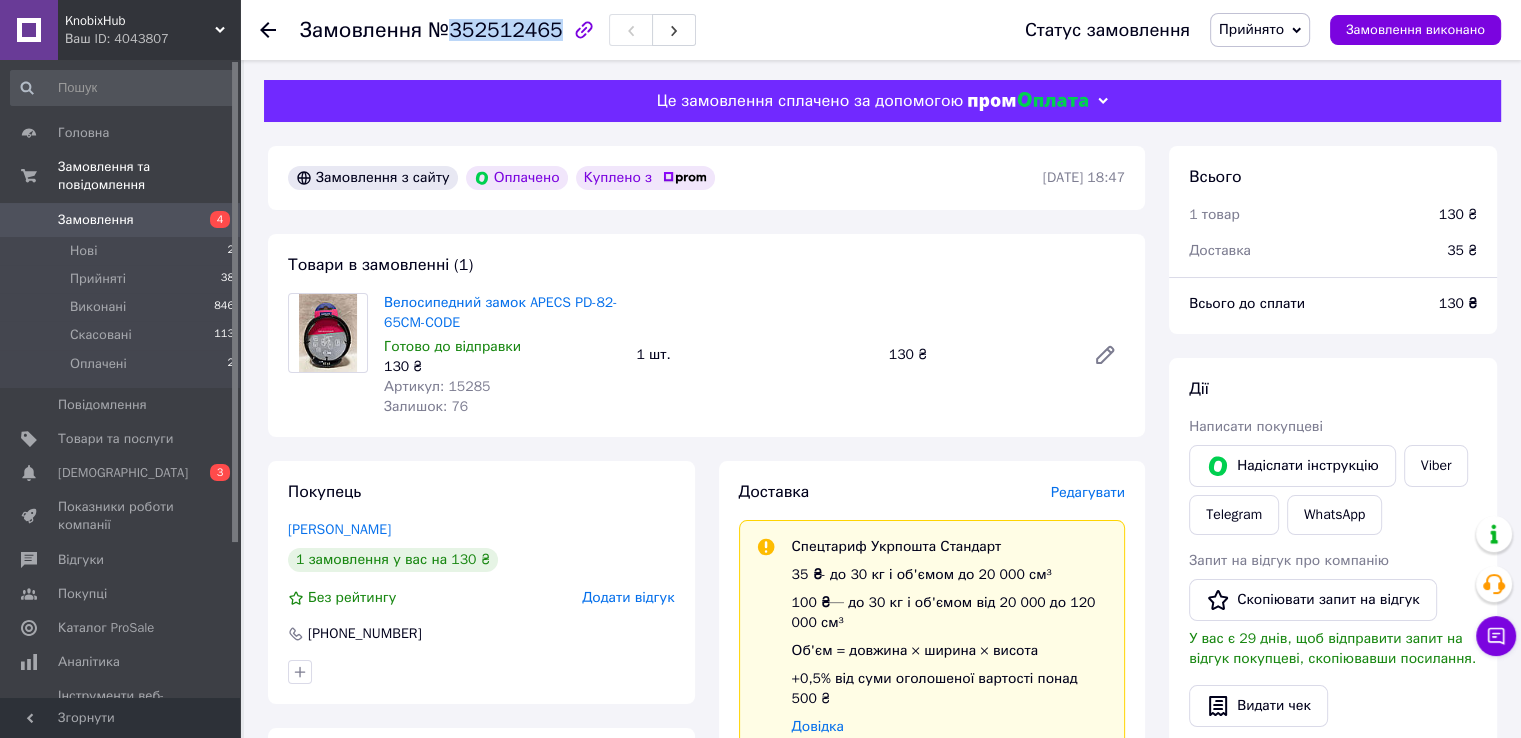 click on "№352512465" at bounding box center (495, 30) 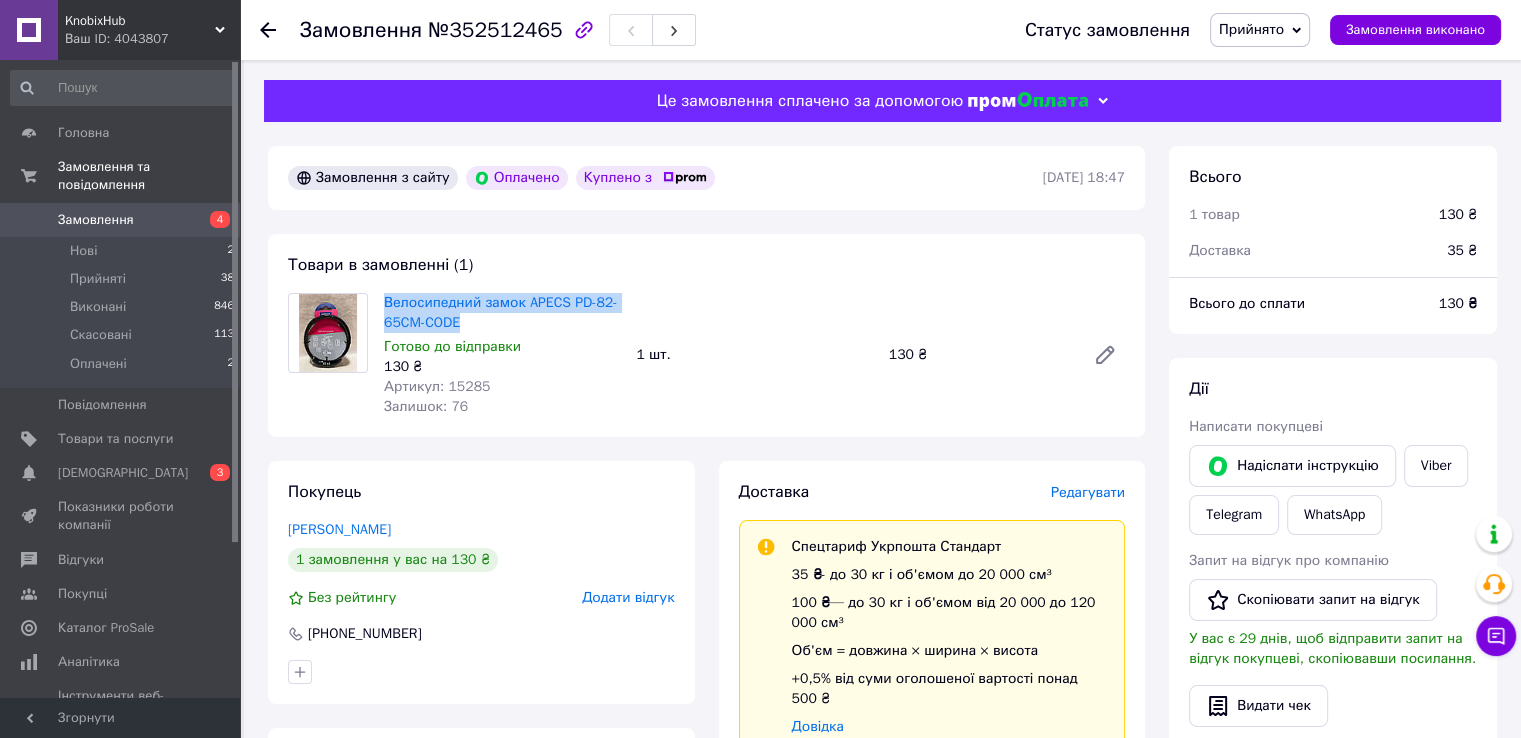 drag, startPoint x: 488, startPoint y: 334, endPoint x: 380, endPoint y: 308, distance: 111.085556 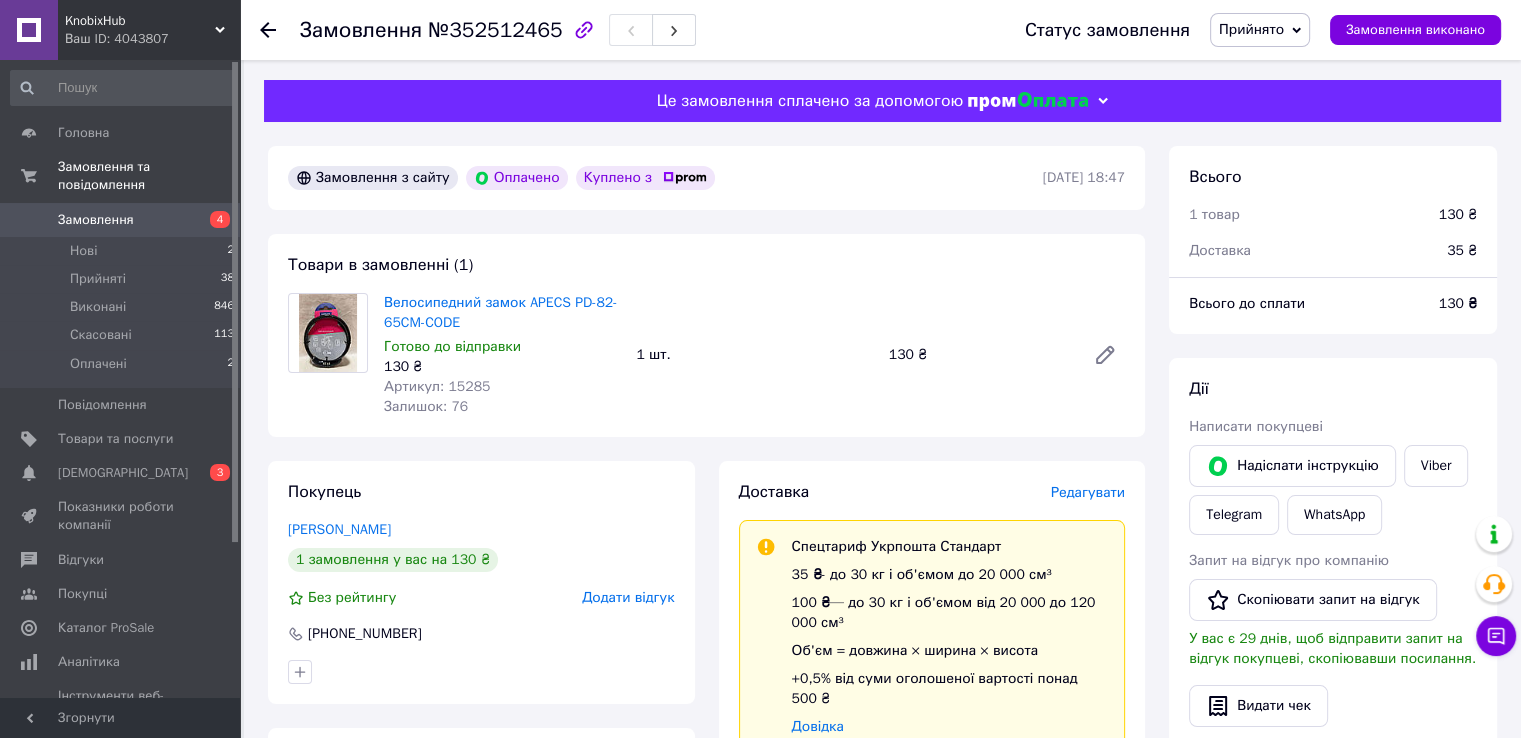 click on "Велосипедний замок APECS PD-82-65CM-CODE Готово до відправки 130 ₴ Артикул: 15285 Залишок: 76 1 шт. 130 ₴" at bounding box center [754, 355] 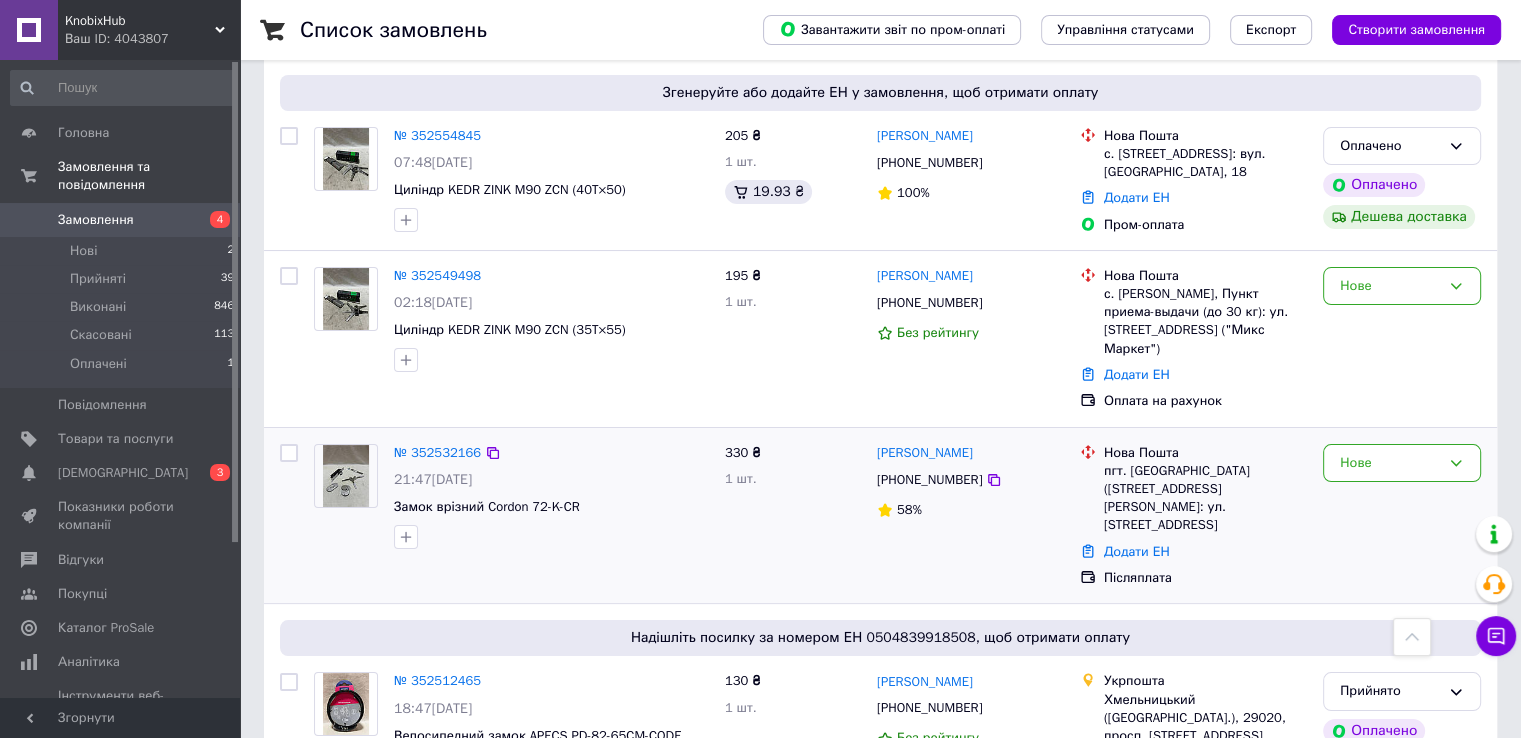 scroll, scrollTop: 100, scrollLeft: 0, axis: vertical 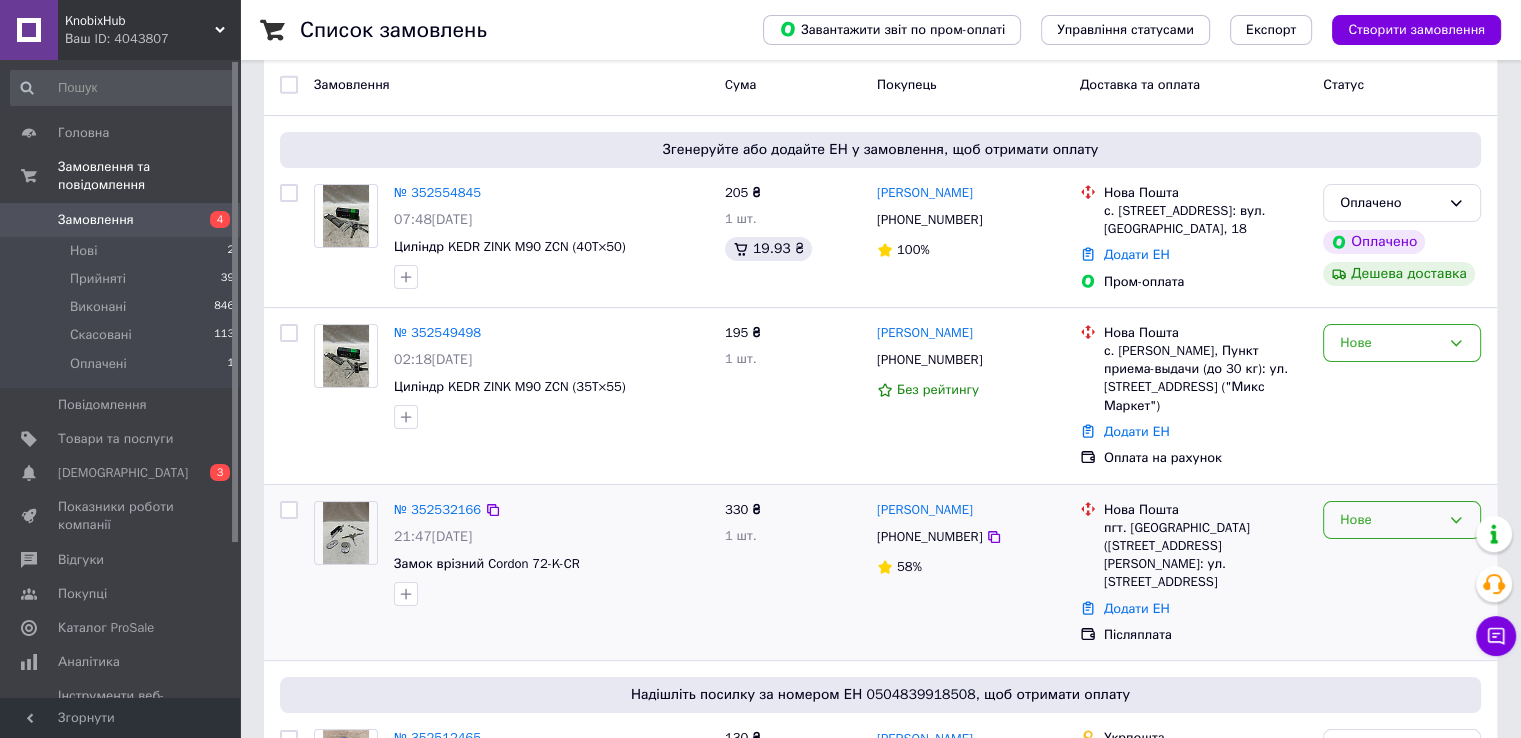 click on "Нове" at bounding box center [1390, 520] 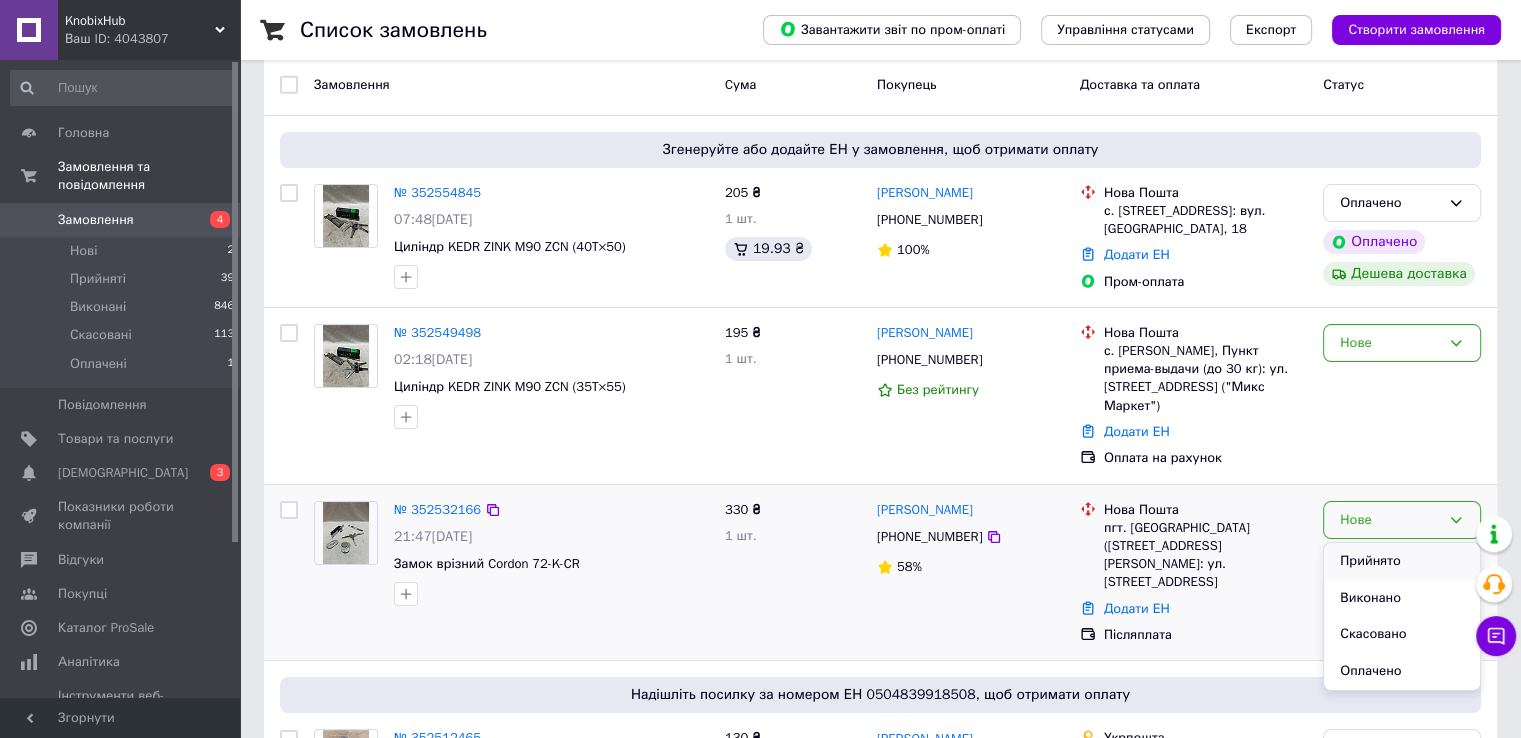click on "Прийнято" at bounding box center [1402, 561] 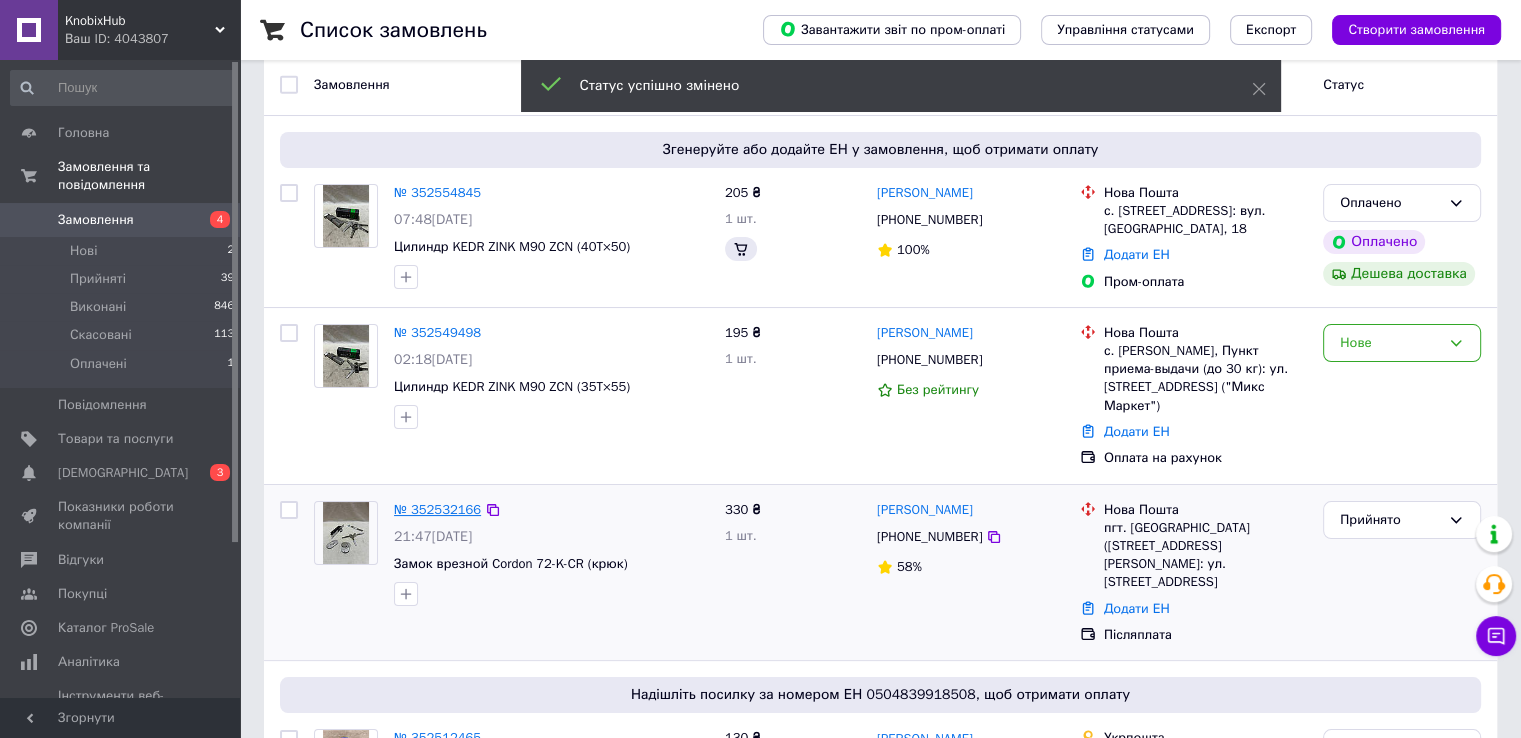 click on "№ 352532166" at bounding box center [437, 509] 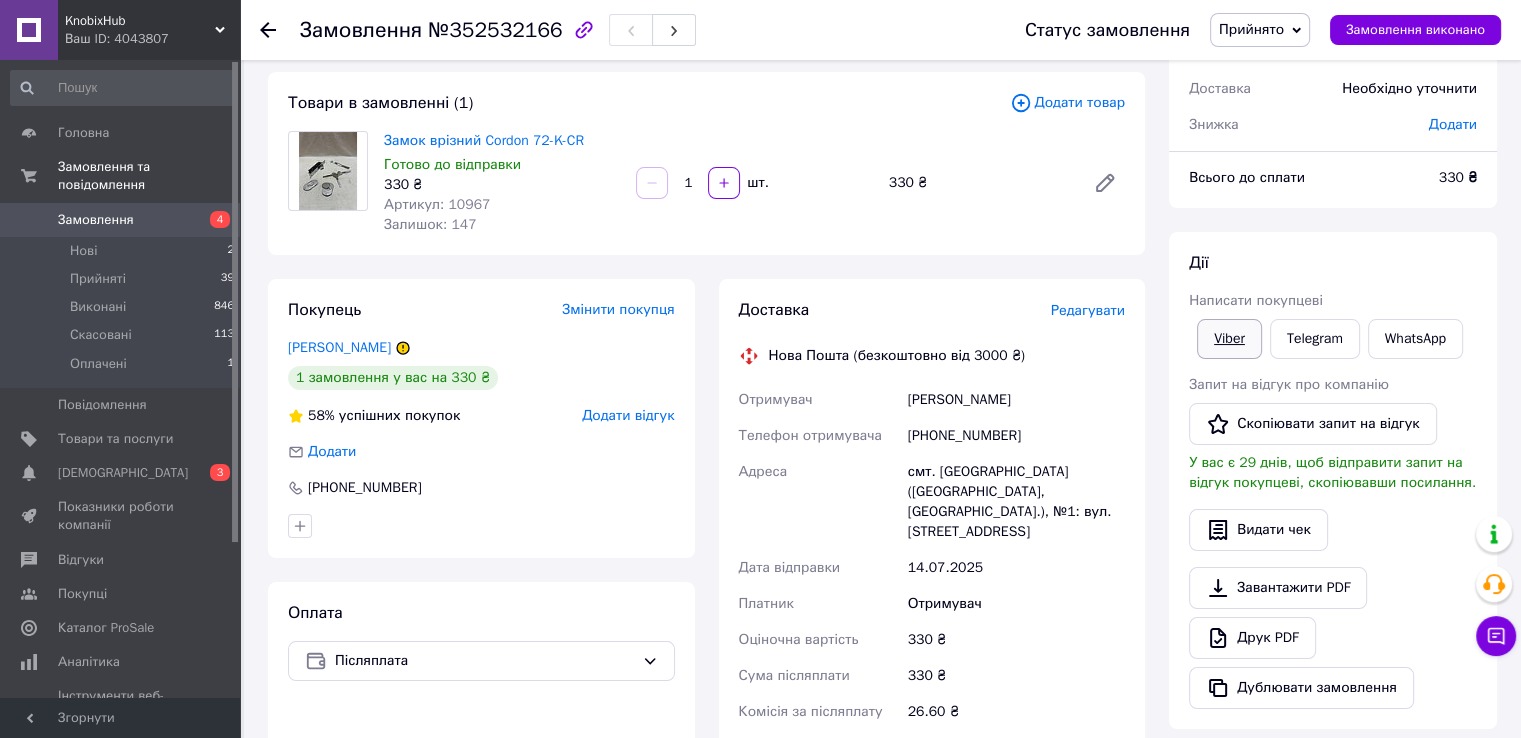 click on "Viber" at bounding box center [1229, 339] 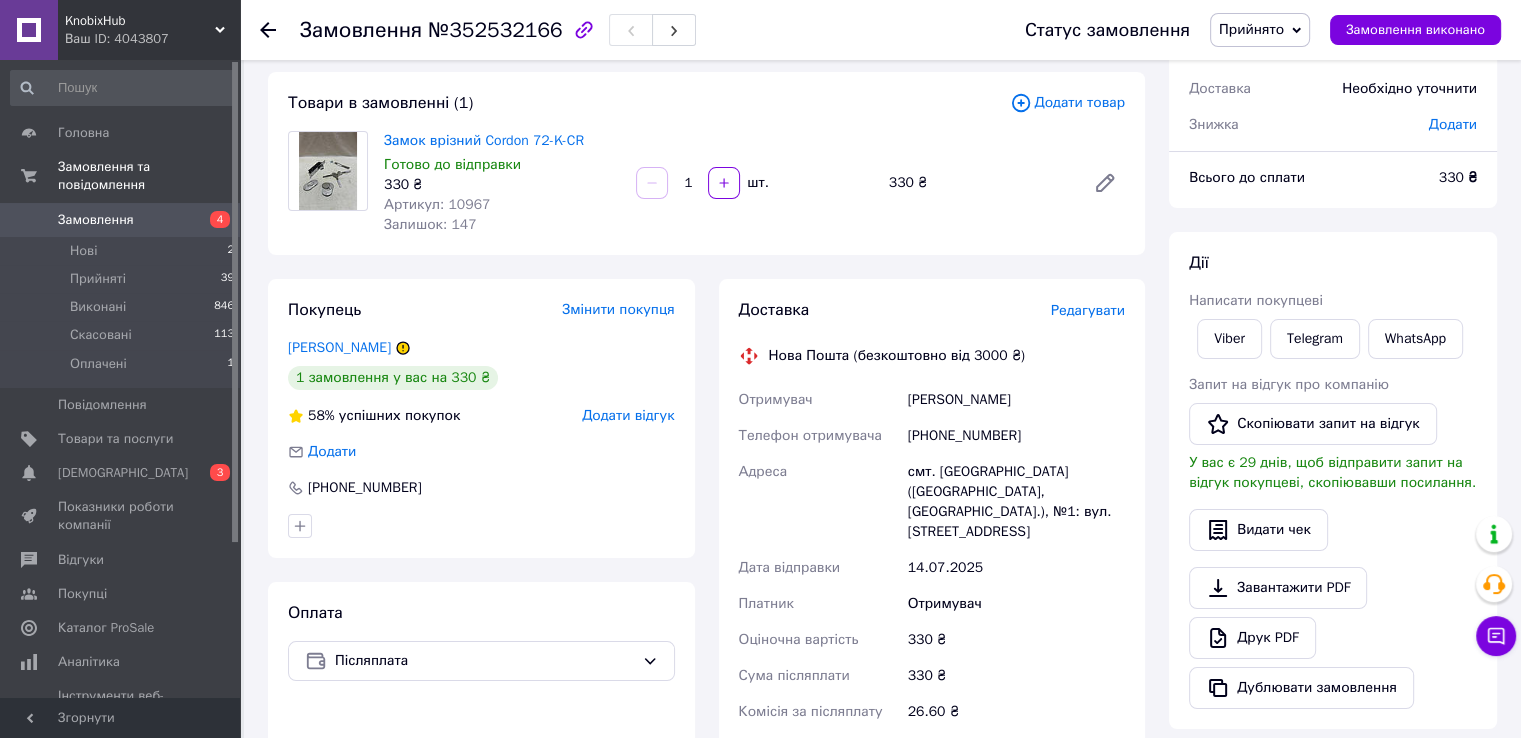click on "№352532166" at bounding box center [495, 30] 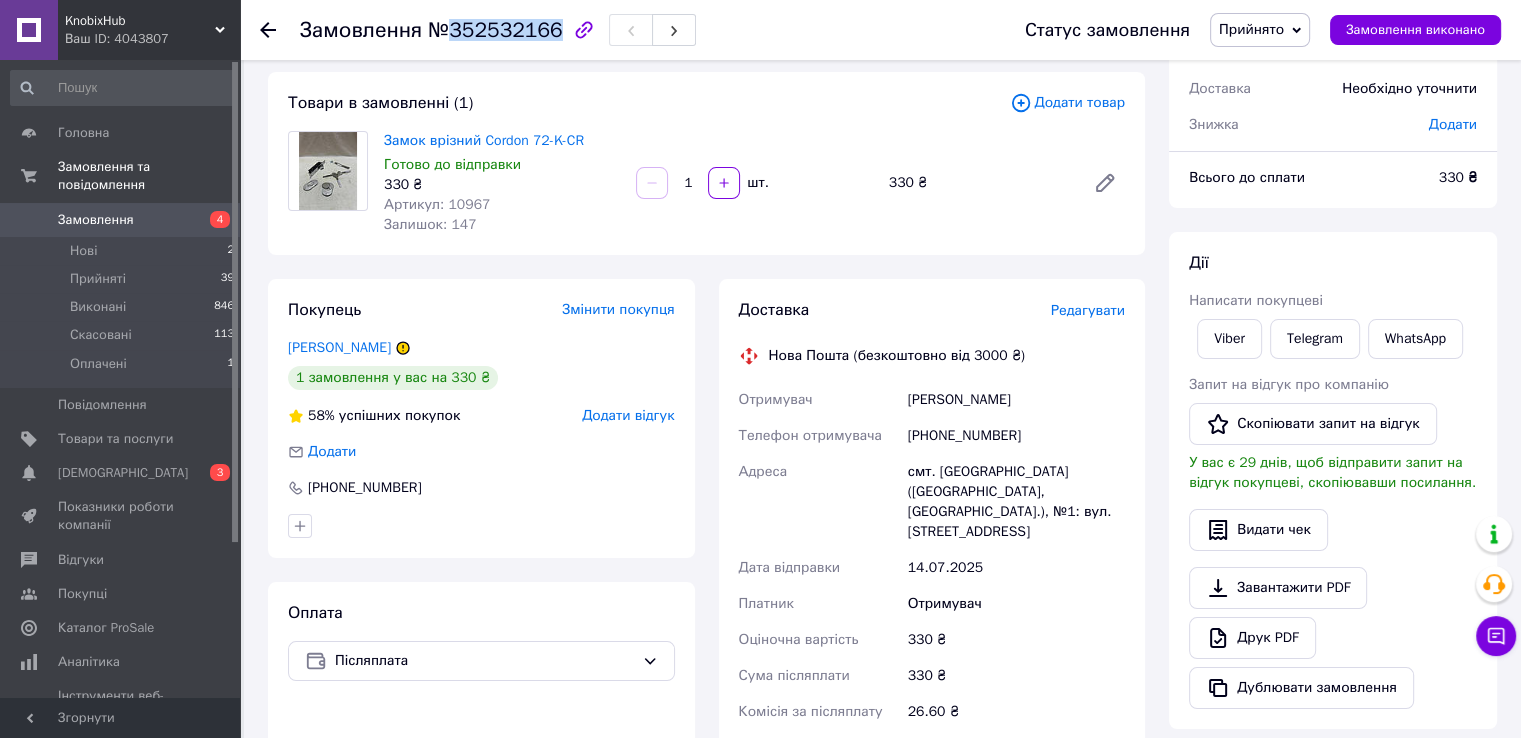 click on "№352532166" at bounding box center [495, 30] 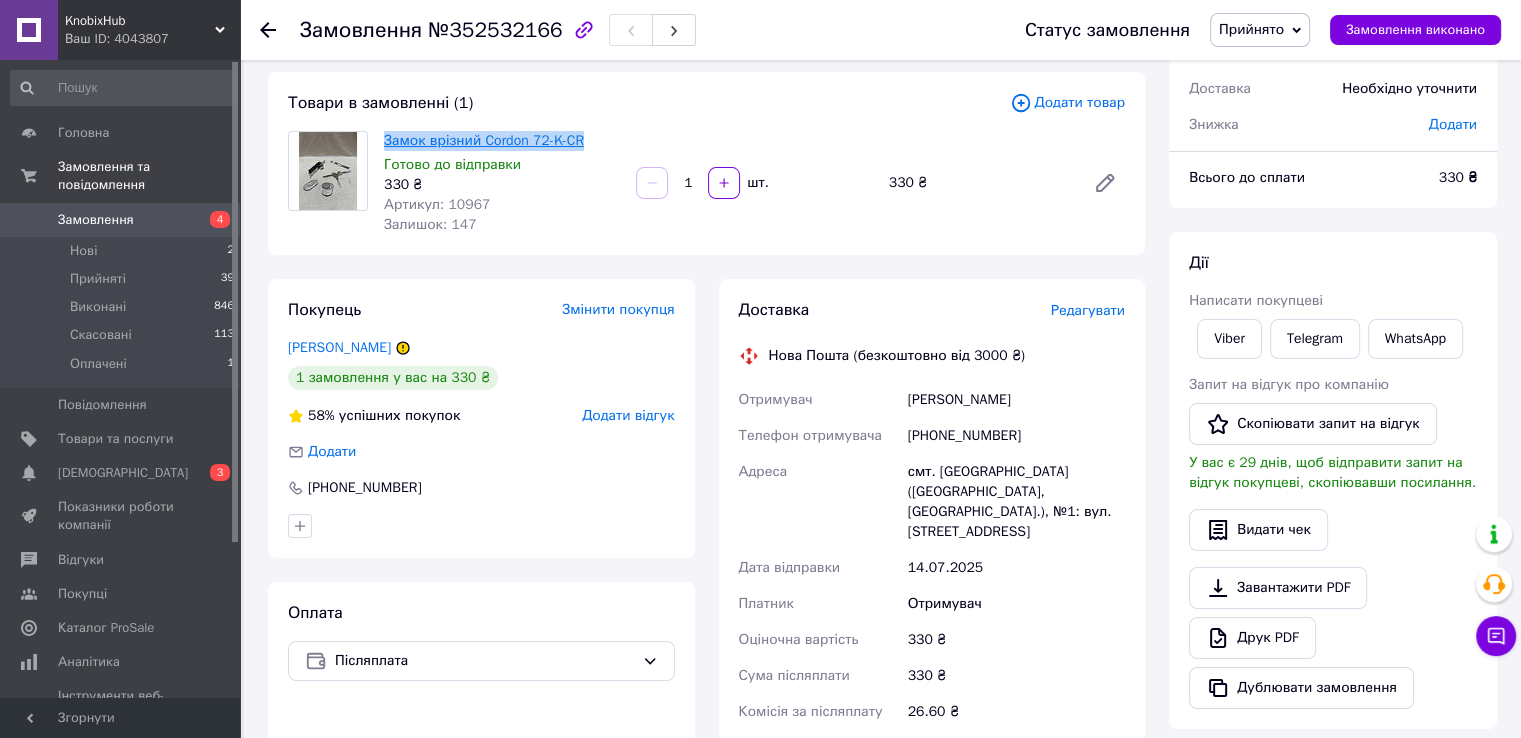 drag, startPoint x: 604, startPoint y: 140, endPoint x: 384, endPoint y: 142, distance: 220.0091 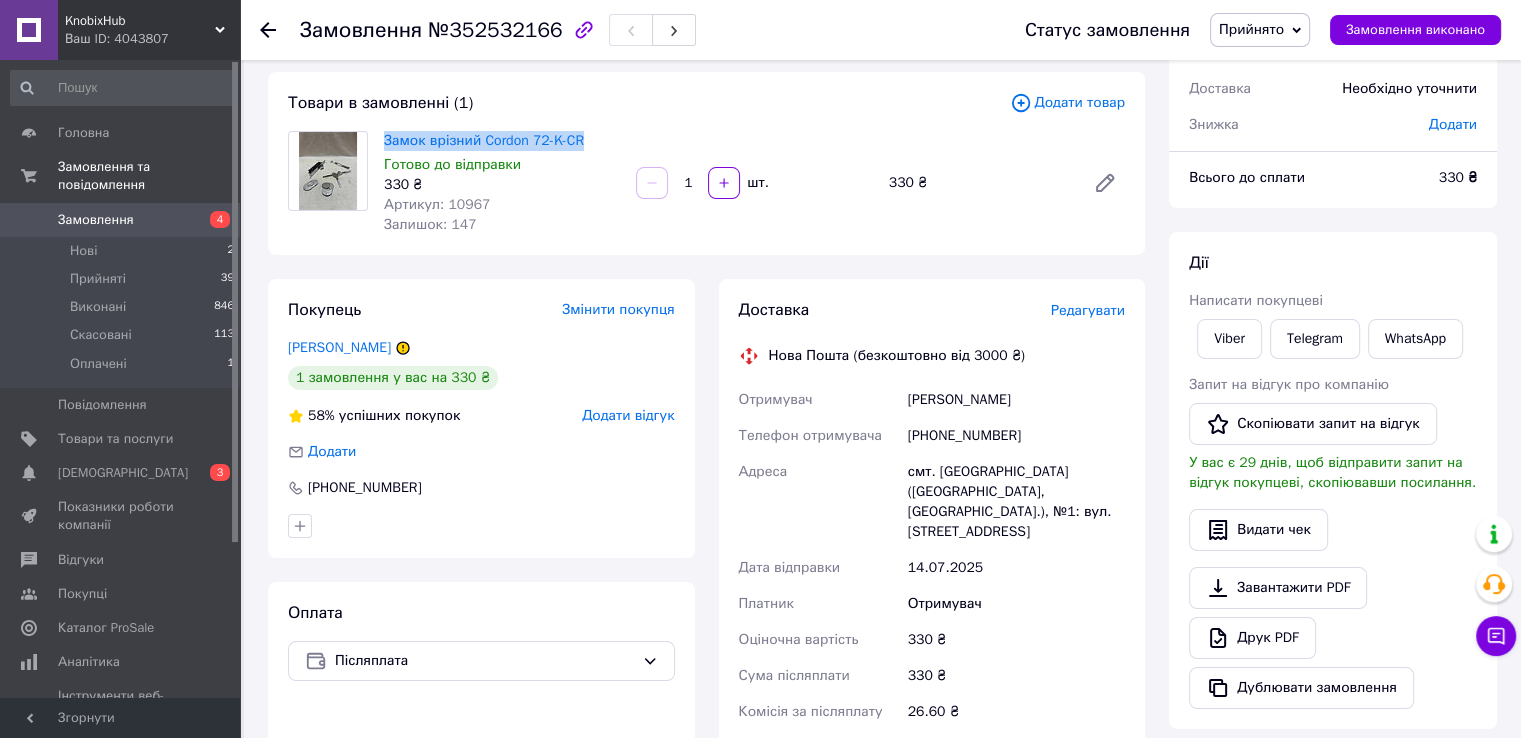 copy on "Замок врізний Cordon 72-K-CR" 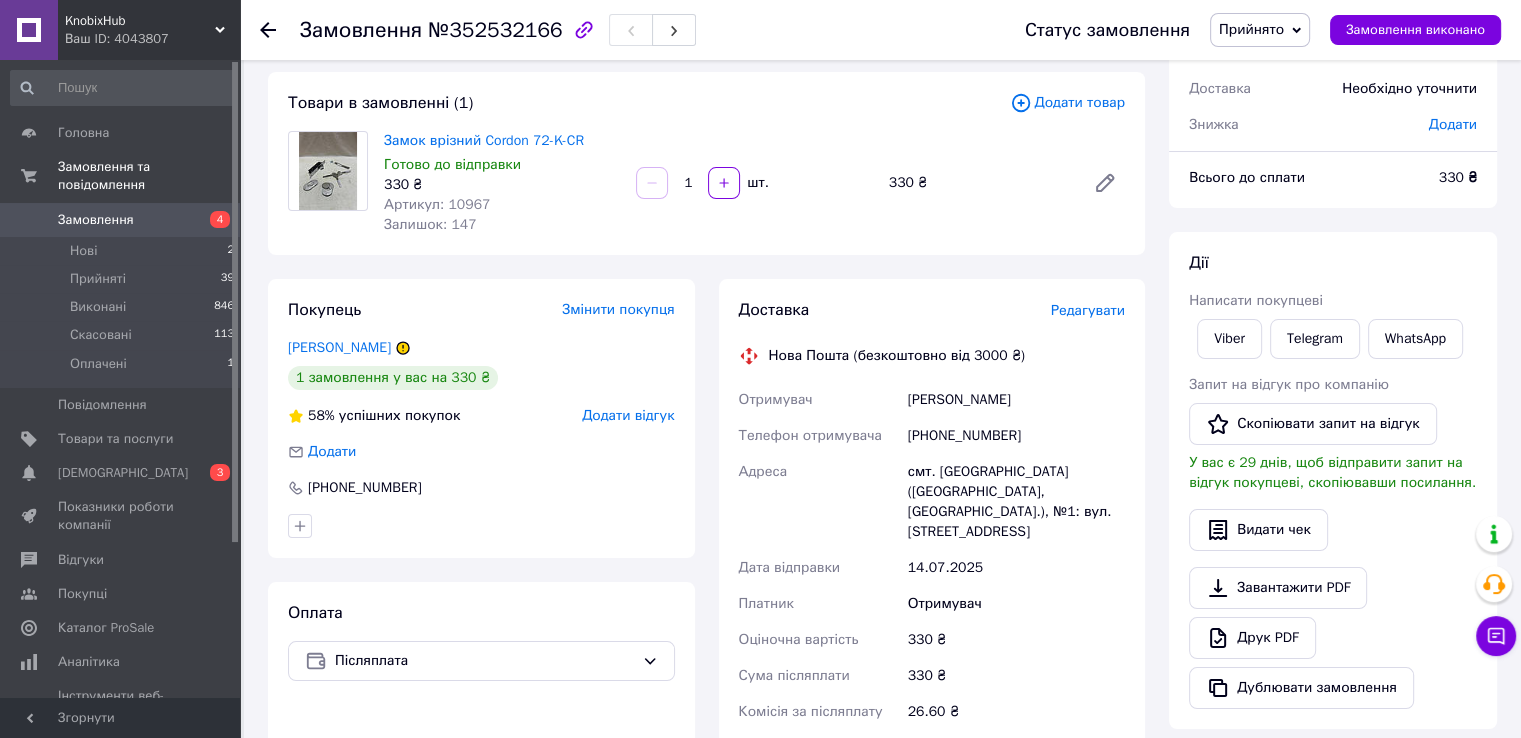 click on "Артикул: 10967" at bounding box center [502, 205] 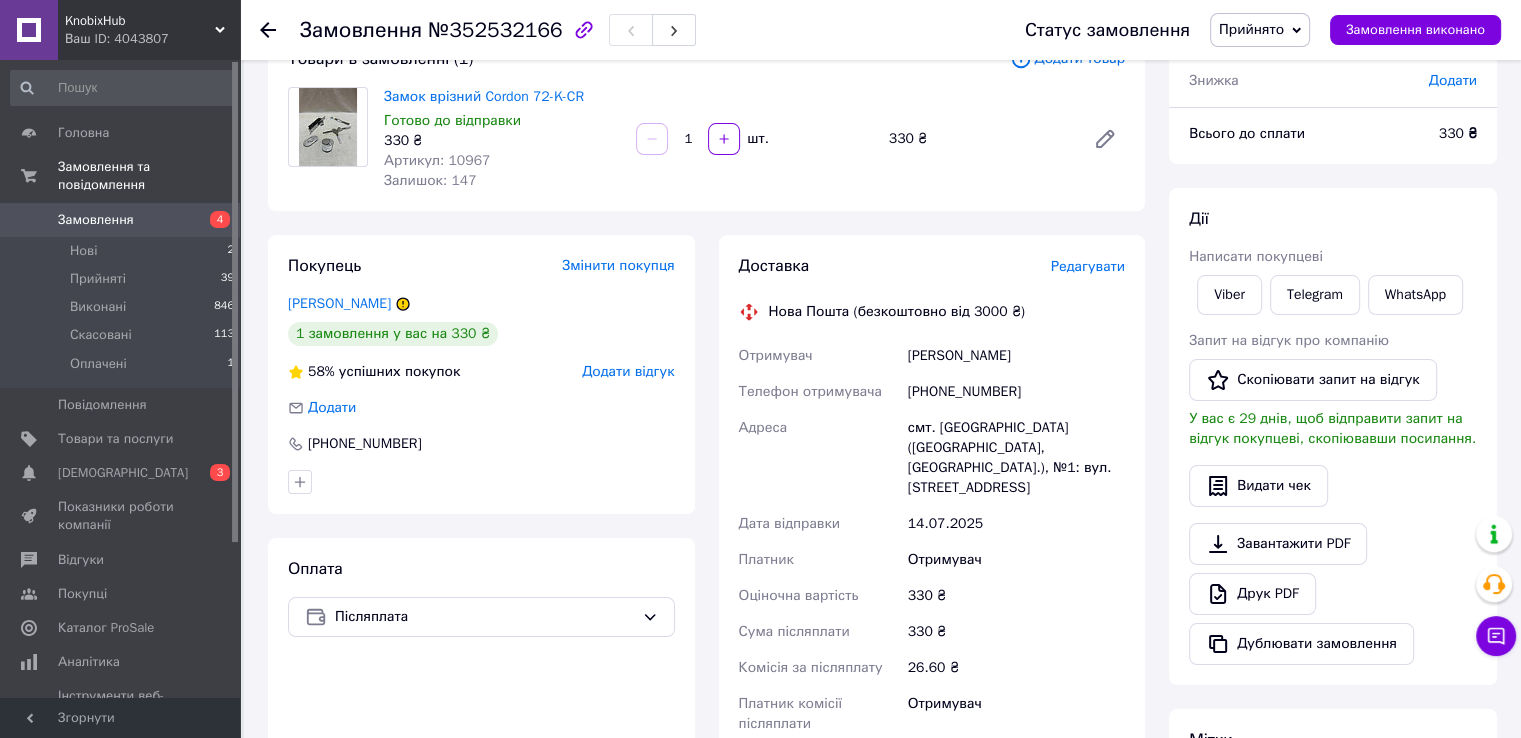 scroll, scrollTop: 500, scrollLeft: 0, axis: vertical 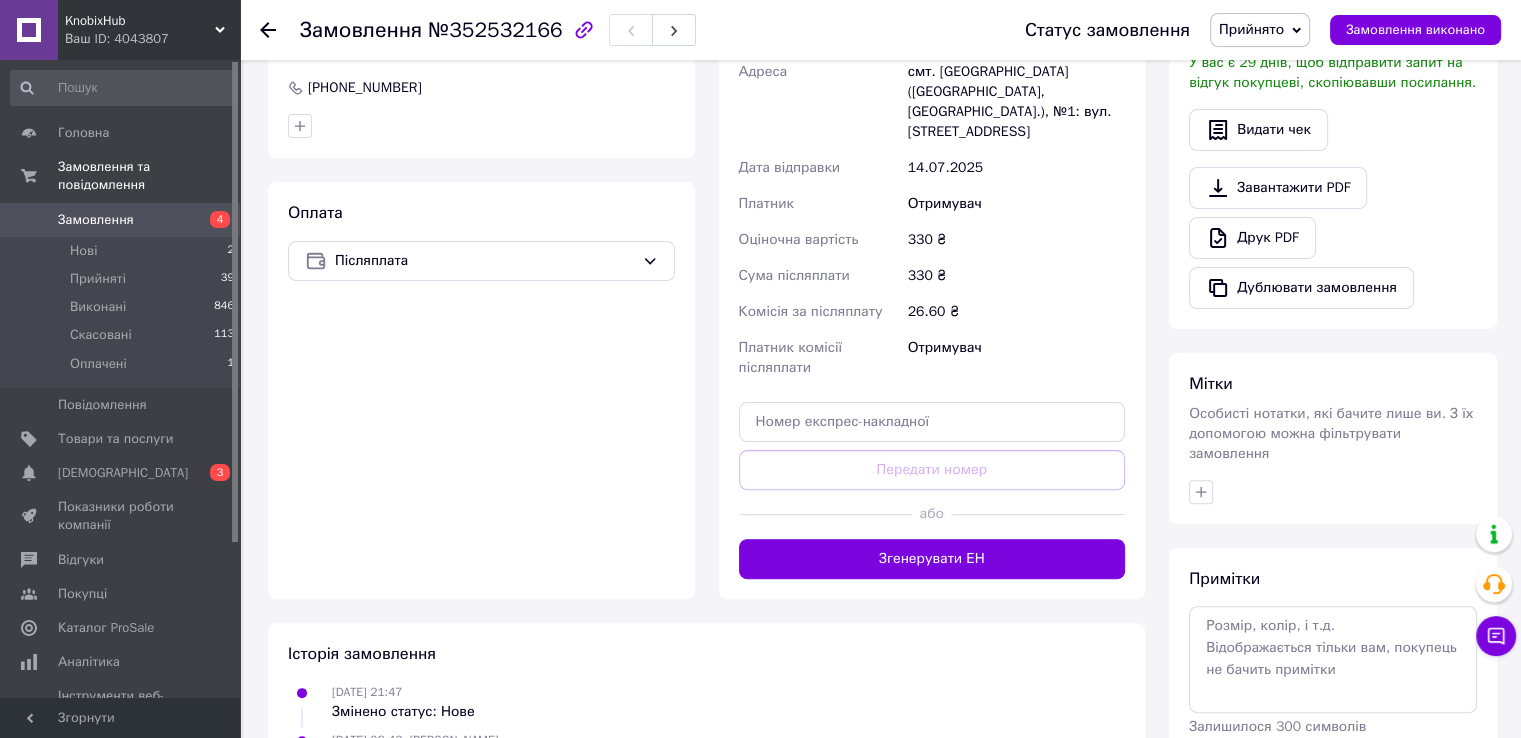 click on "Згенерувати ЕН" at bounding box center (932, 559) 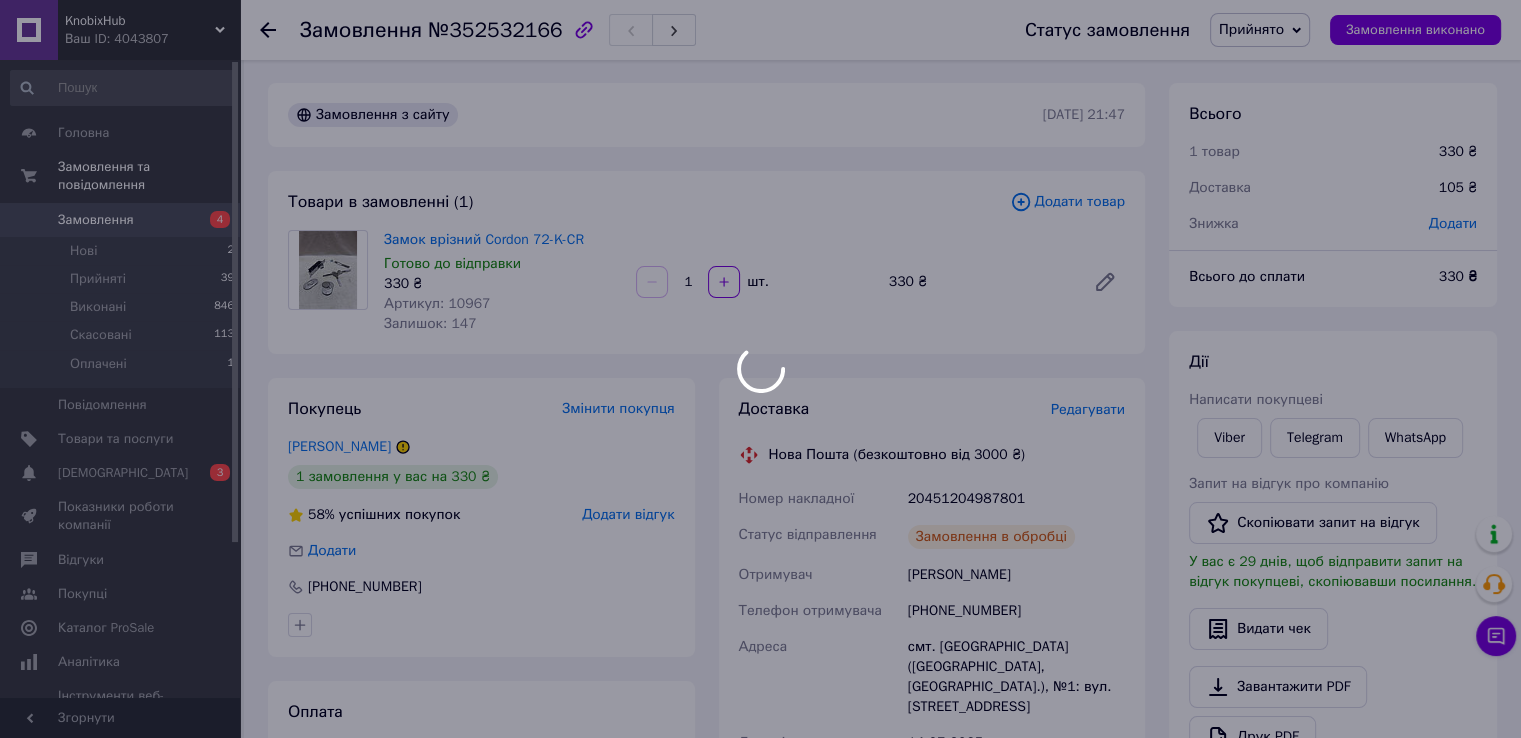 scroll, scrollTop: 0, scrollLeft: 0, axis: both 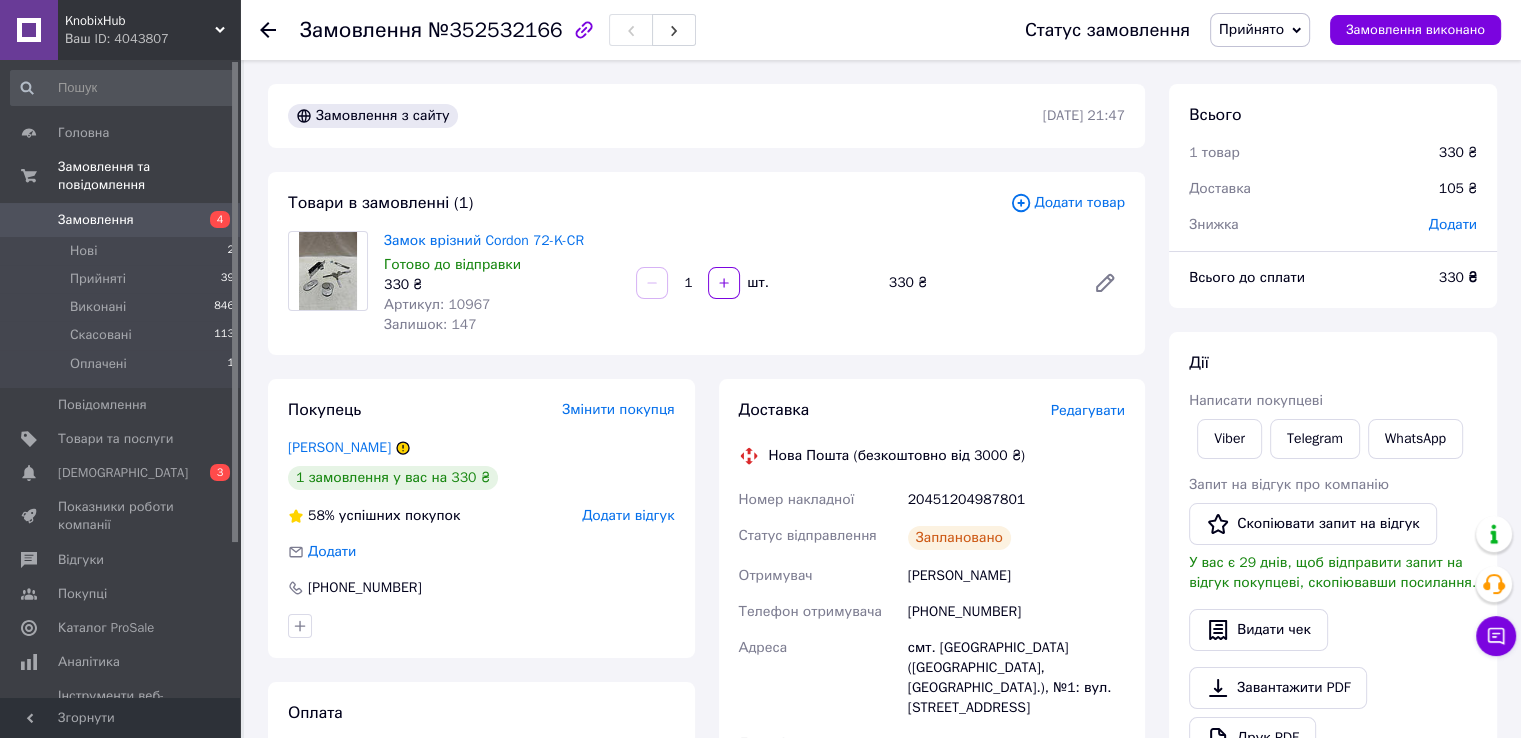 click on "Замовлення" at bounding box center (96, 220) 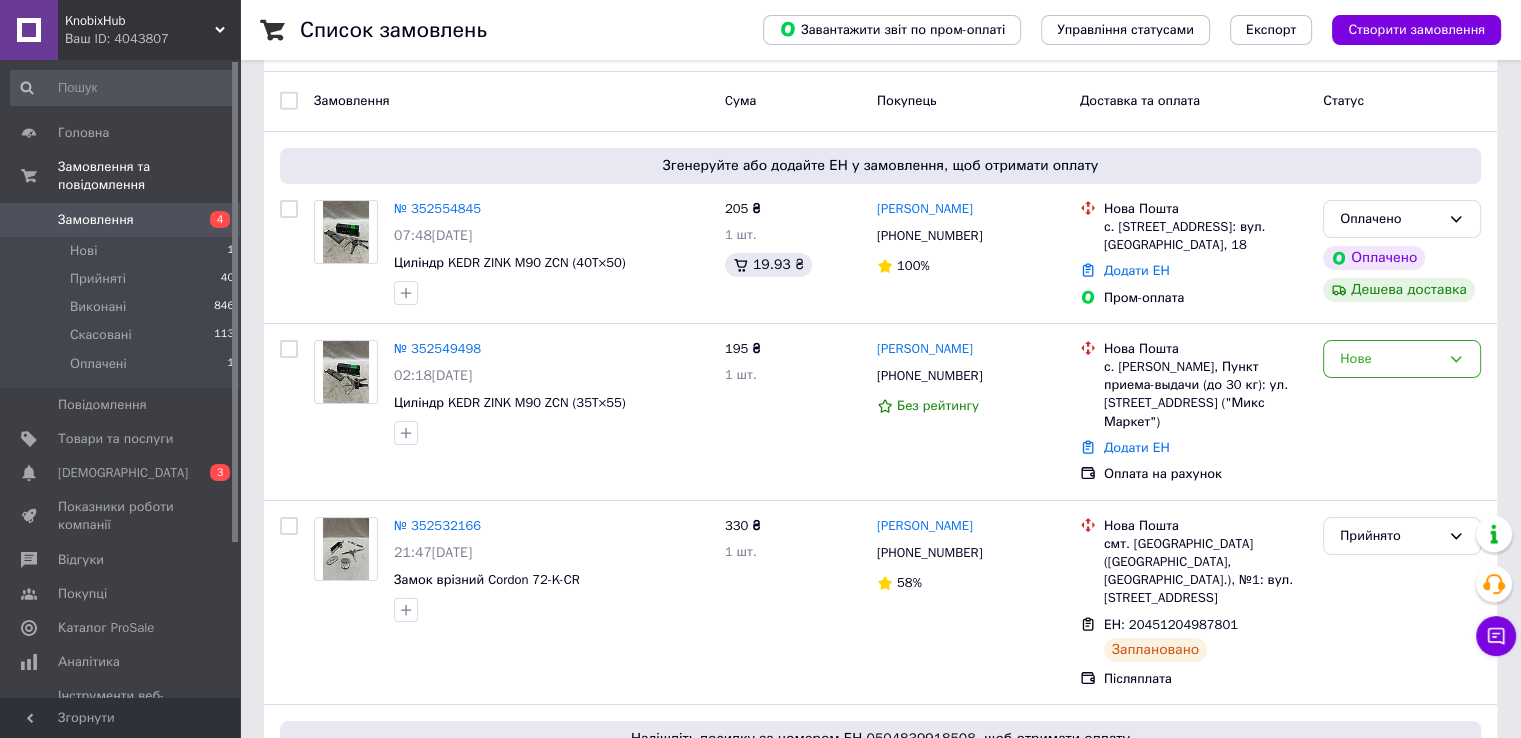 scroll, scrollTop: 100, scrollLeft: 0, axis: vertical 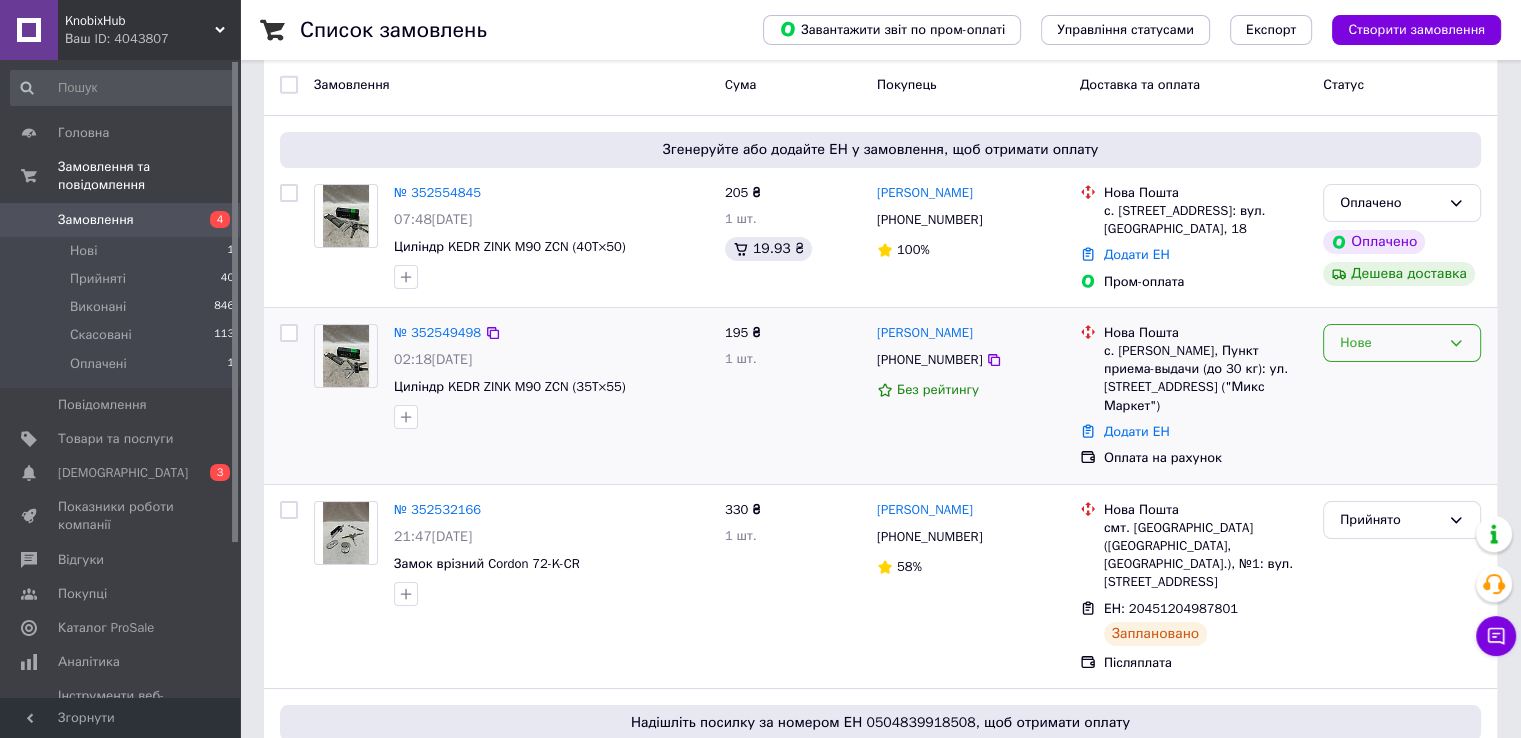 click on "Нове" at bounding box center (1390, 343) 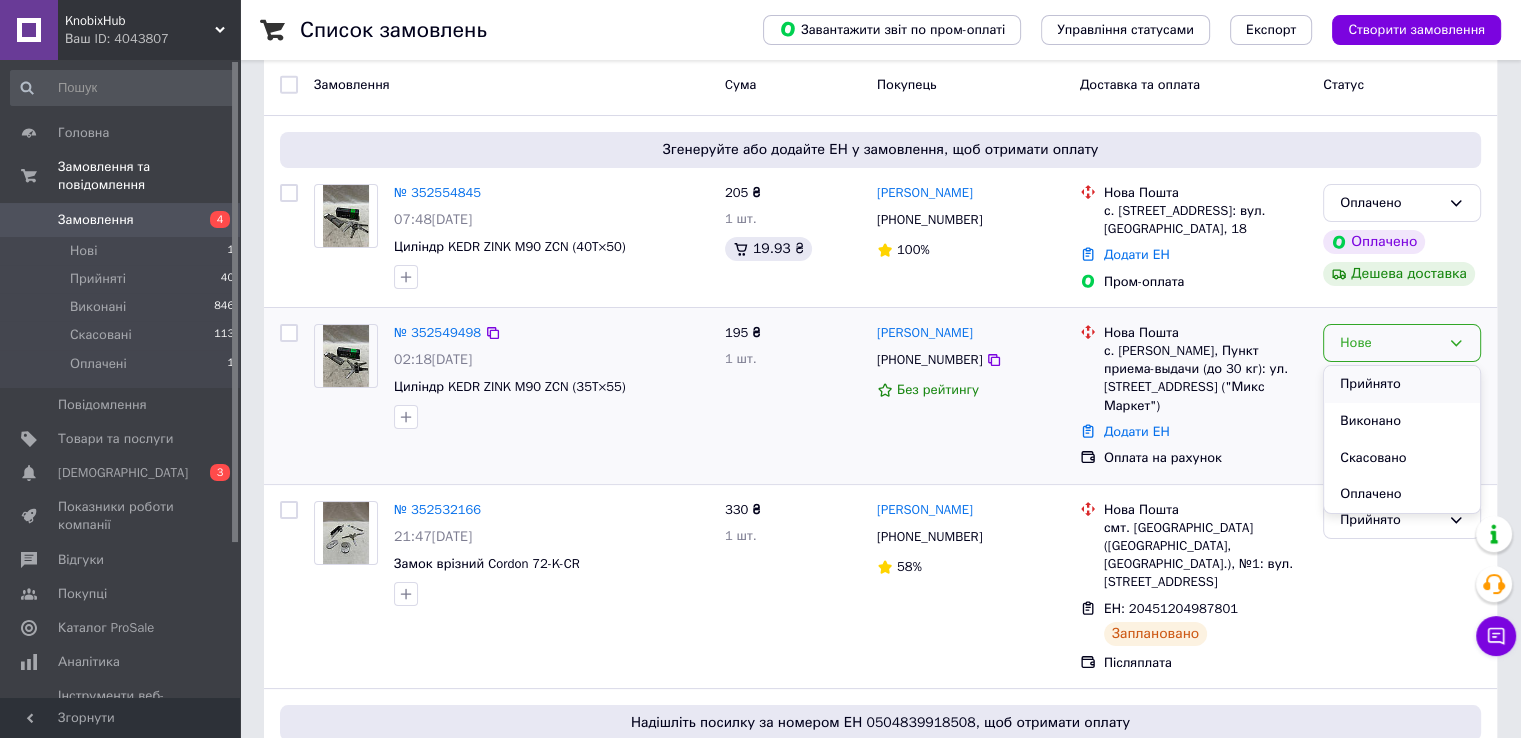 click on "Прийнято" at bounding box center [1402, 384] 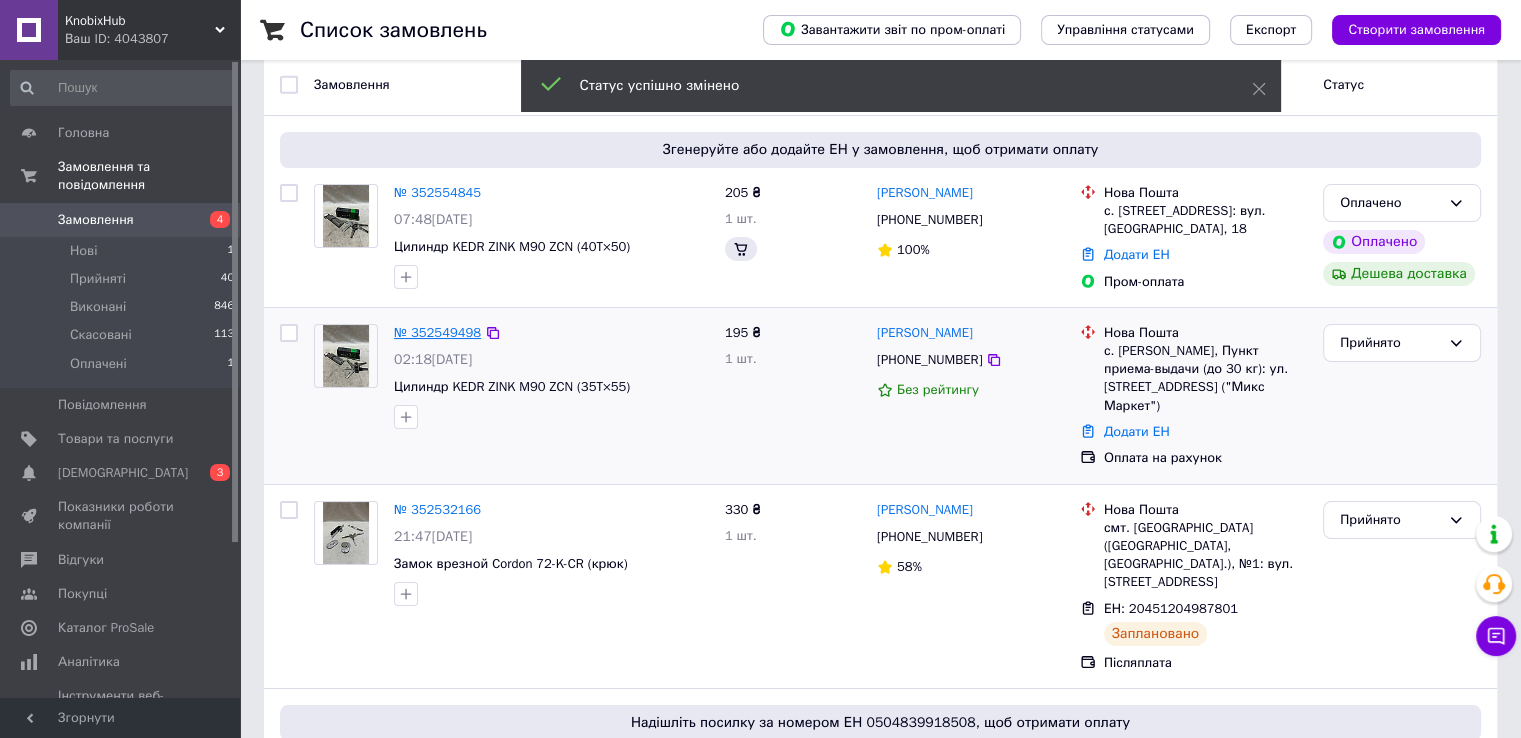 click on "№ 352549498" at bounding box center (437, 332) 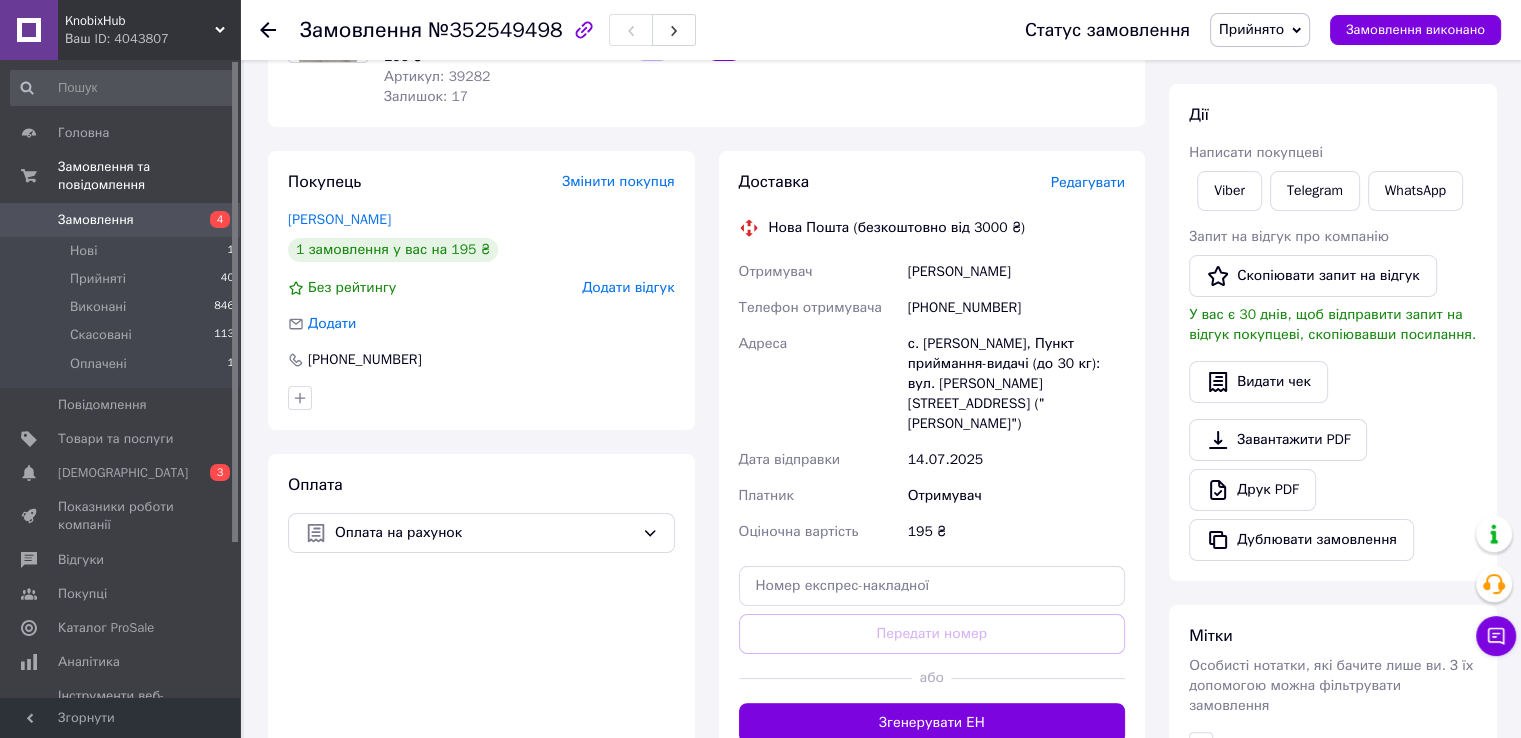 scroll, scrollTop: 0, scrollLeft: 0, axis: both 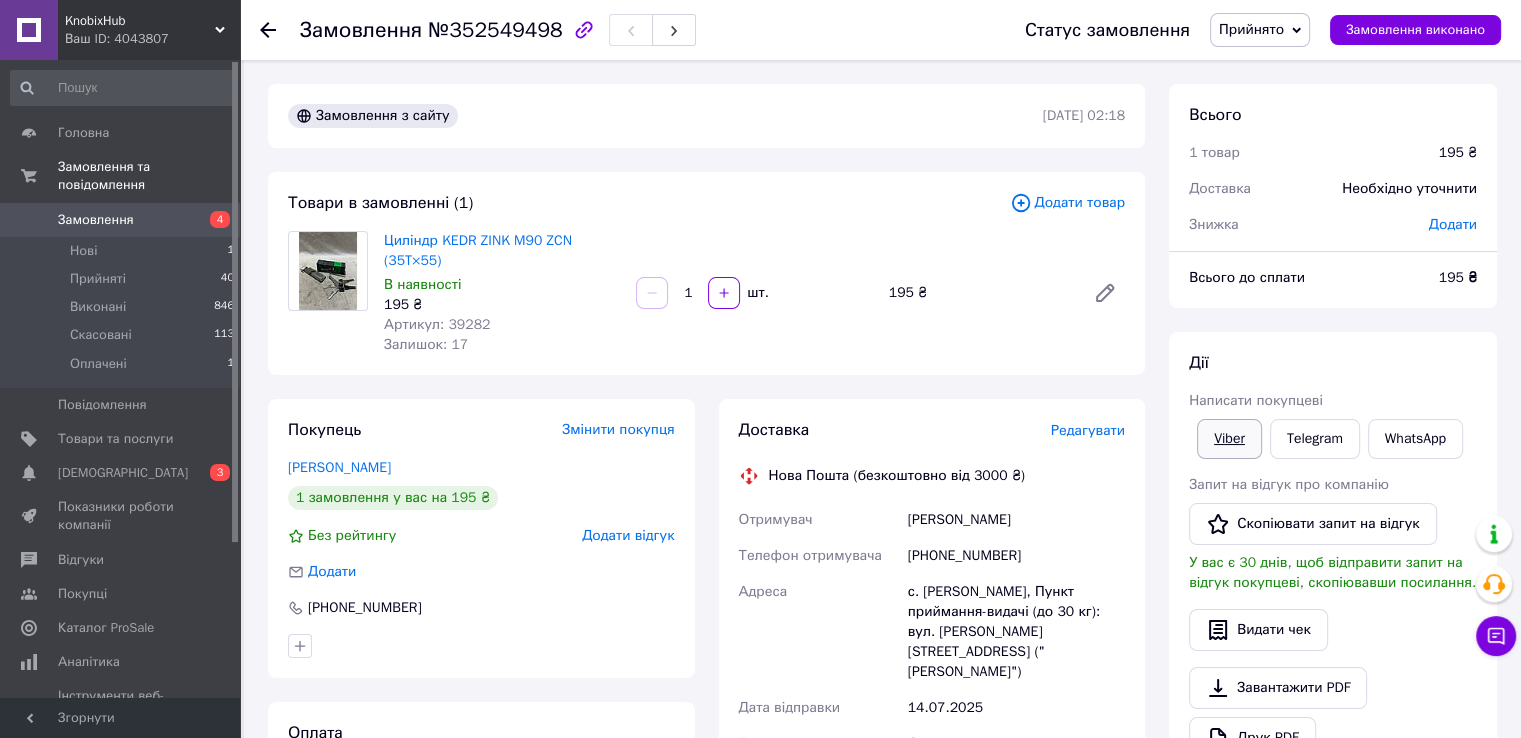 click on "Viber" at bounding box center (1229, 439) 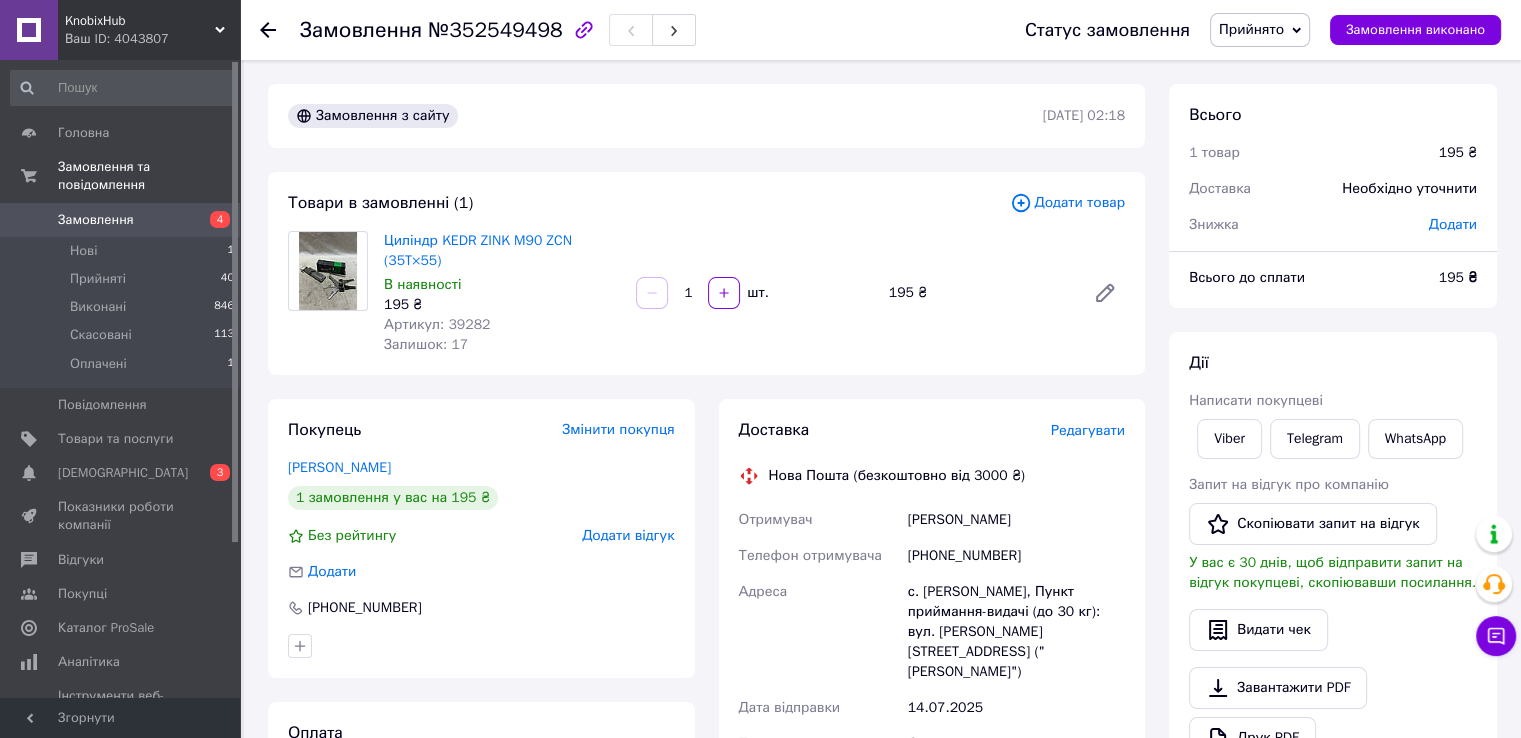 click on "№352549498" at bounding box center [495, 30] 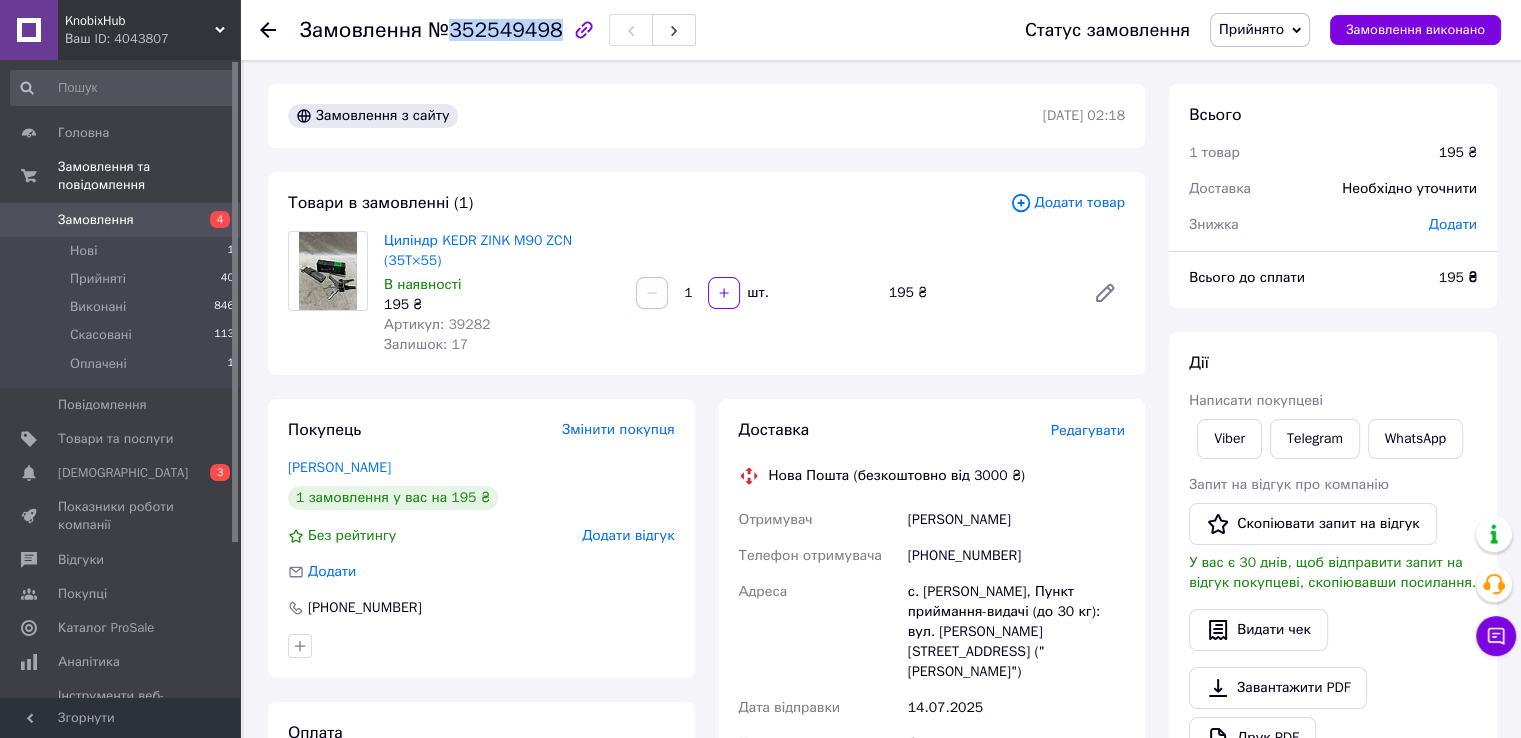 click on "№352549498" at bounding box center (495, 30) 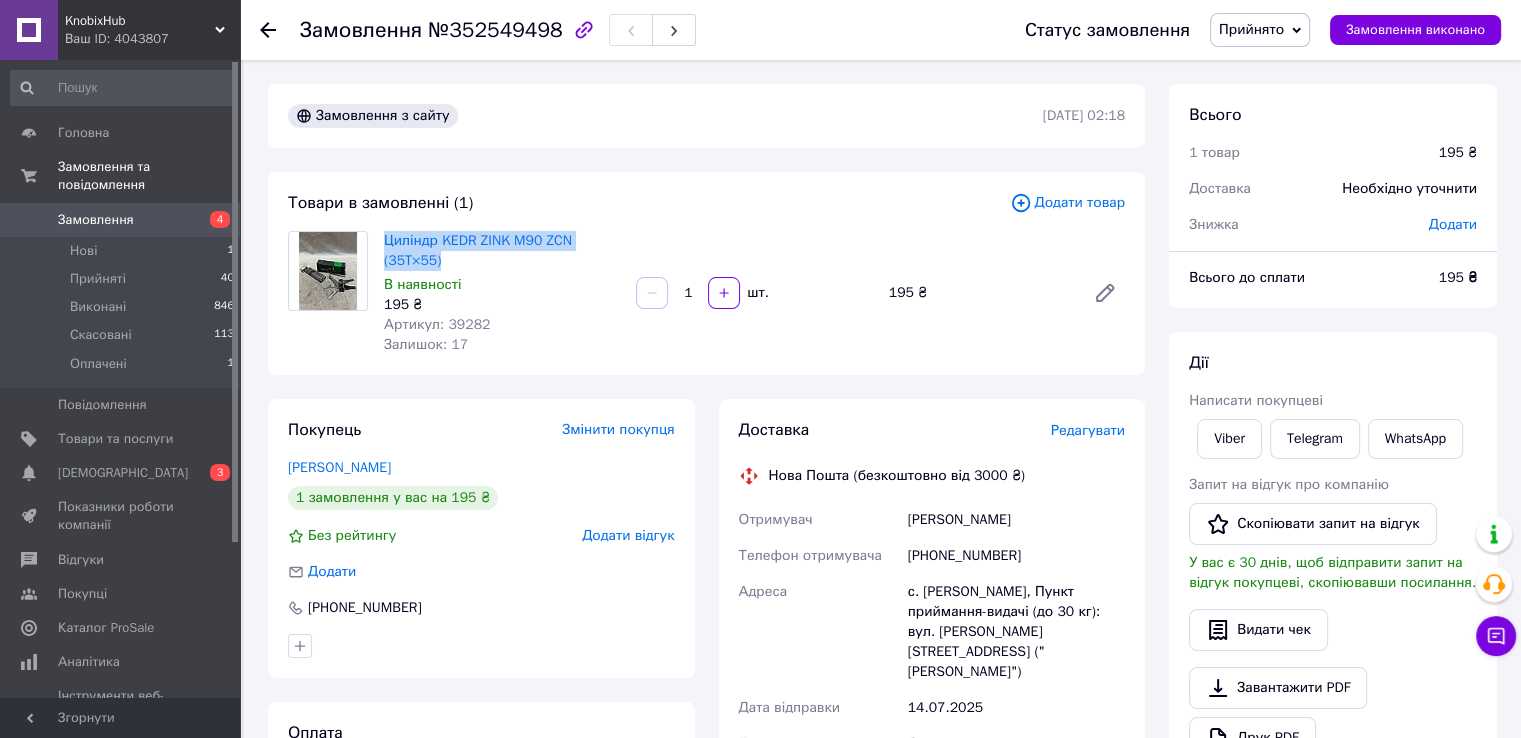 drag, startPoint x: 457, startPoint y: 257, endPoint x: 380, endPoint y: 245, distance: 77.92946 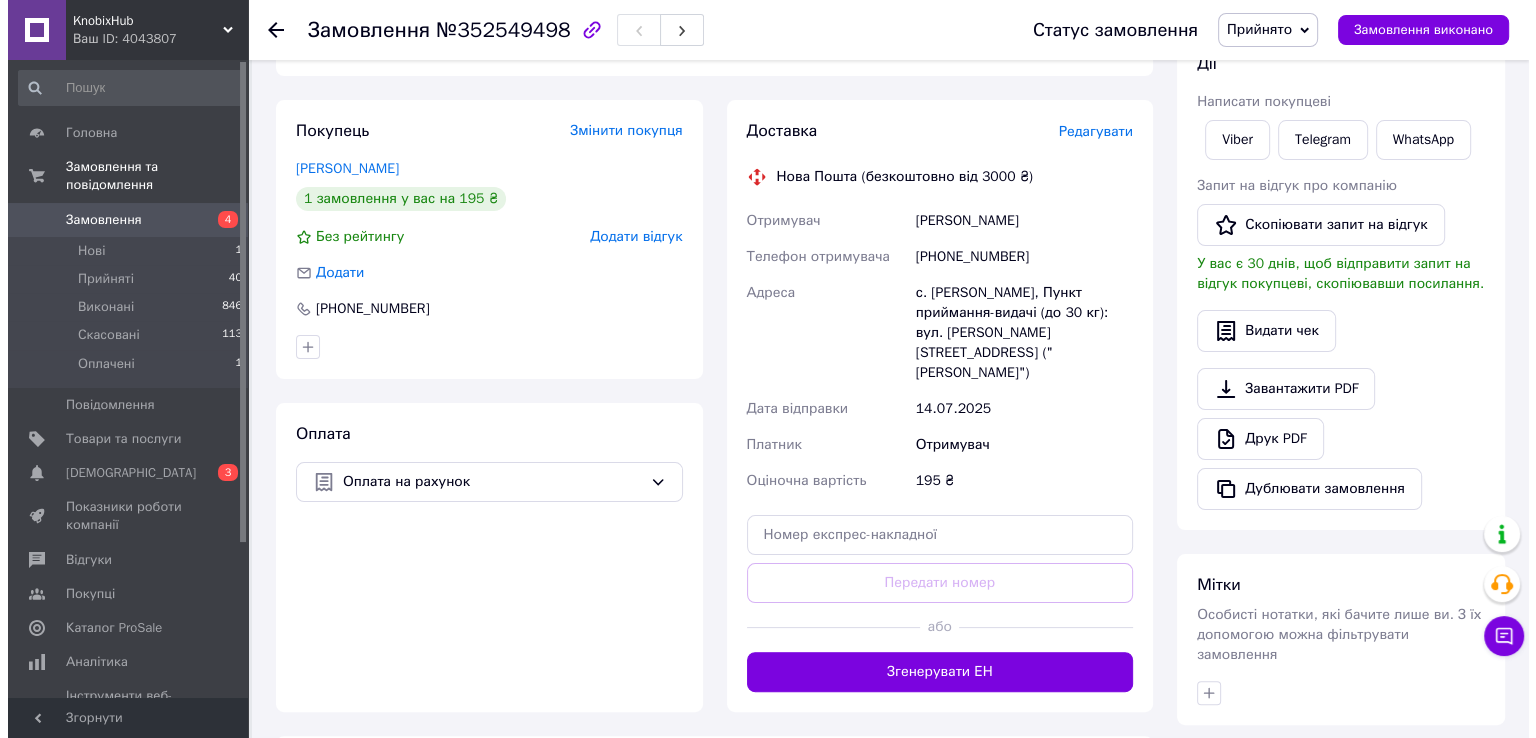 scroll, scrollTop: 500, scrollLeft: 0, axis: vertical 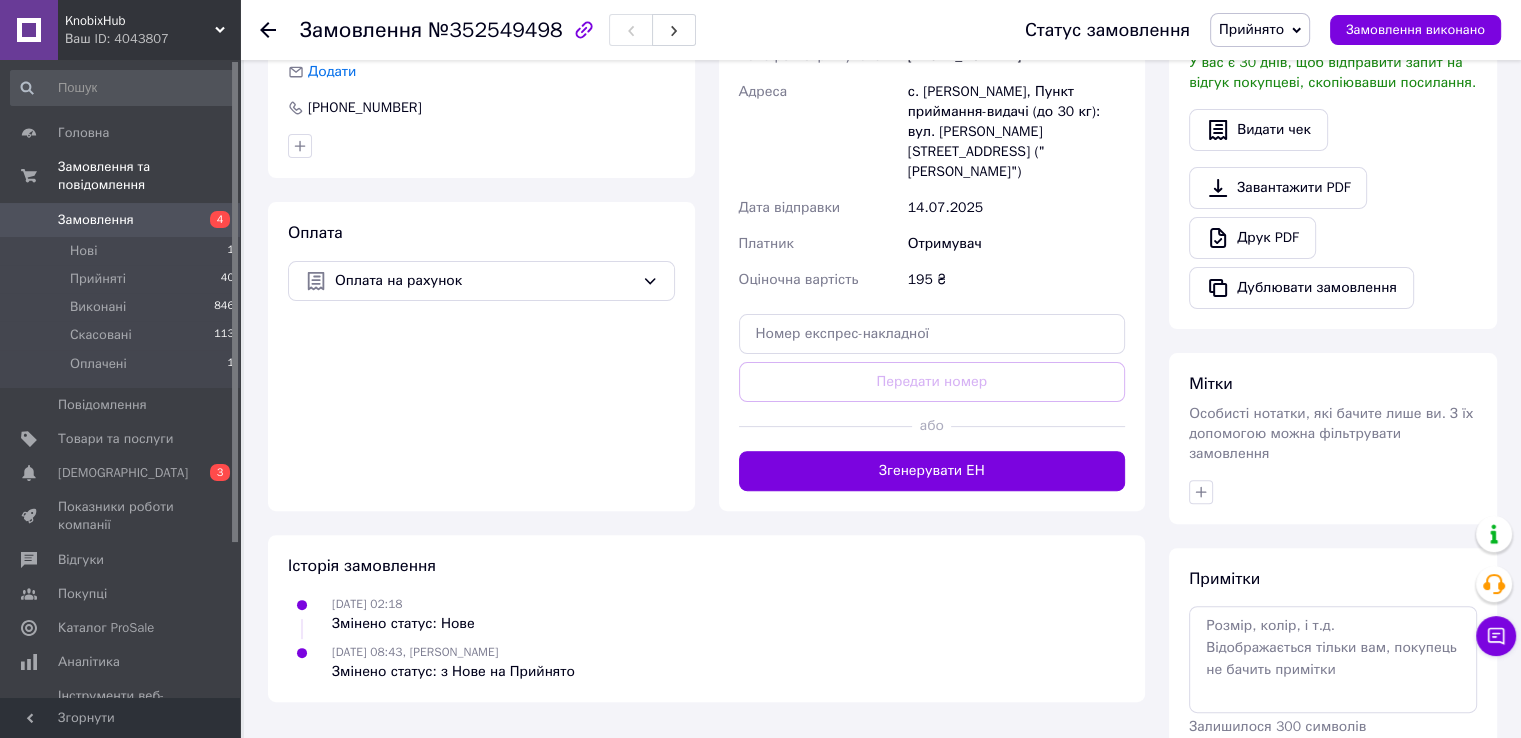 click on "[DATE] 02:18 Змінено статус: Нове" at bounding box center [706, 614] 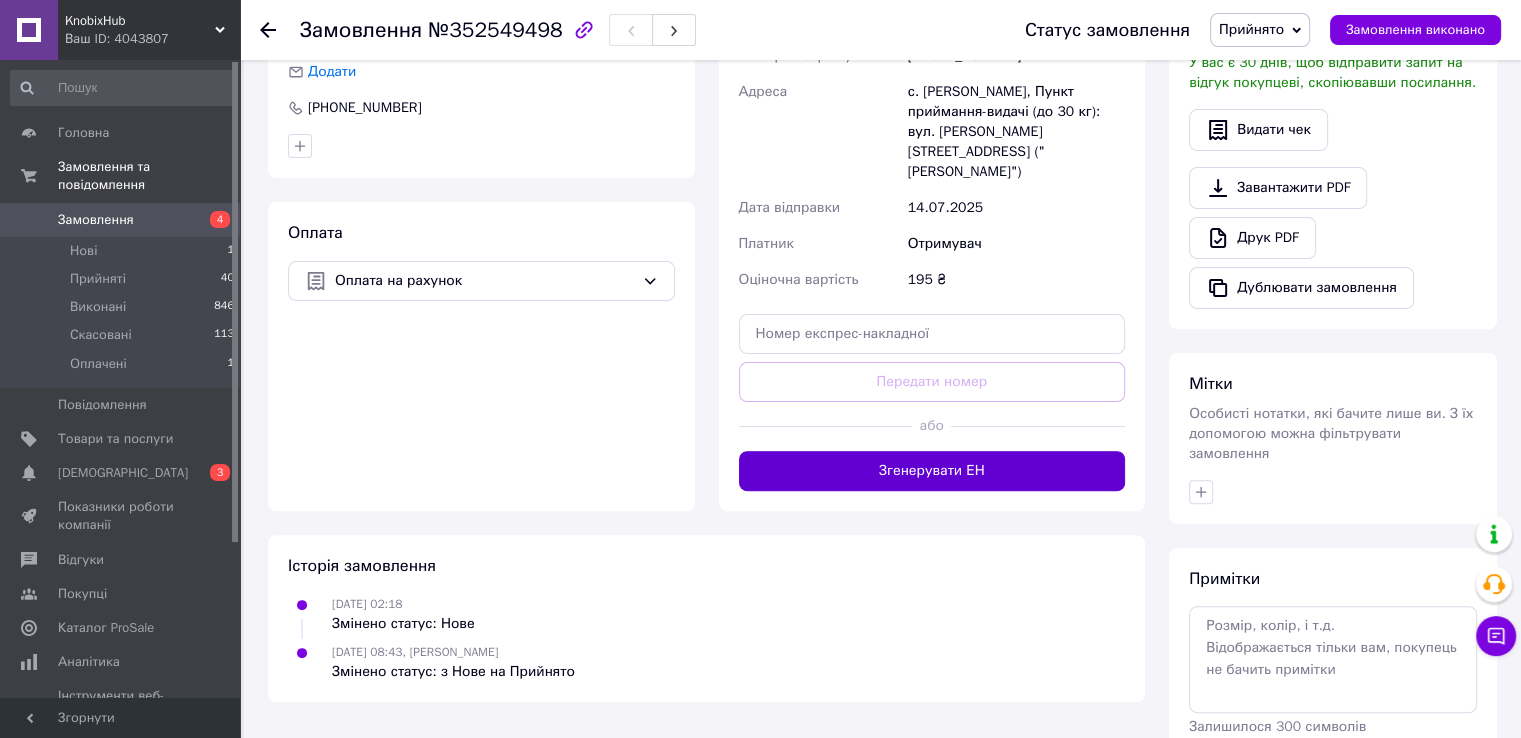 click on "Згенерувати ЕН" at bounding box center [932, 471] 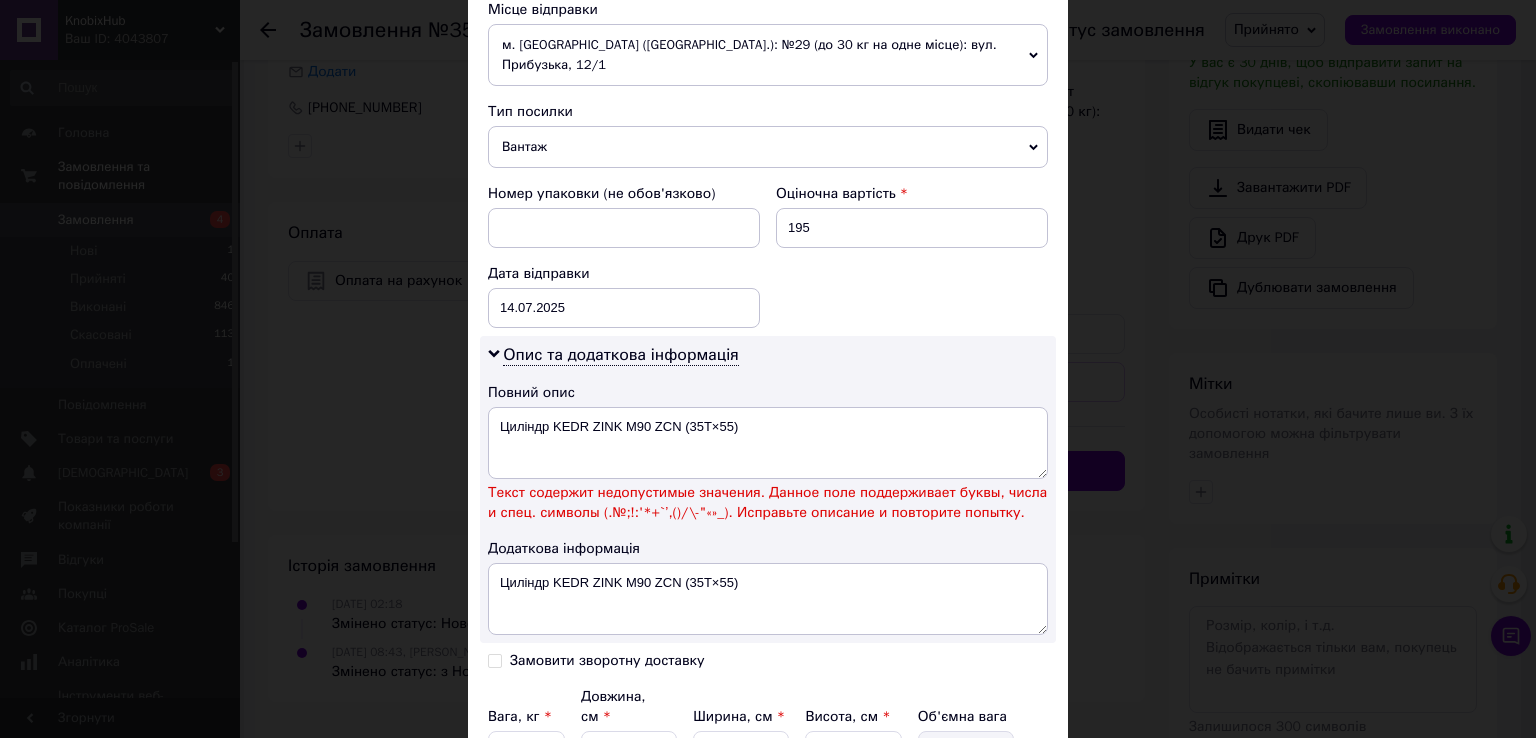 scroll, scrollTop: 900, scrollLeft: 0, axis: vertical 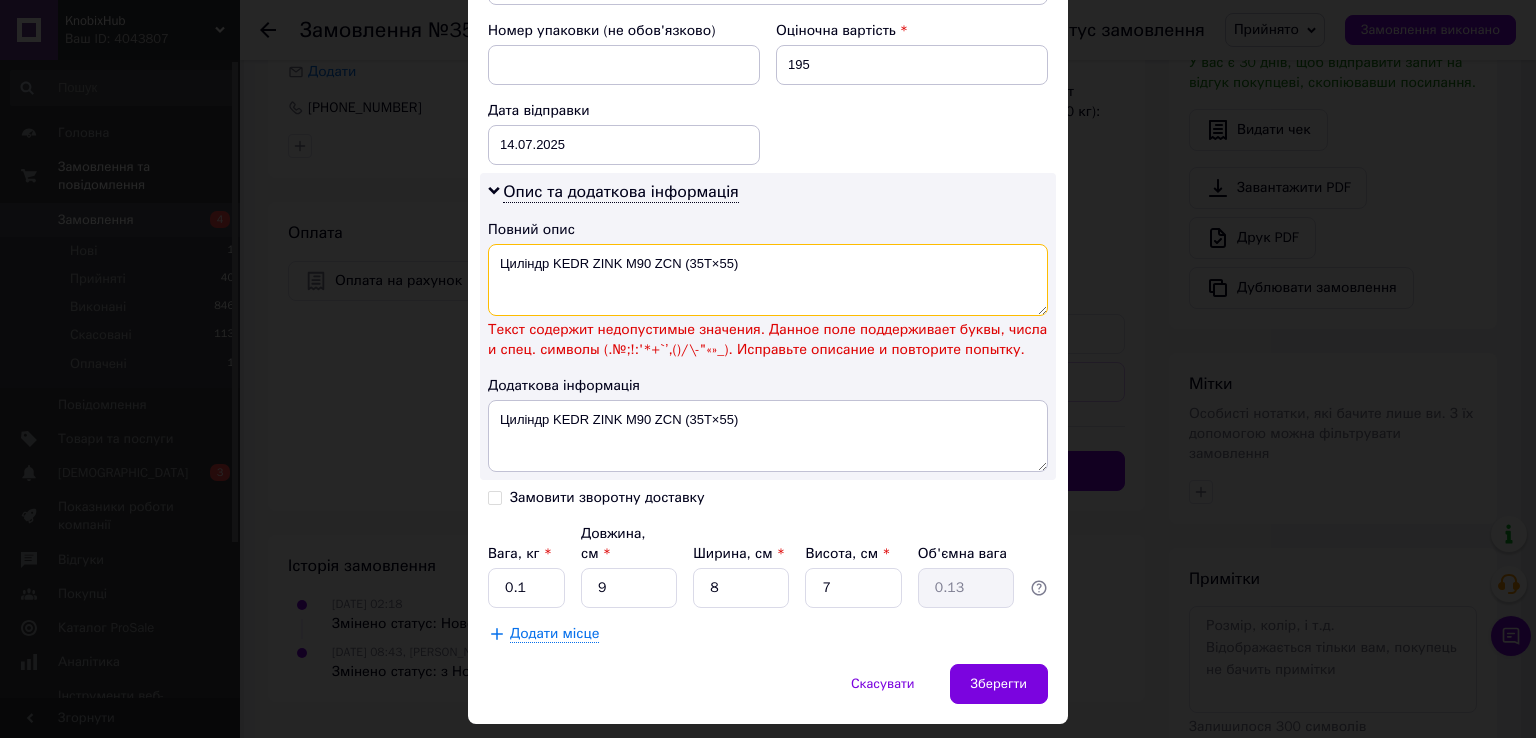 click on "Циліндр KEDR ZINK M90 ZCN (35T×55)" at bounding box center [768, 280] 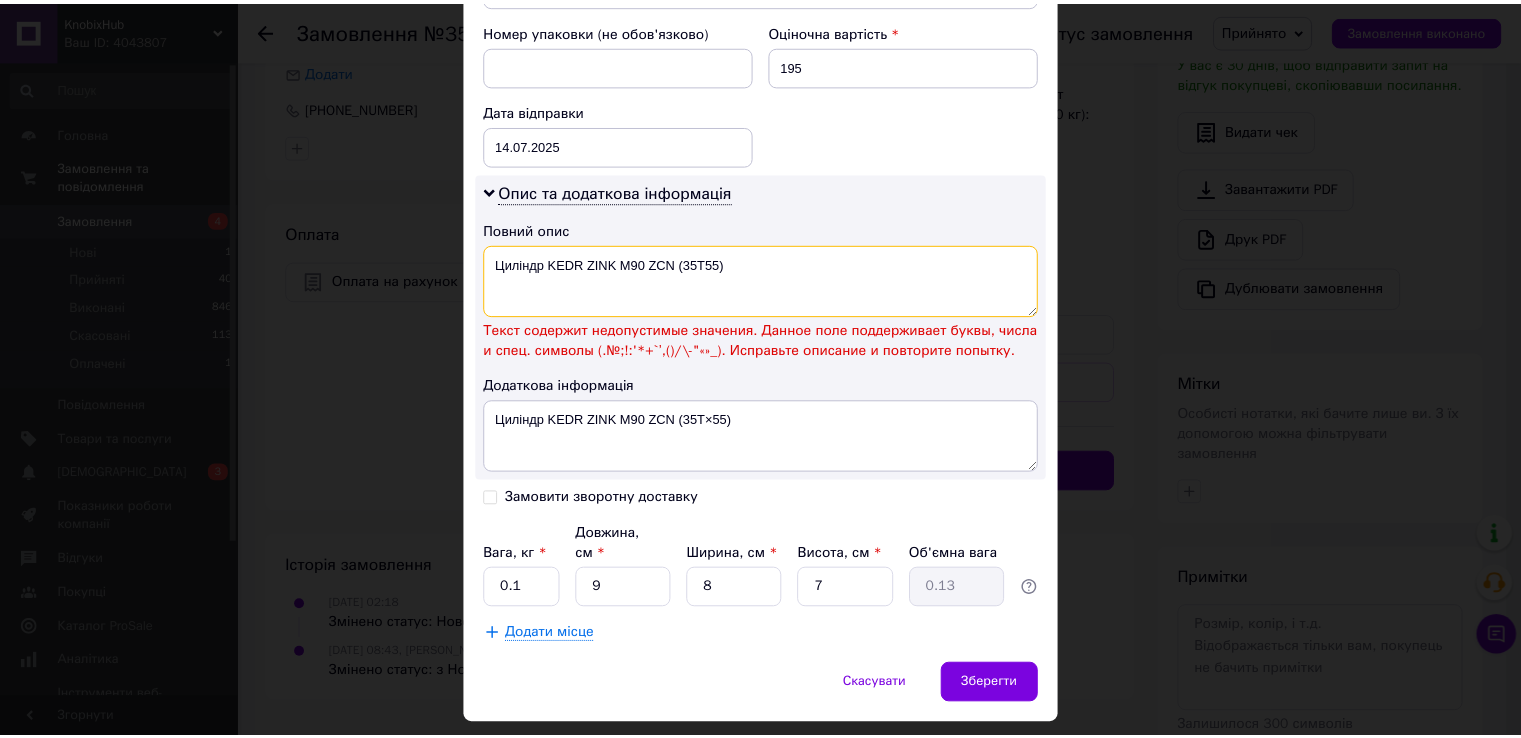 scroll, scrollTop: 864, scrollLeft: 0, axis: vertical 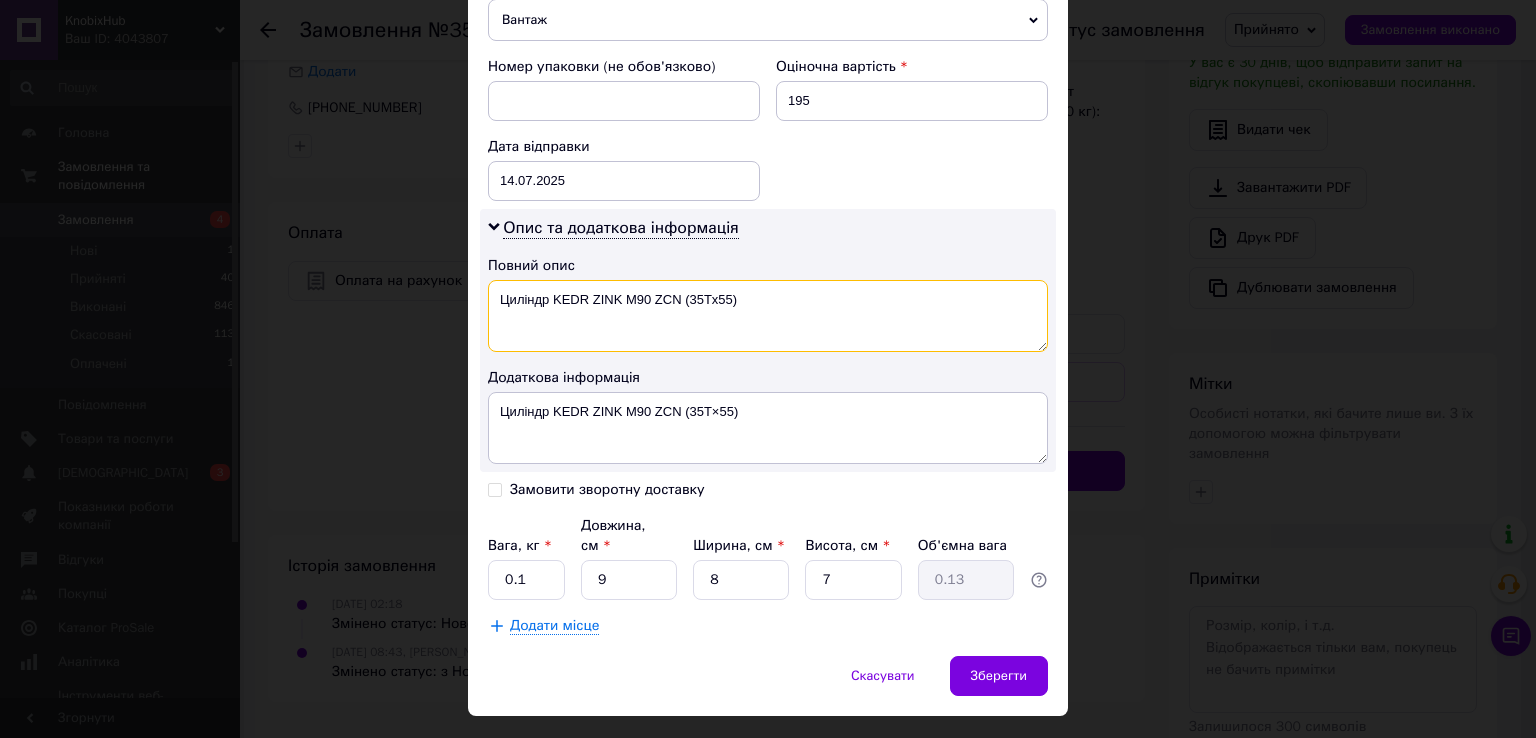 type on "Циліндр KEDR ZINK M90 ZCN (35Tx55)" 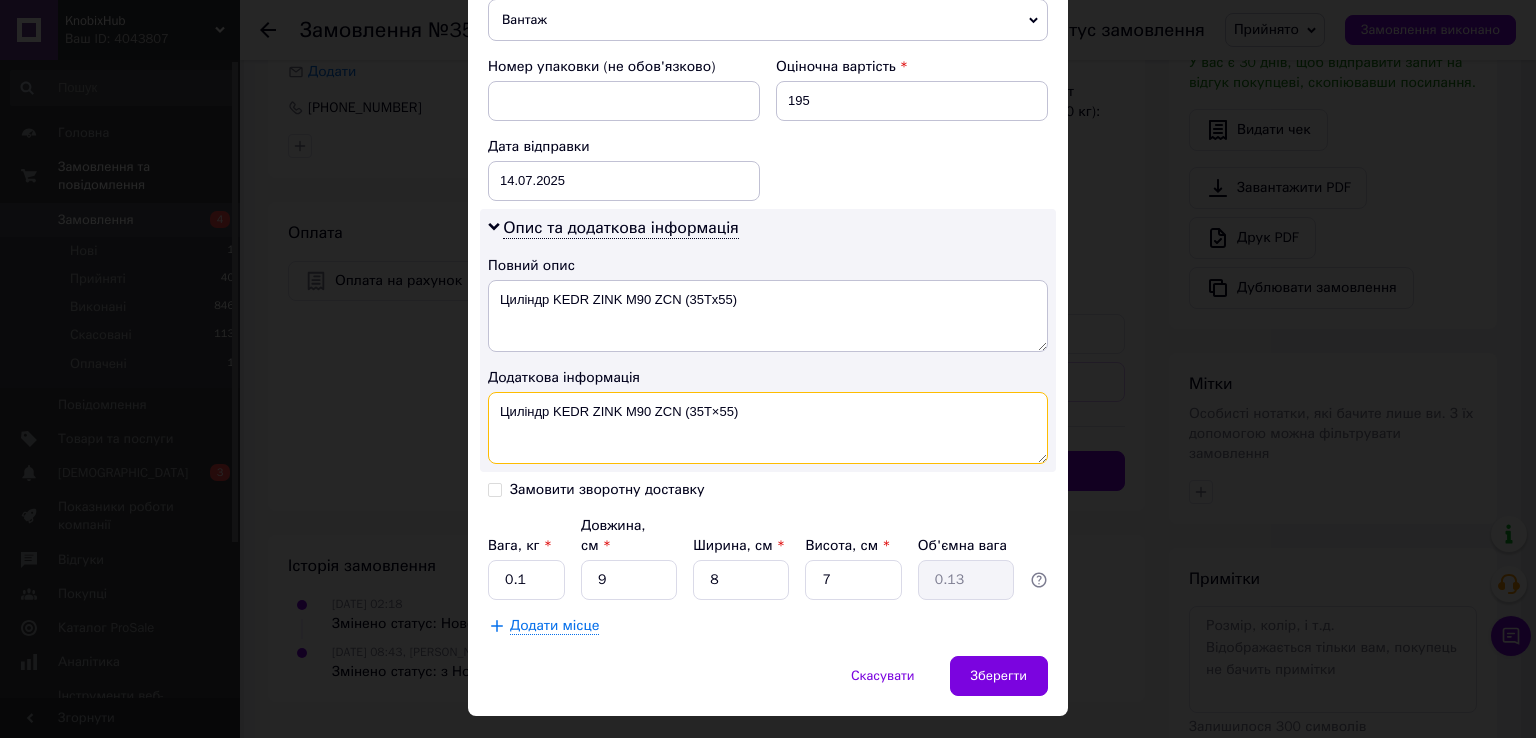 click on "Циліндр KEDR ZINK M90 ZCN (35T×55)" at bounding box center [768, 428] 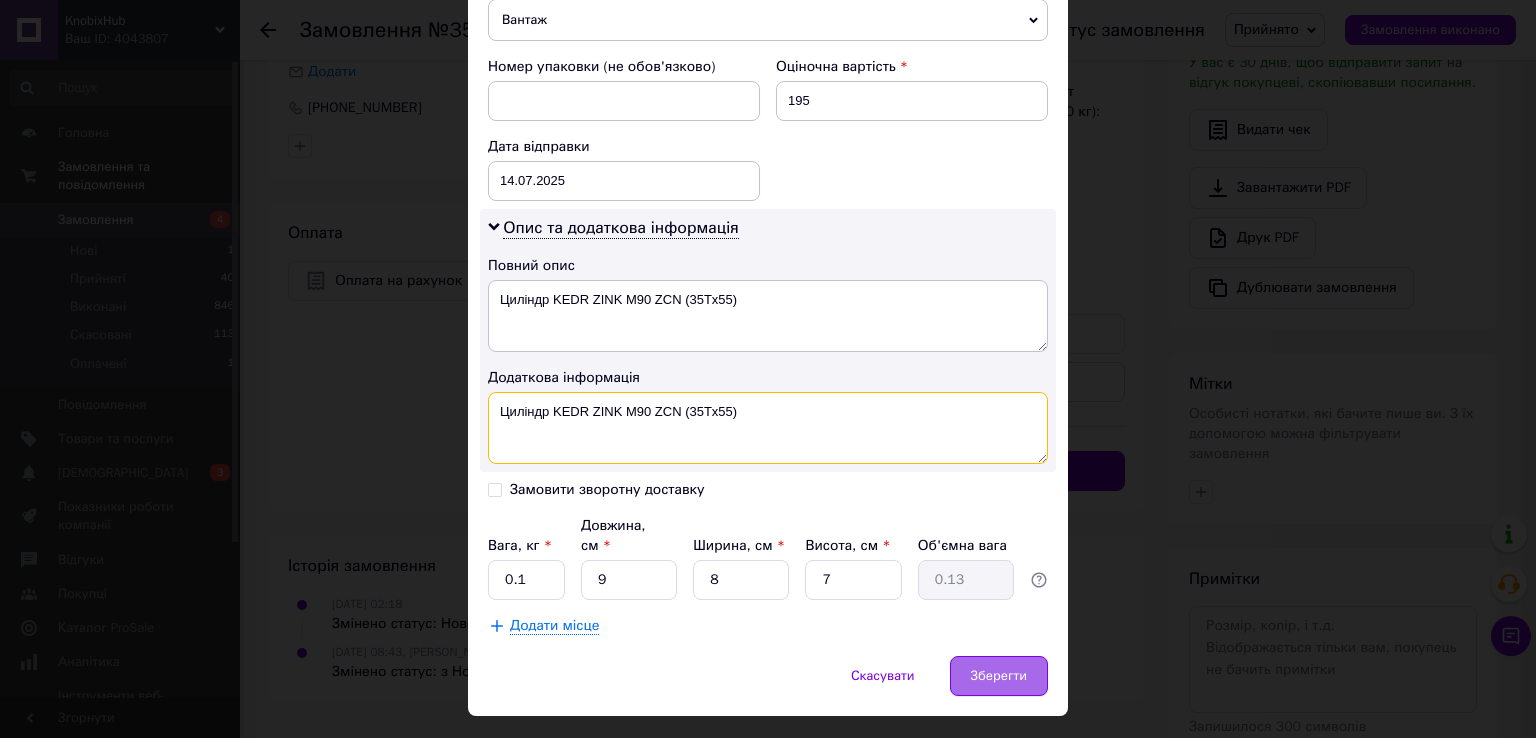 type on "Циліндр KEDR ZINK M90 ZCN (35Tx55)" 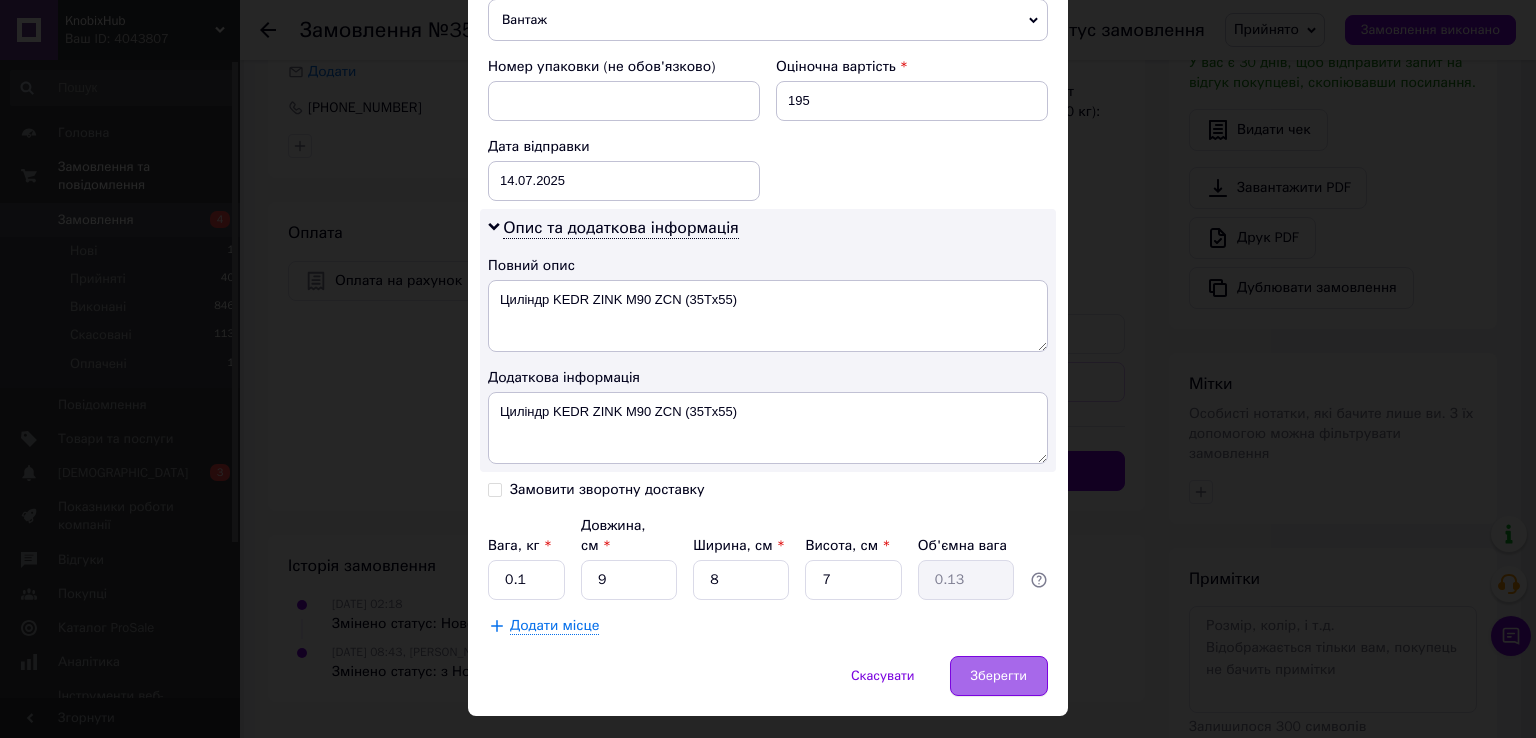 click on "Зберегти" at bounding box center (999, 676) 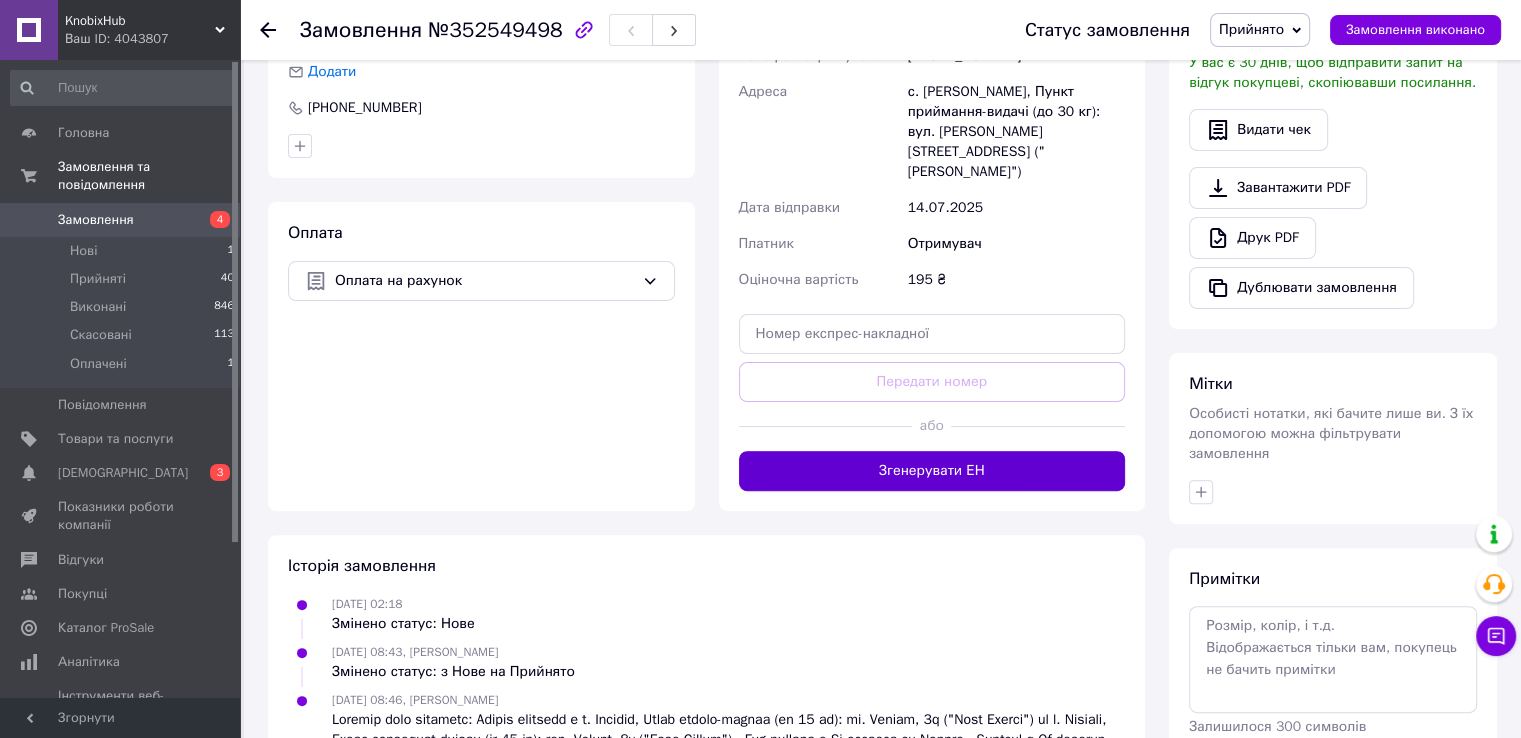 click on "Згенерувати ЕН" at bounding box center [932, 471] 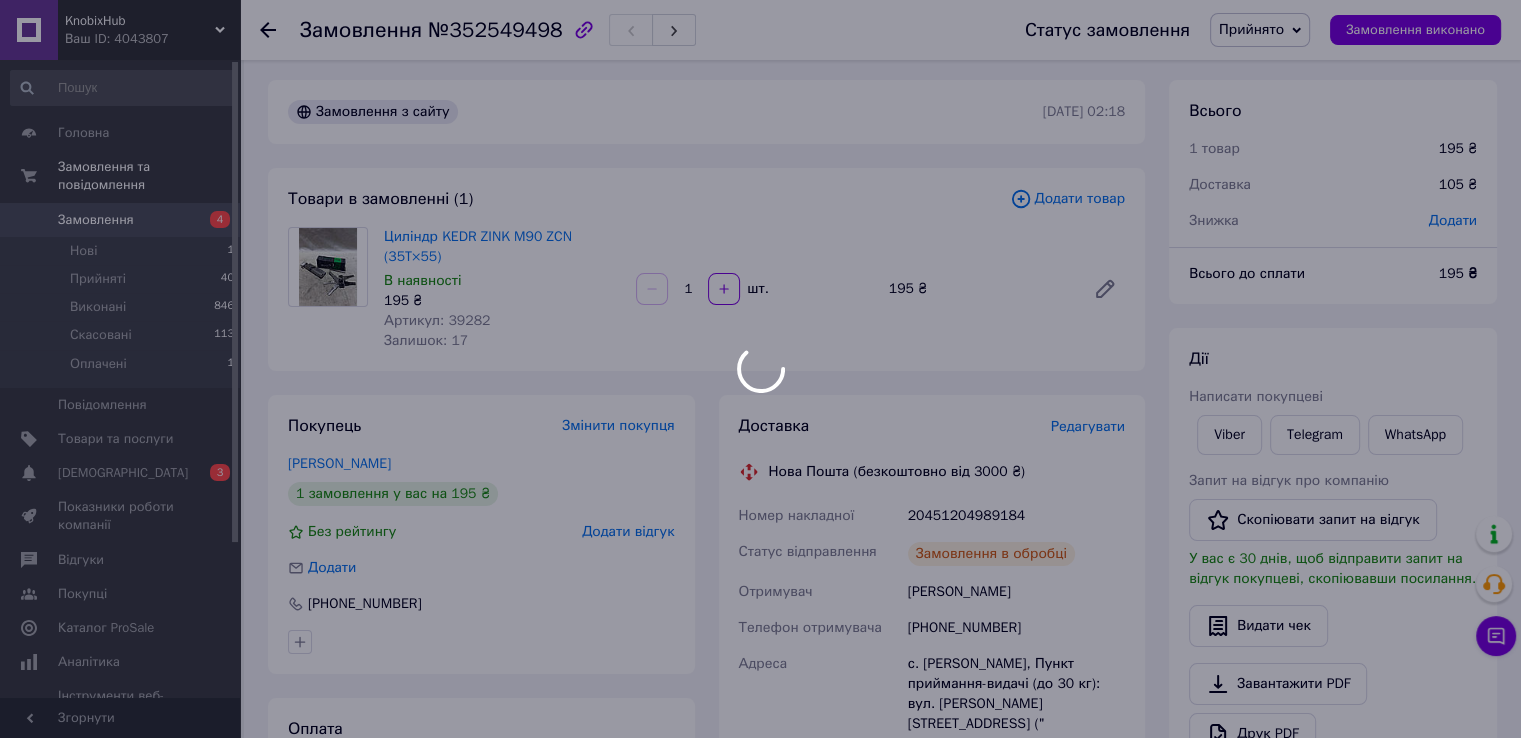 scroll, scrollTop: 0, scrollLeft: 0, axis: both 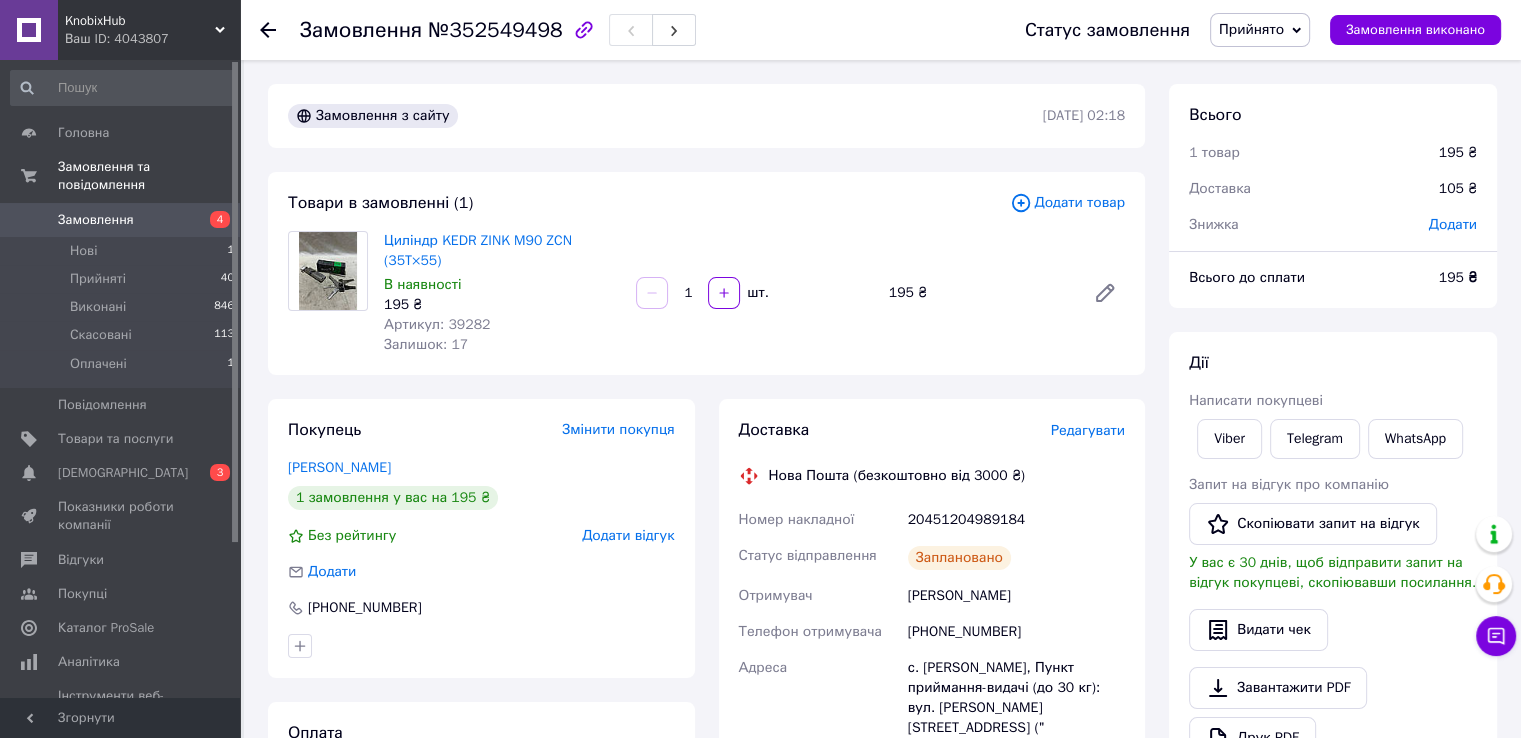 click on "Замовлення" at bounding box center [121, 220] 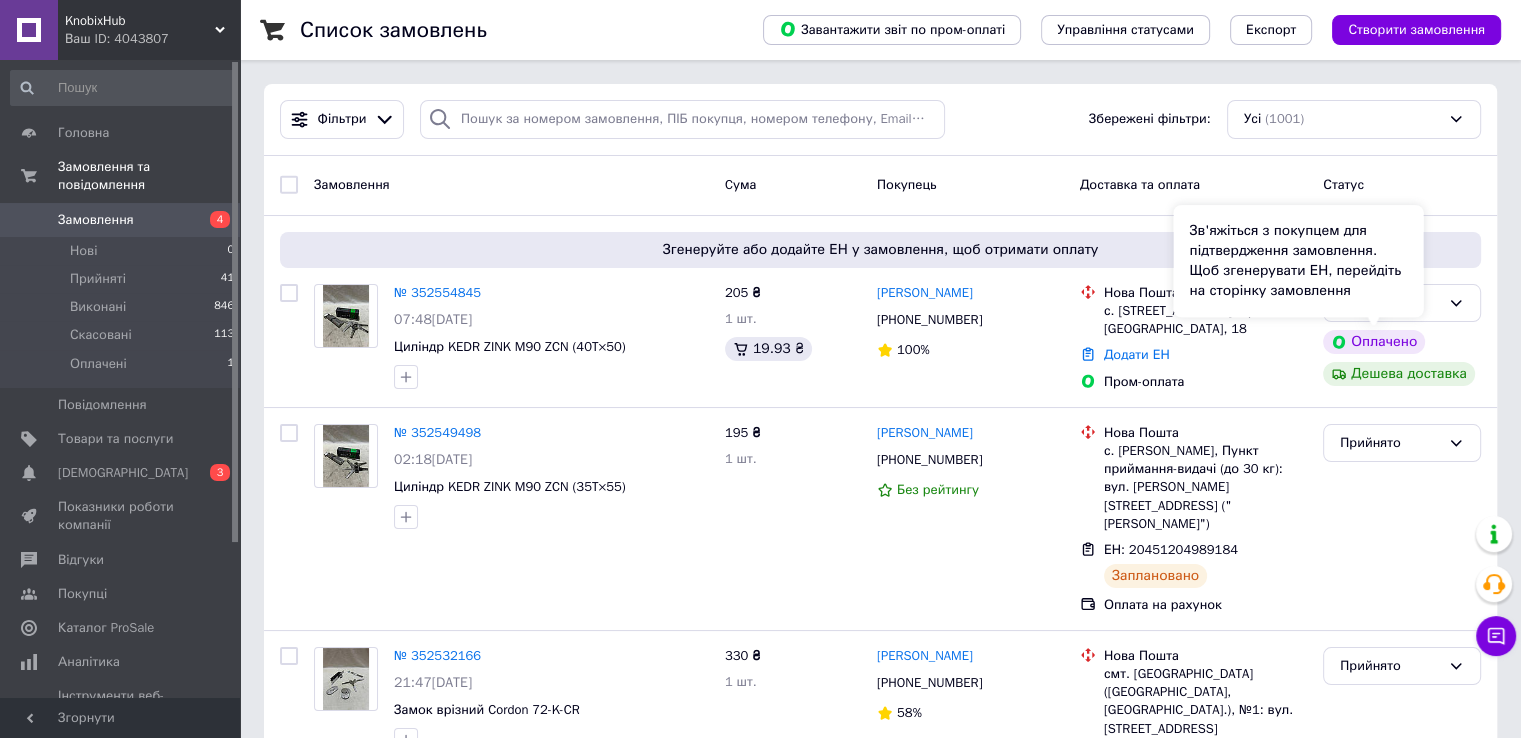 click on "Зв'яжіться з покупцем для підтвердження замовлення.
Щоб згенерувати ЕН, перейдіть на сторінку замовлення" at bounding box center [1298, 261] 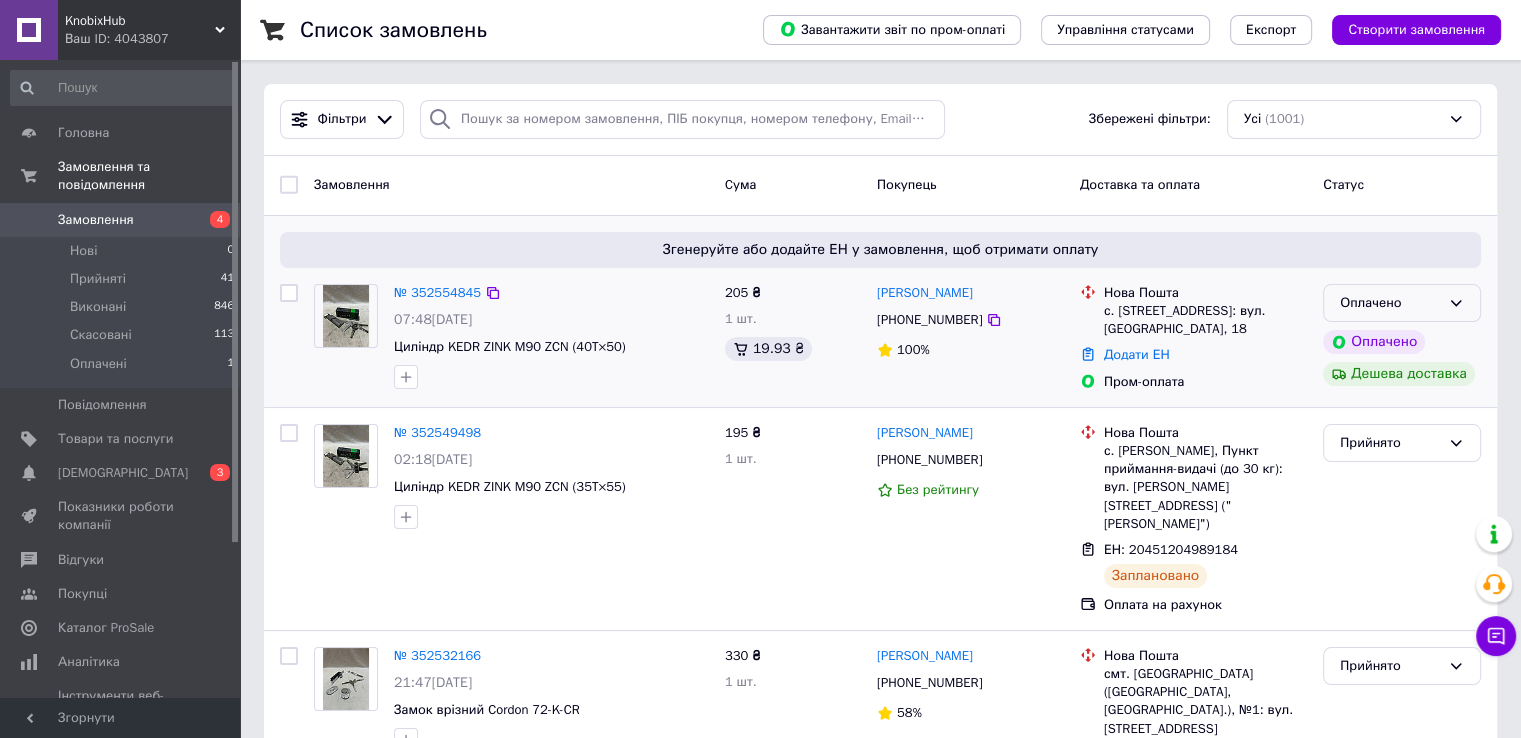 click on "Оплачено" at bounding box center [1390, 303] 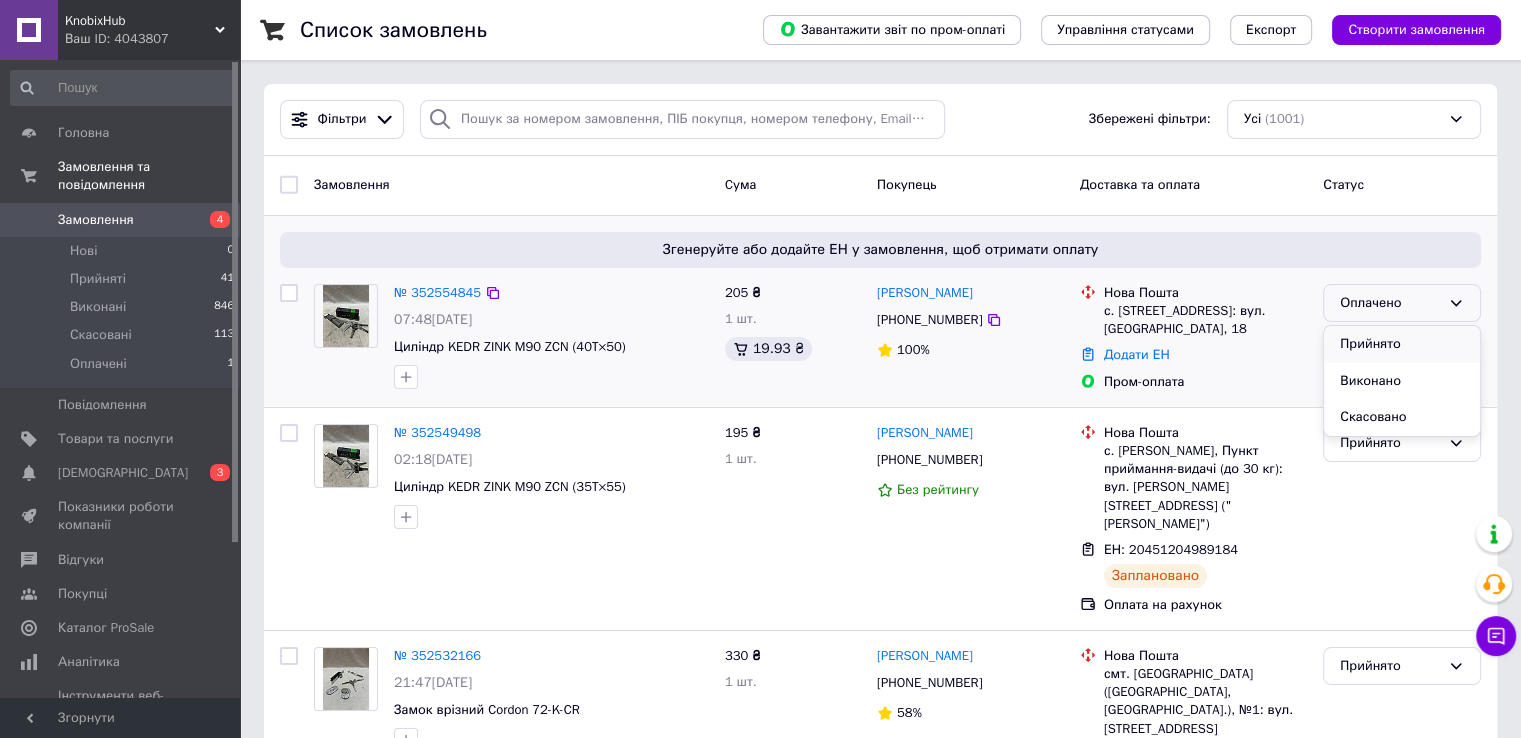 click on "Прийнято" at bounding box center [1402, 344] 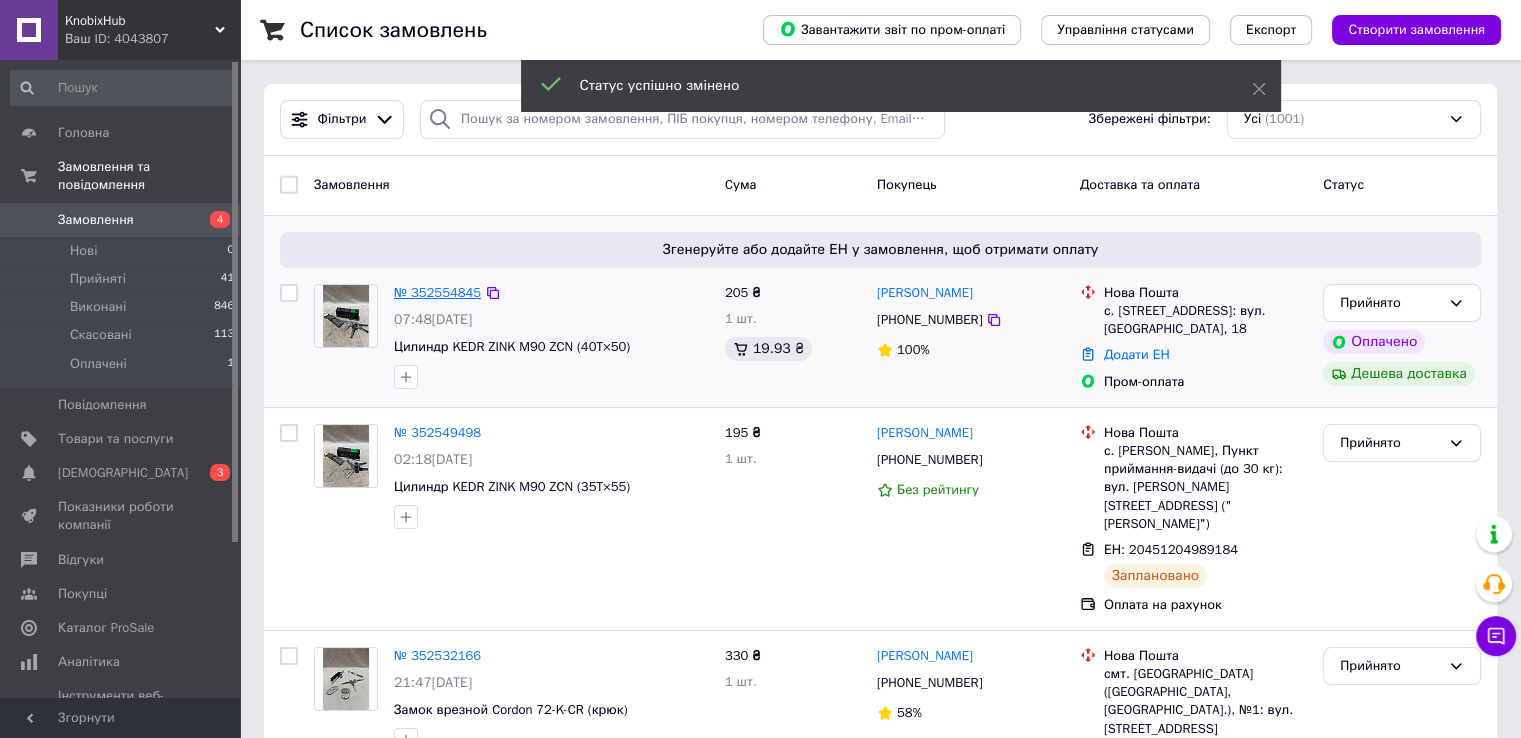 click on "№ 352554845" at bounding box center (437, 292) 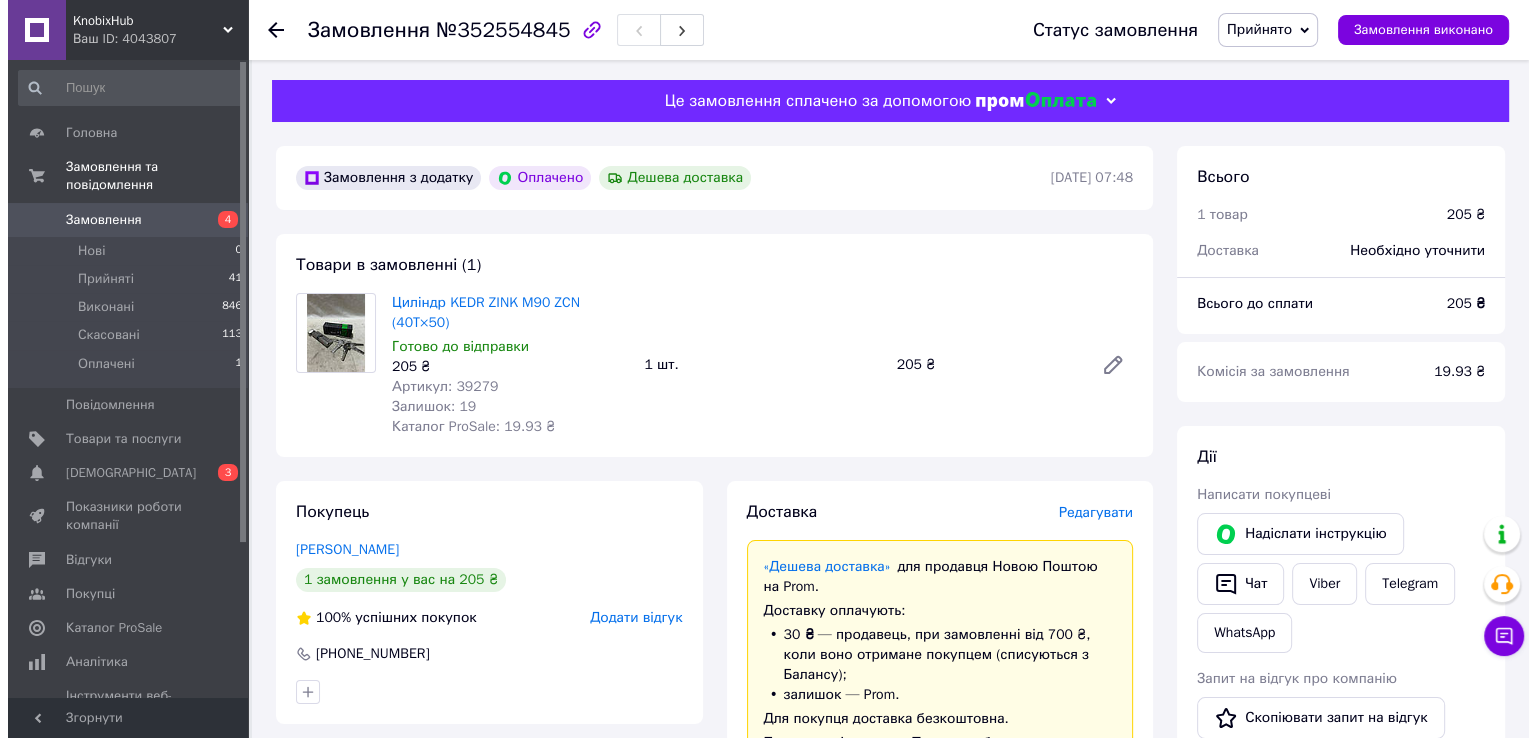 scroll, scrollTop: 600, scrollLeft: 0, axis: vertical 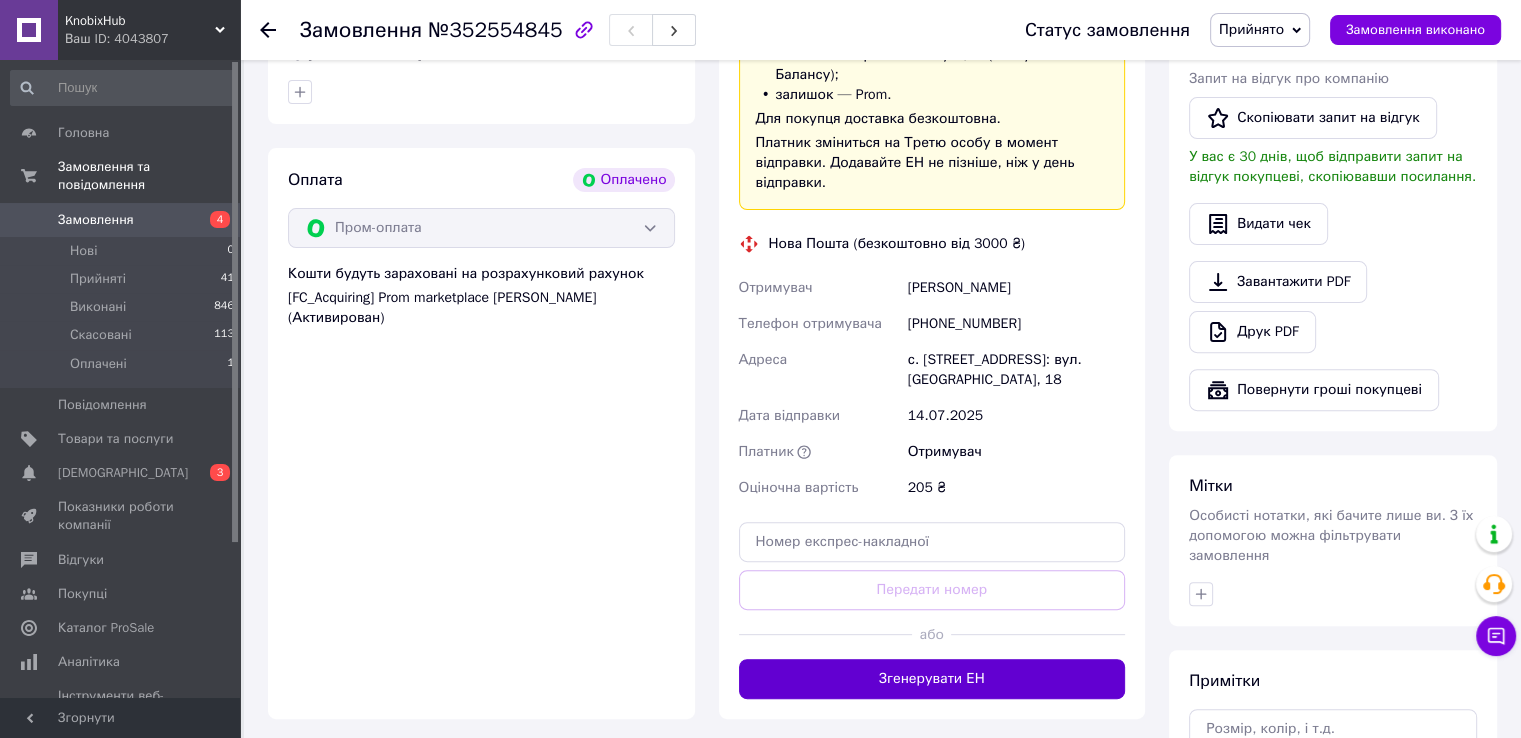 click on "Згенерувати ЕН" at bounding box center (932, 679) 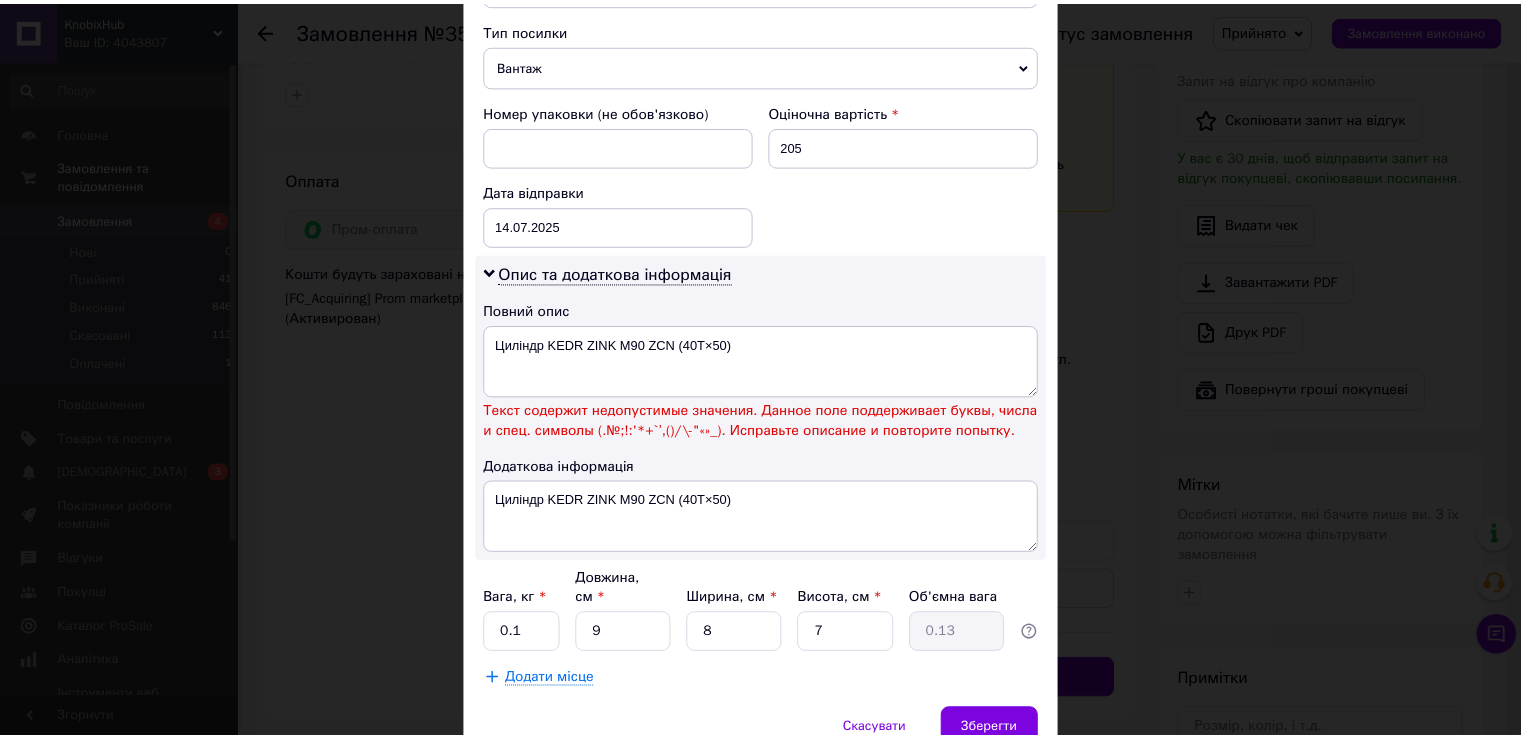 scroll, scrollTop: 800, scrollLeft: 0, axis: vertical 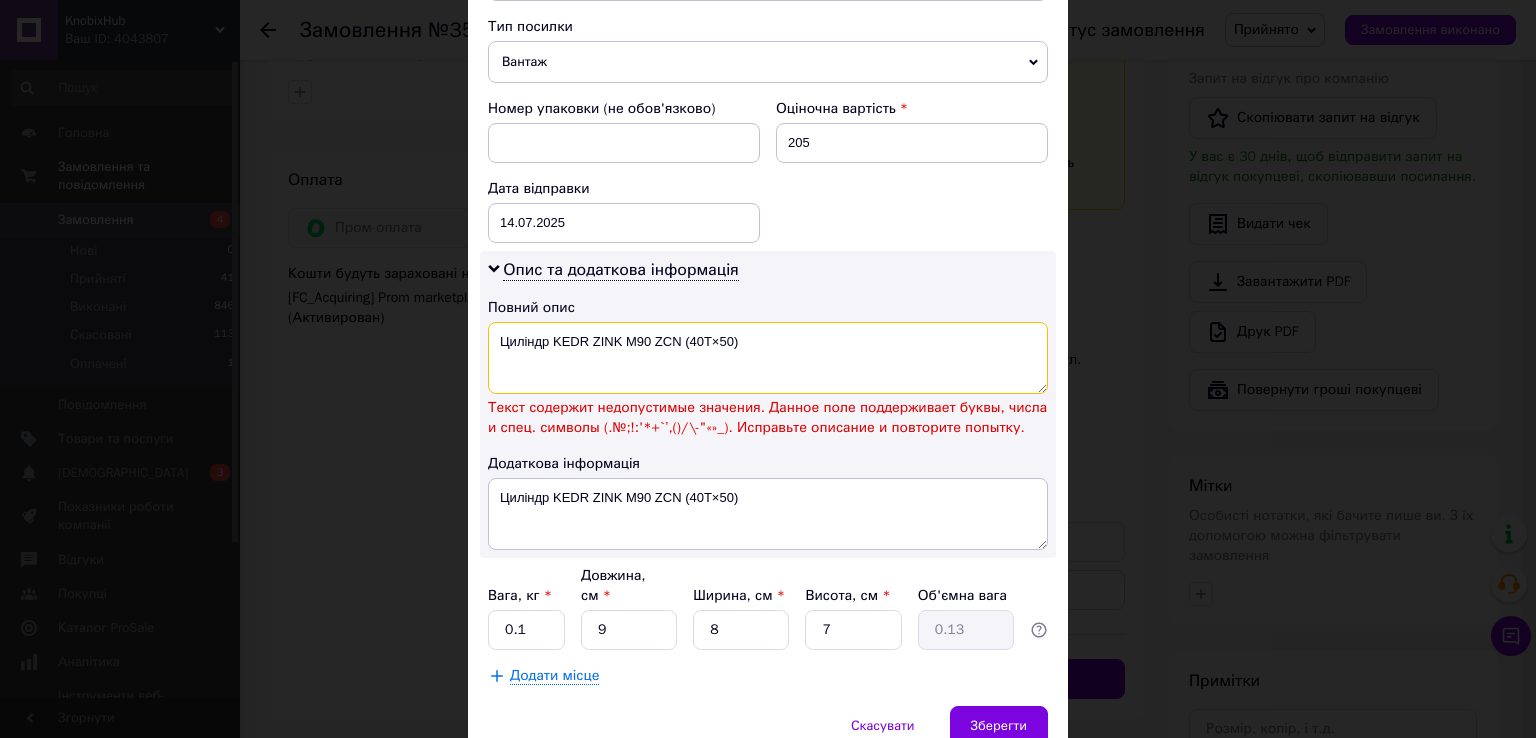 click on "Циліндр KEDR ZINK M90 ZCN (40T×50)" at bounding box center [768, 358] 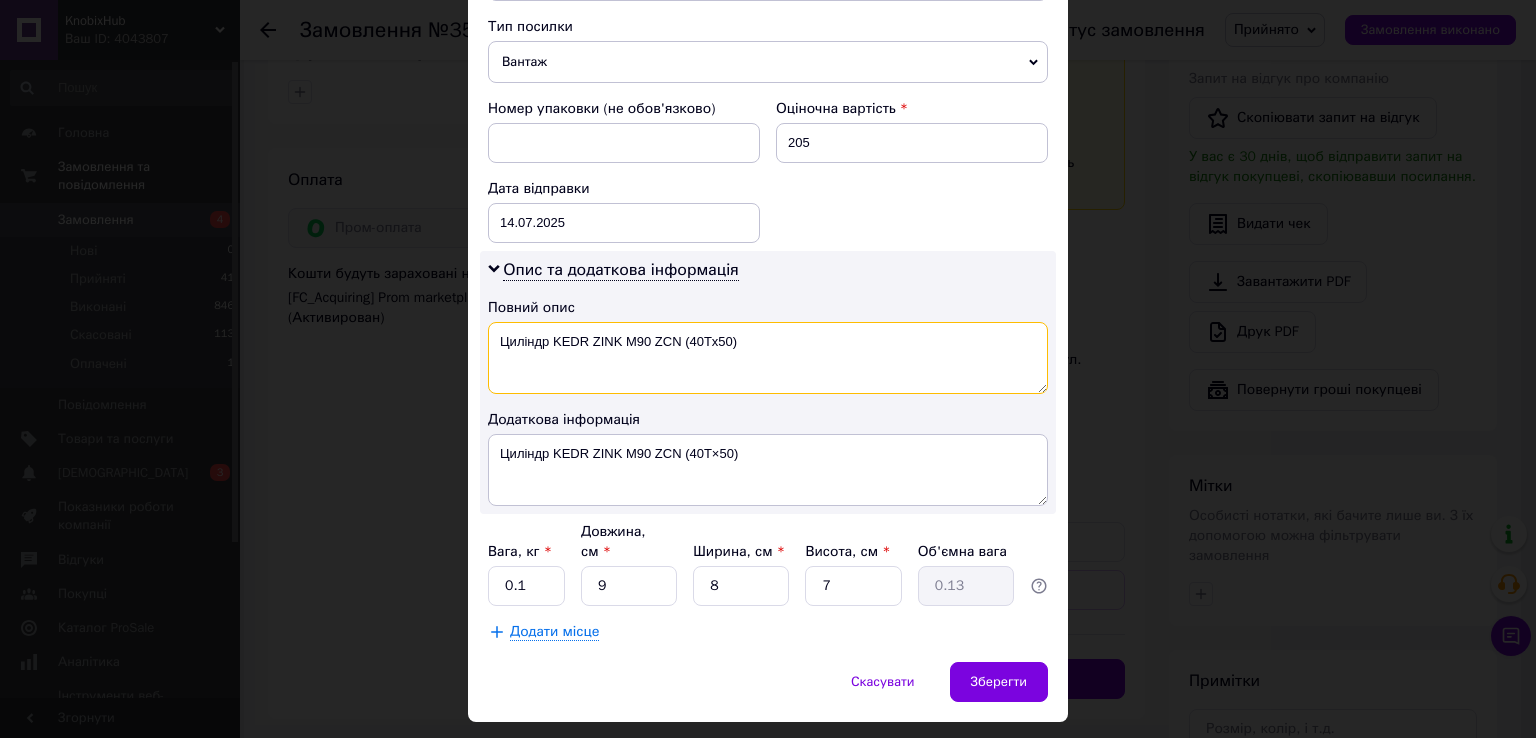 type on "Циліндр KEDR ZINK M90 ZCN (40Tx50)" 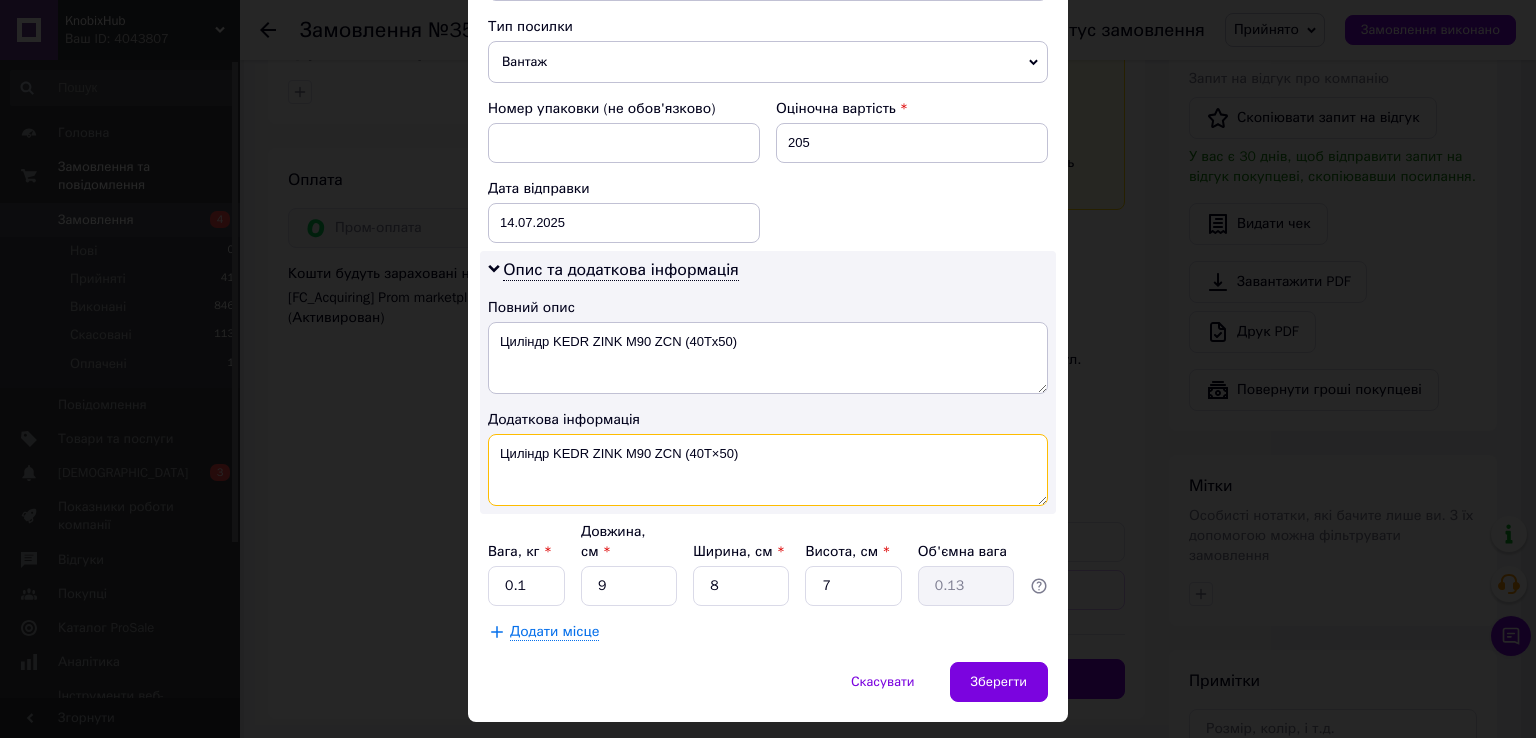 click on "Циліндр KEDR ZINK M90 ZCN (40T×50)" at bounding box center [768, 470] 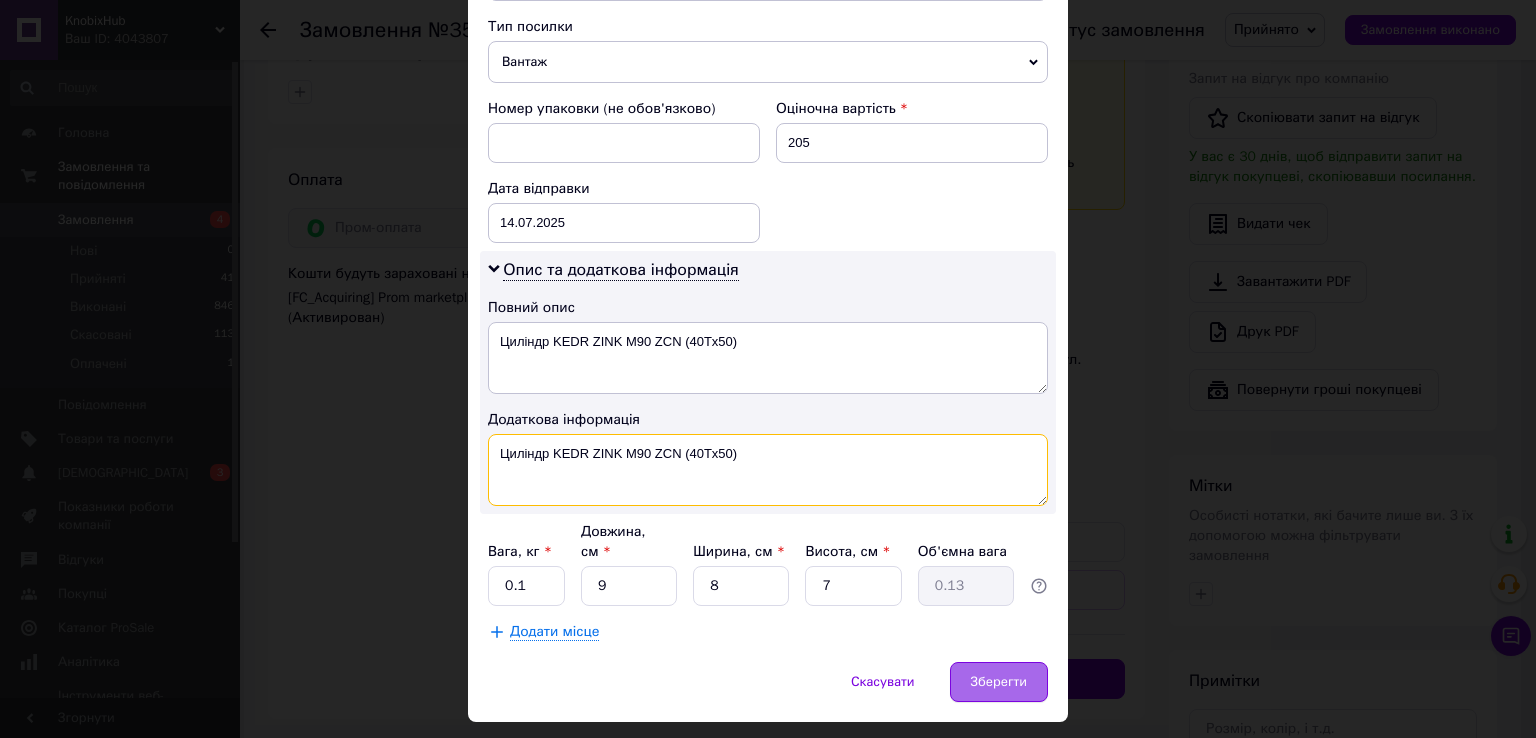 type on "Циліндр KEDR ZINK M90 ZCN (40Tx50)" 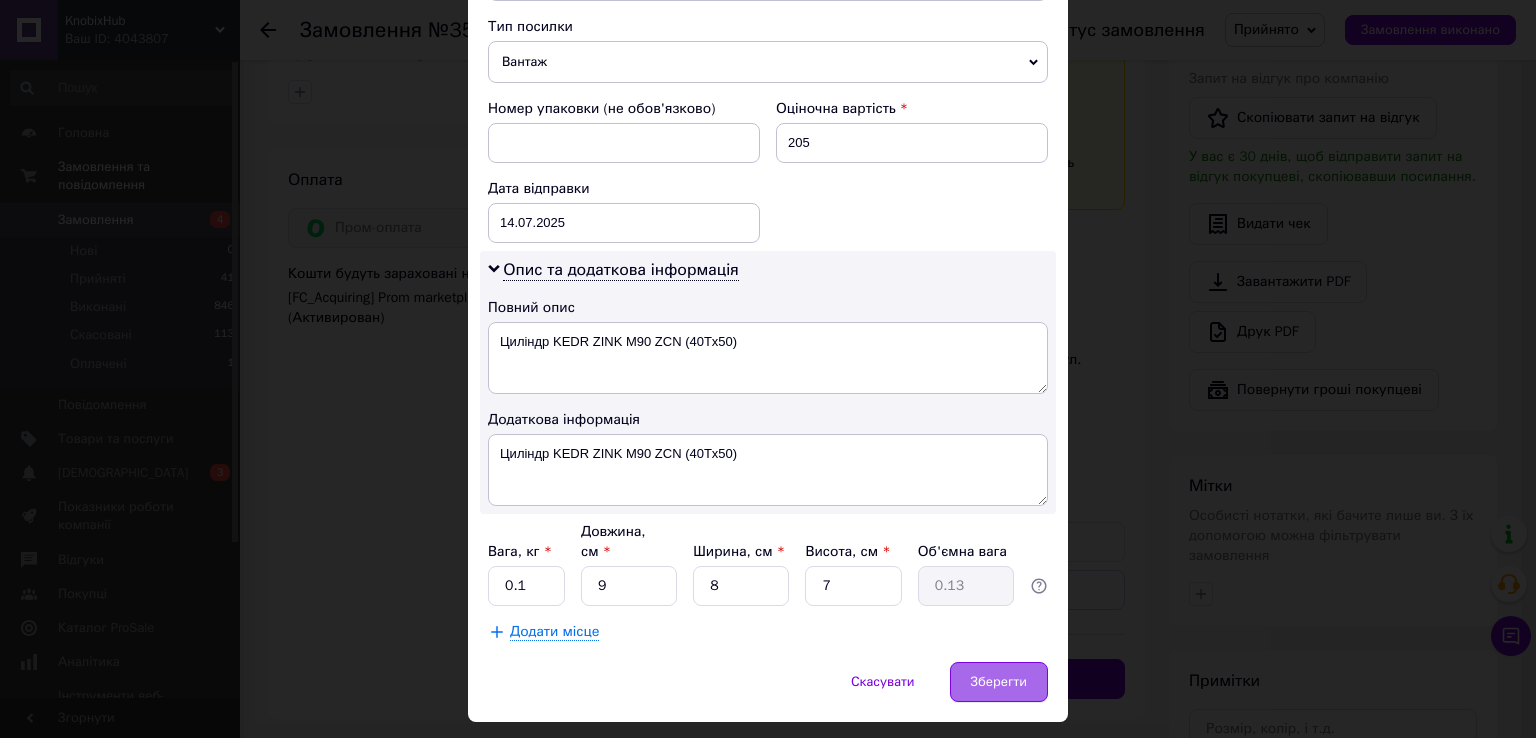 click on "Зберегти" at bounding box center [999, 682] 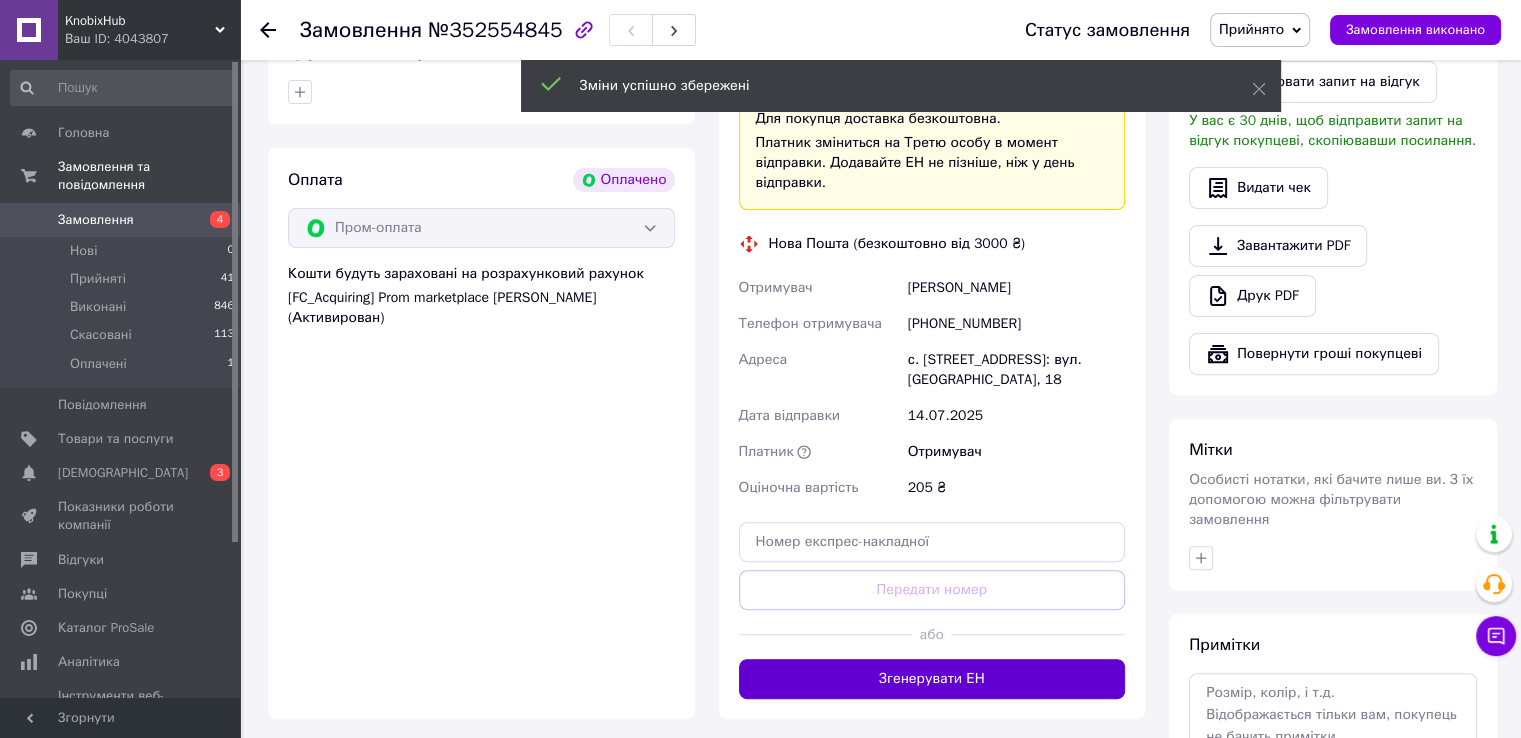 click on "Згенерувати ЕН" at bounding box center [932, 679] 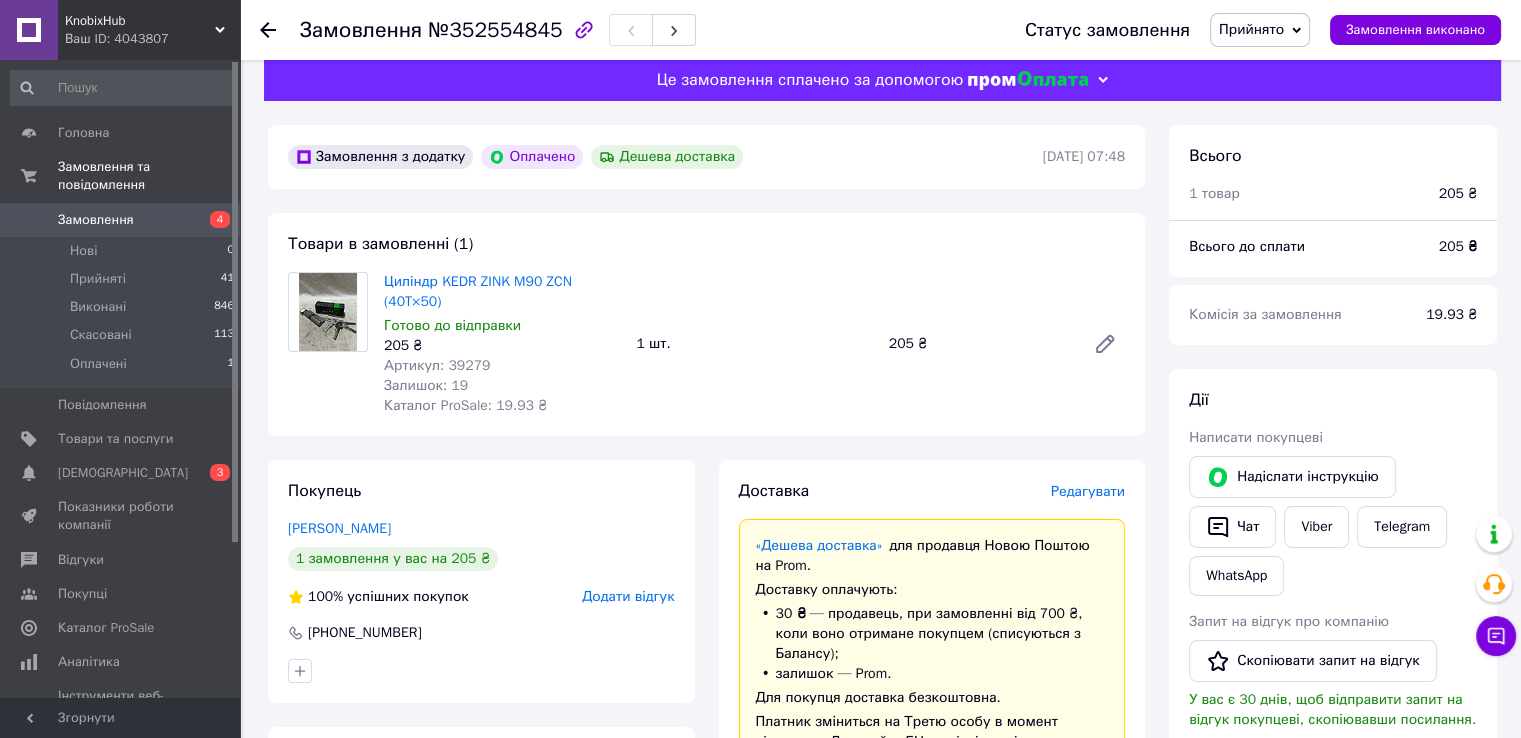 scroll, scrollTop: 0, scrollLeft: 0, axis: both 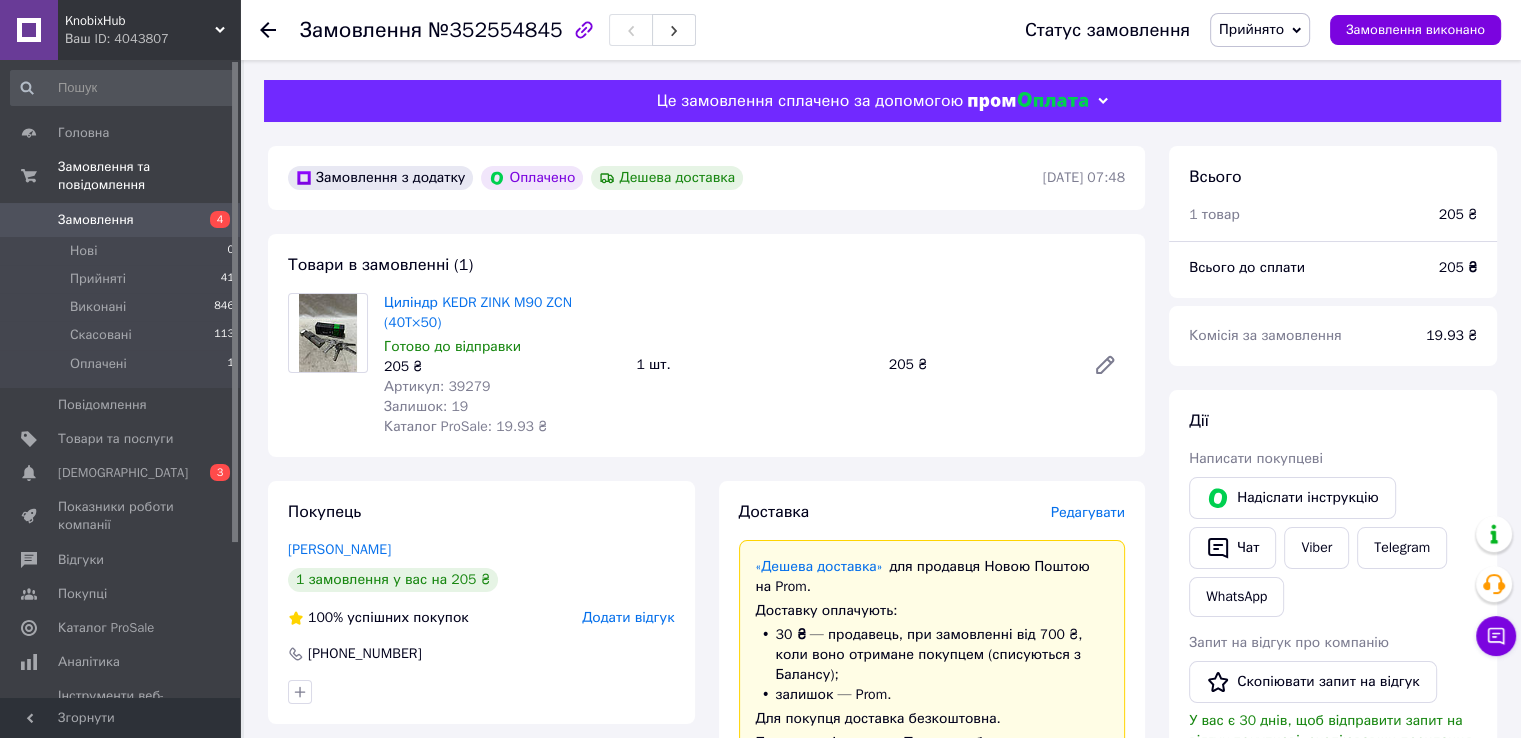 click on "Telegram" at bounding box center (1402, 548) 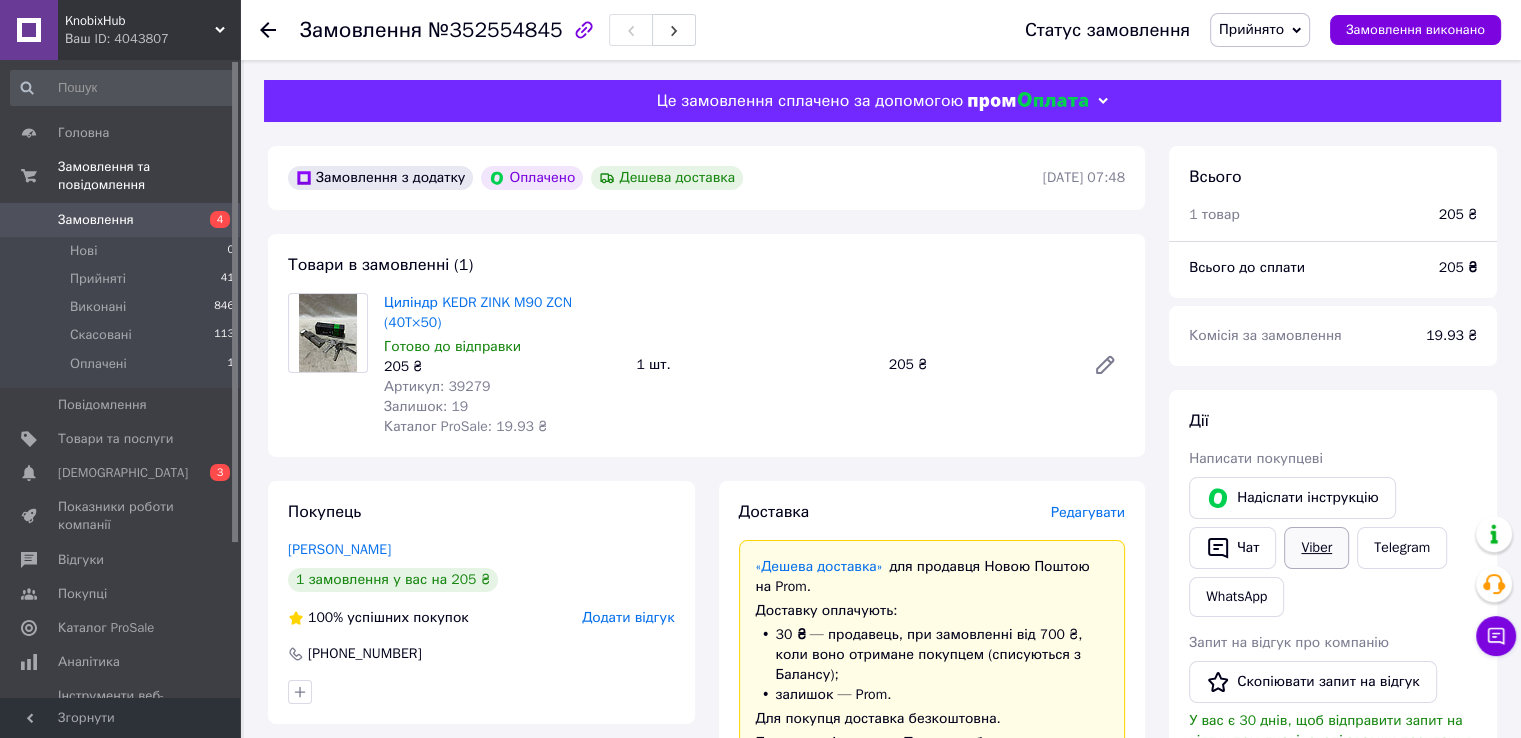 click on "Viber" at bounding box center (1316, 548) 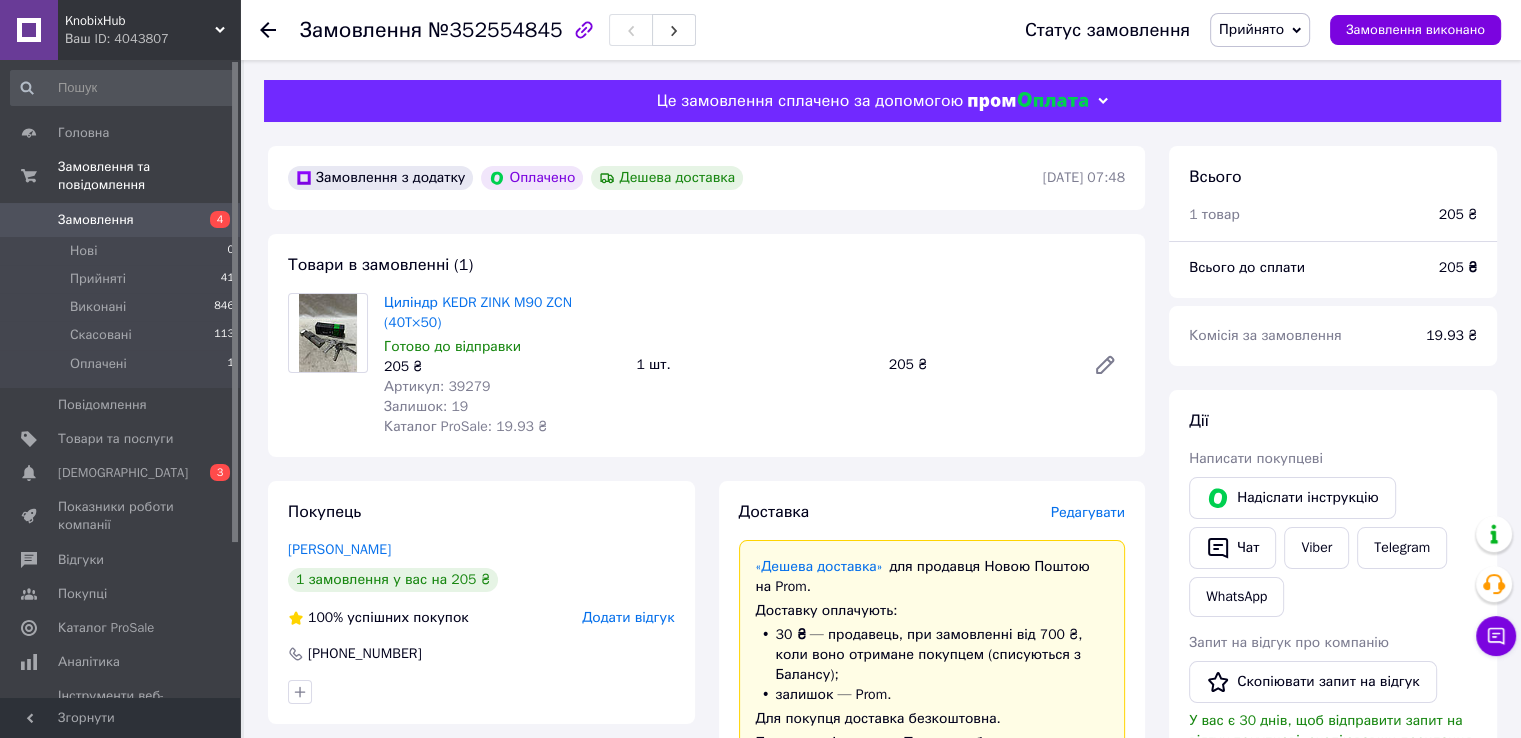 click on "№352554845" at bounding box center [495, 30] 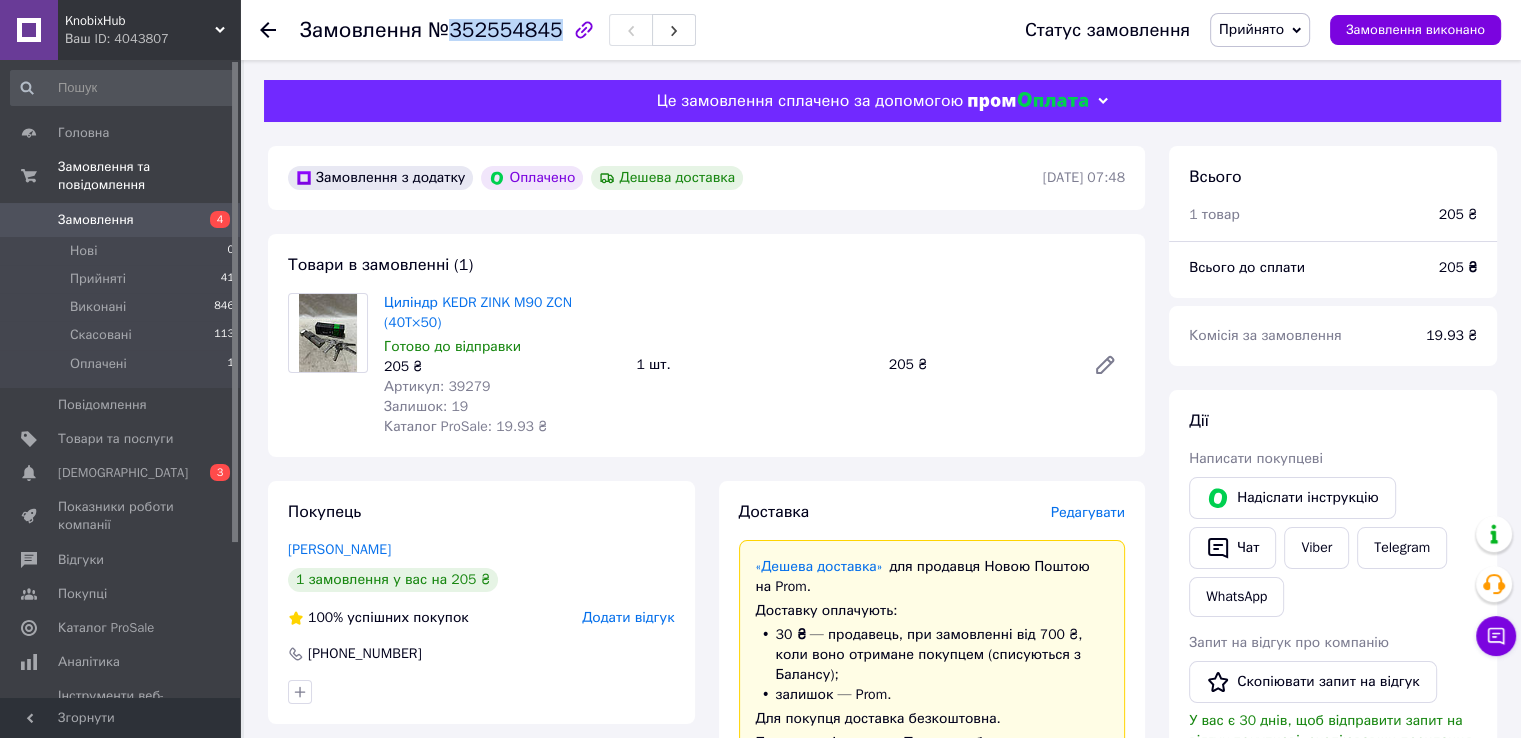 click on "№352554845" at bounding box center (495, 30) 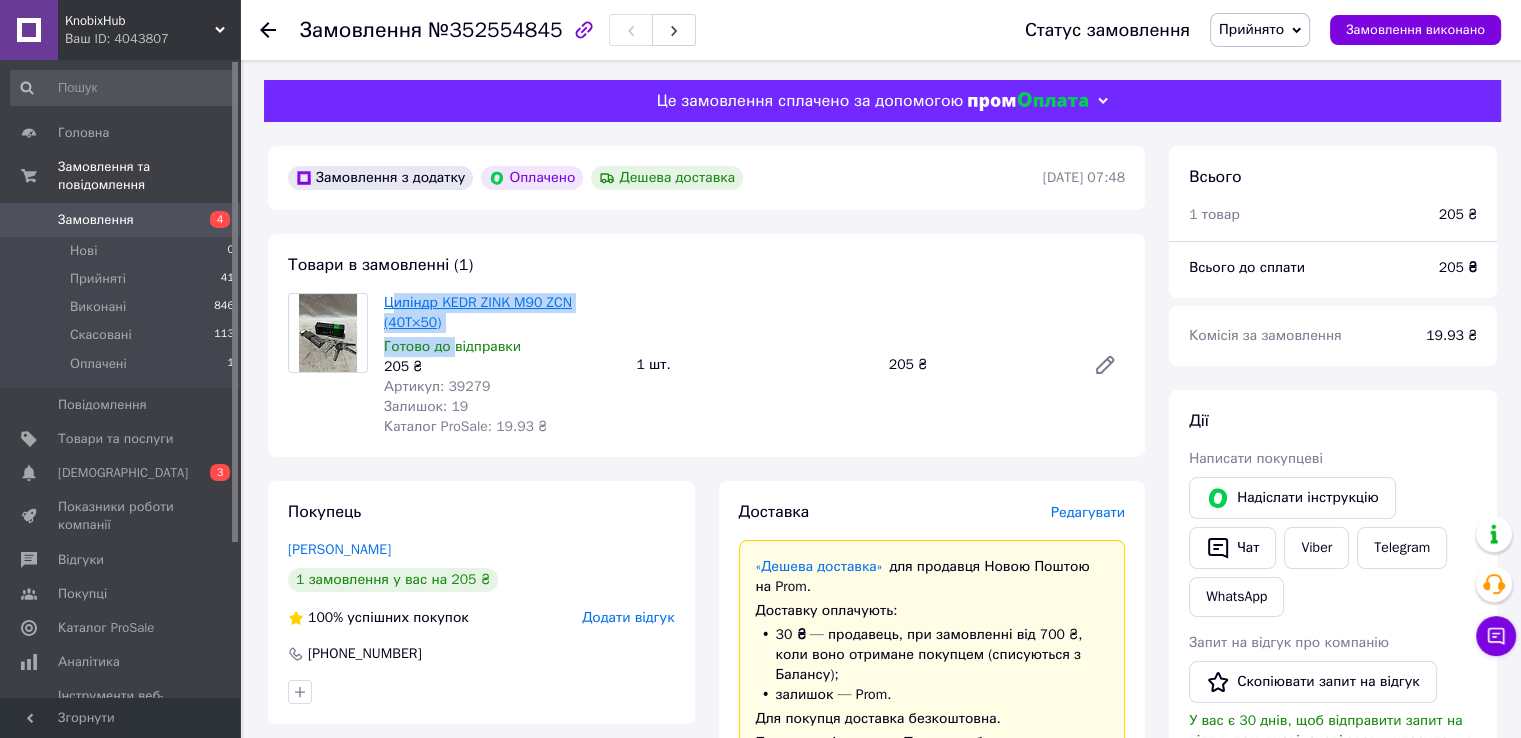 drag, startPoint x: 452, startPoint y: 337, endPoint x: 392, endPoint y: 309, distance: 66.211784 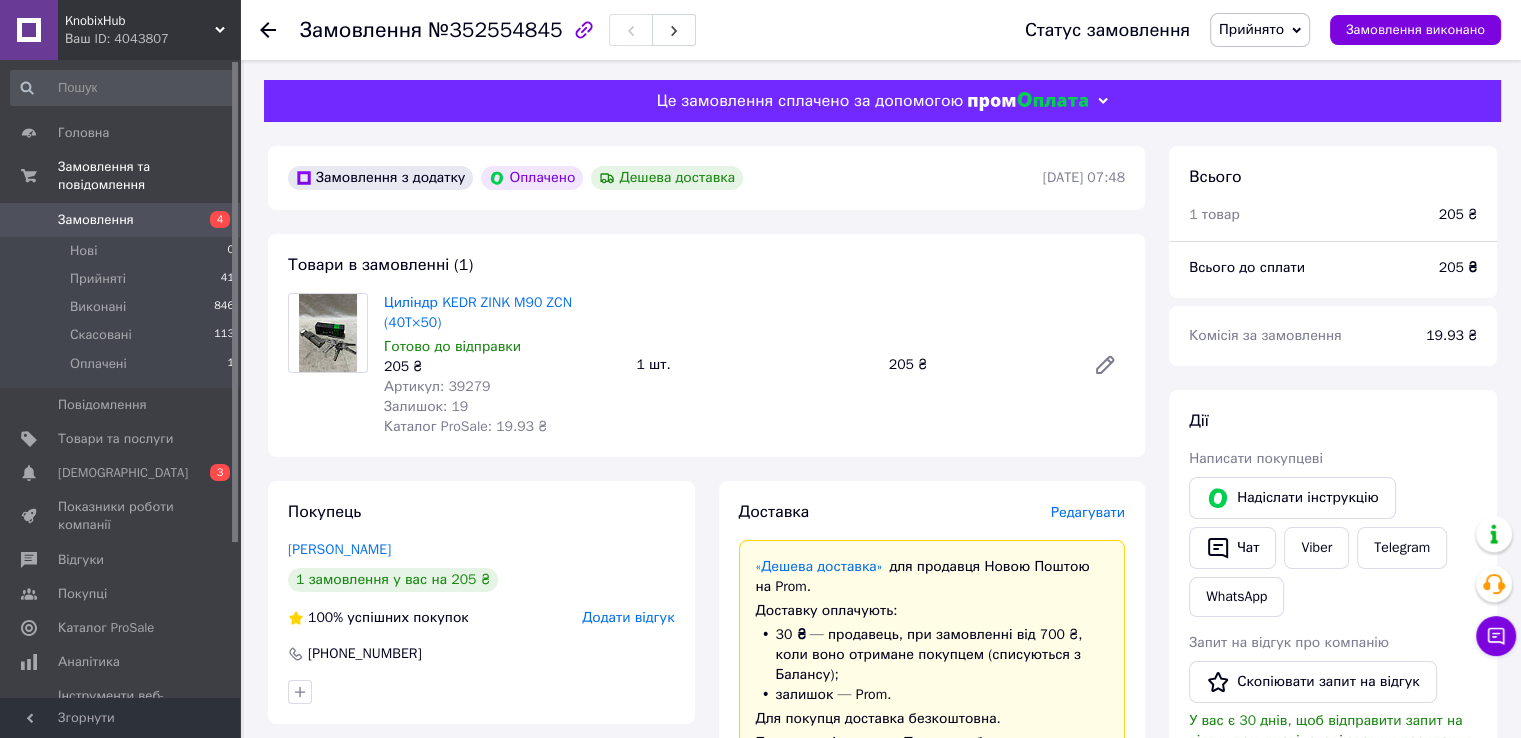 click on "Товари в замовленні (1)" at bounding box center (380, 265) 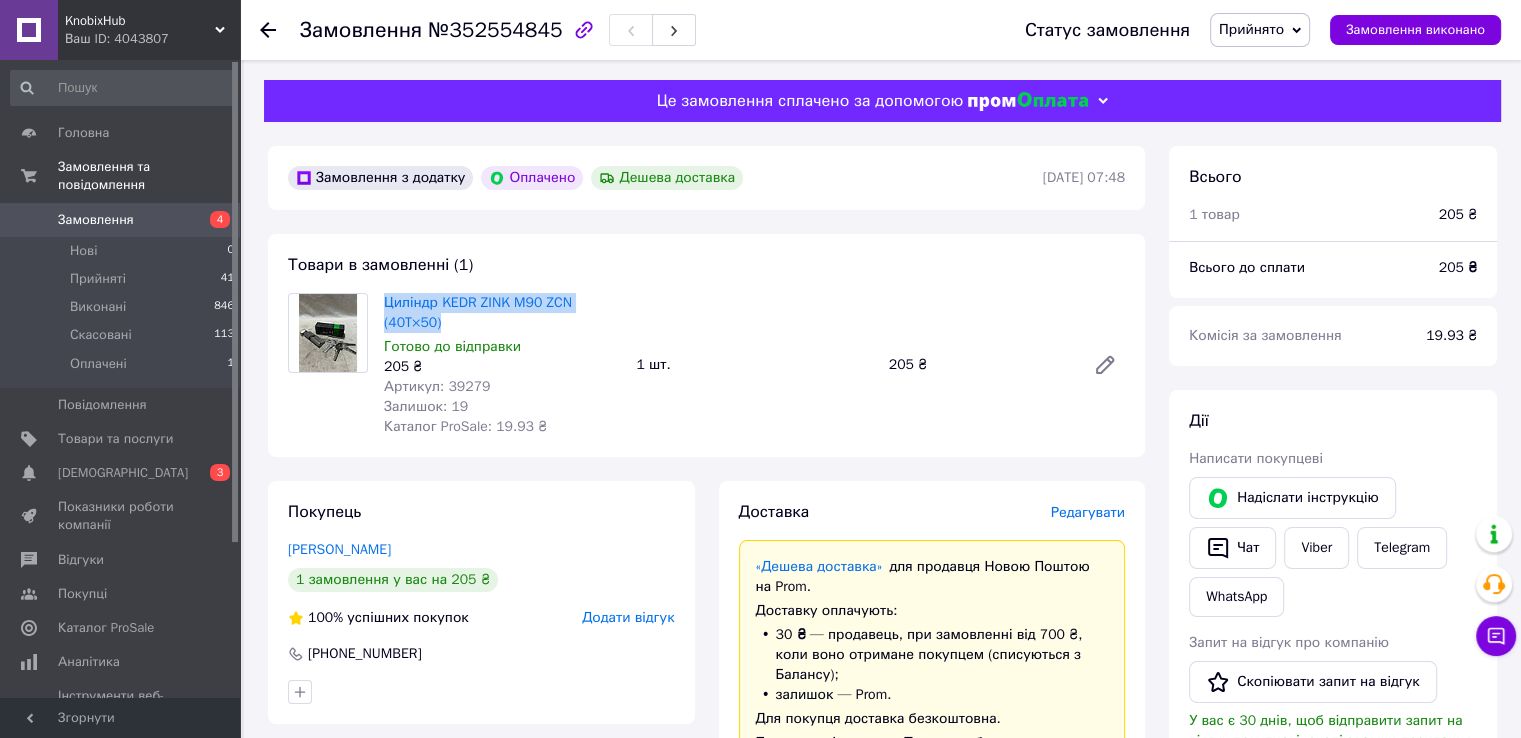 drag, startPoint x: 382, startPoint y: 299, endPoint x: 464, endPoint y: 317, distance: 83.95237 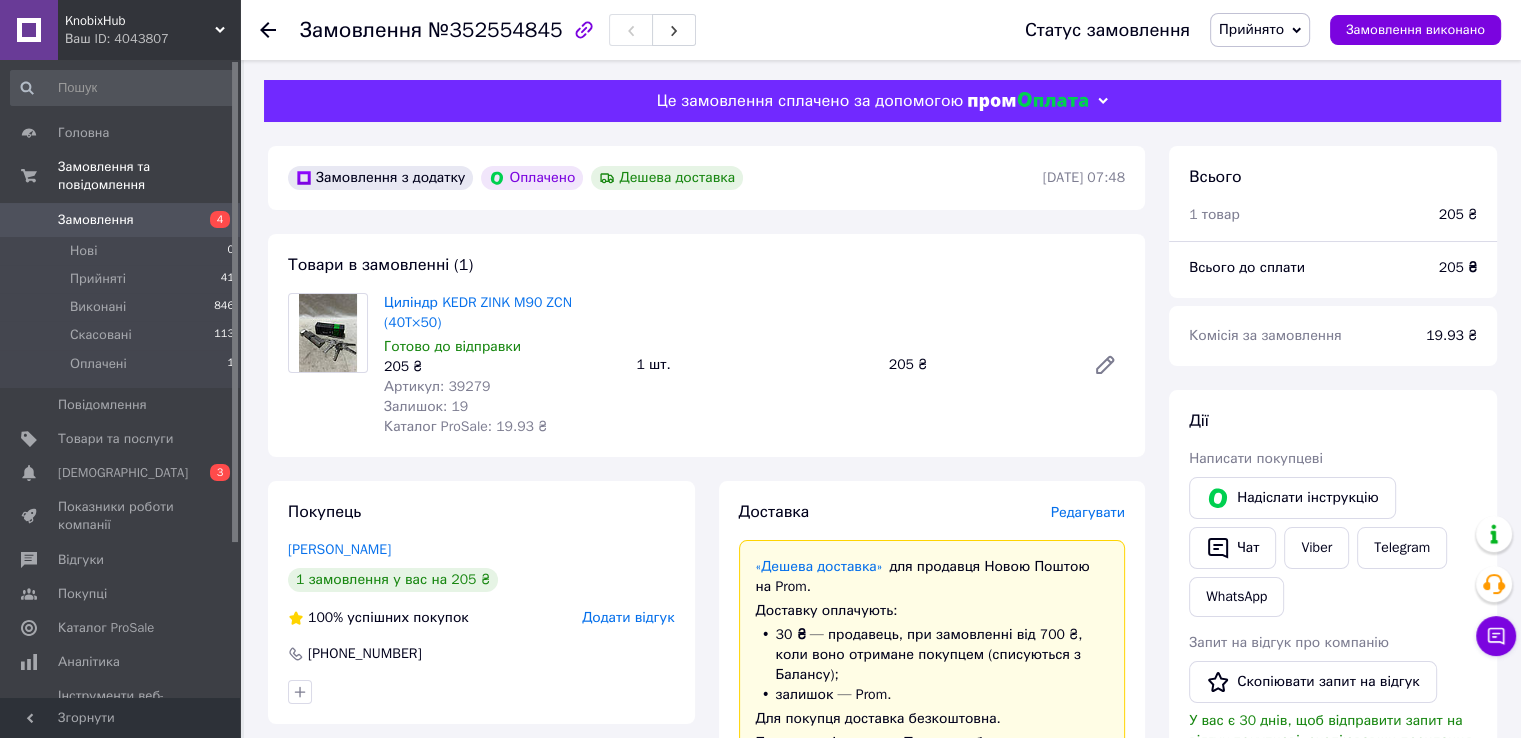 click on "Циліндр KEDR ZINK M90 ZCN (40T×50) Готово до відправки 205 ₴ Артикул: 39279 Залишок: 19 Каталог ProSale: 19.93 ₴  1 шт. 205 ₴" at bounding box center [754, 365] 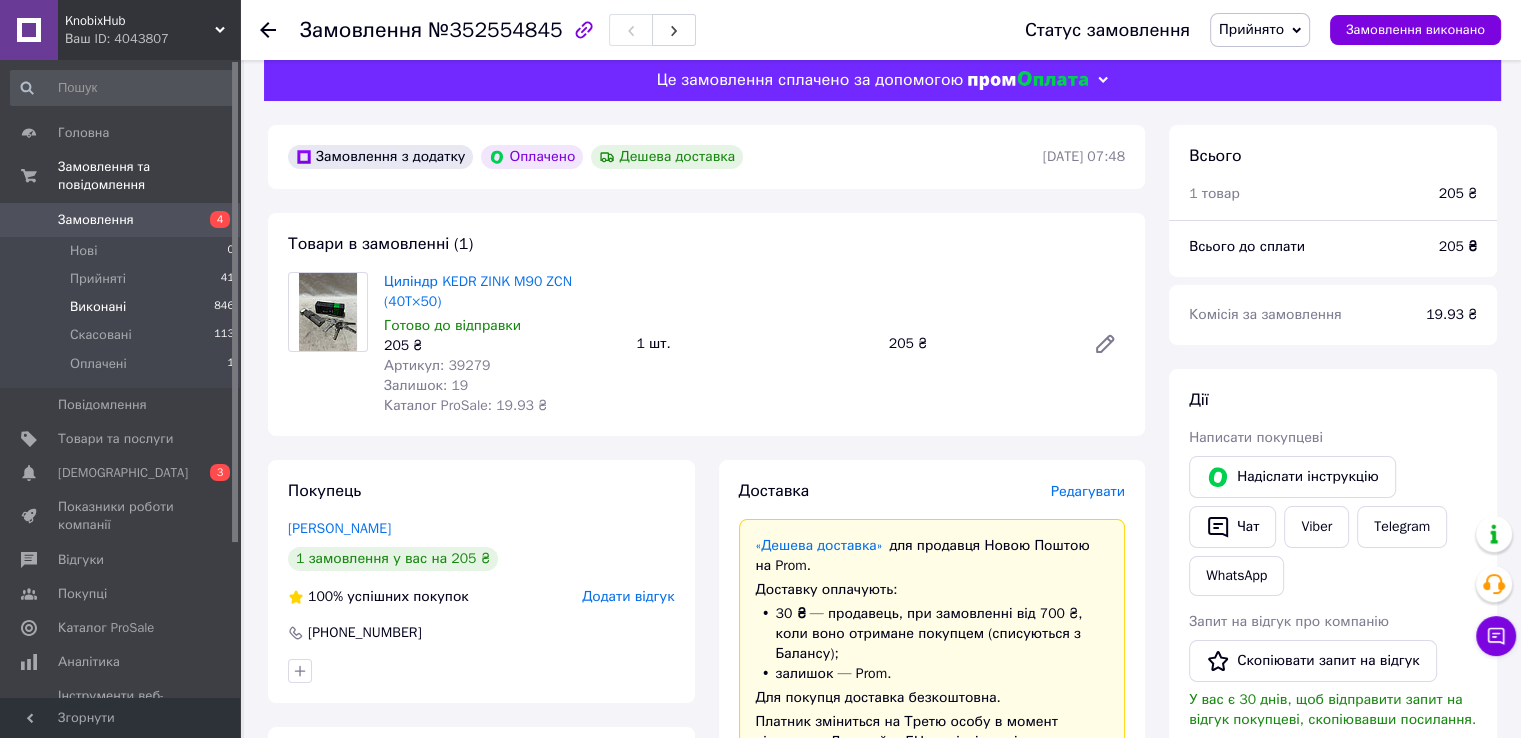 scroll, scrollTop: 0, scrollLeft: 0, axis: both 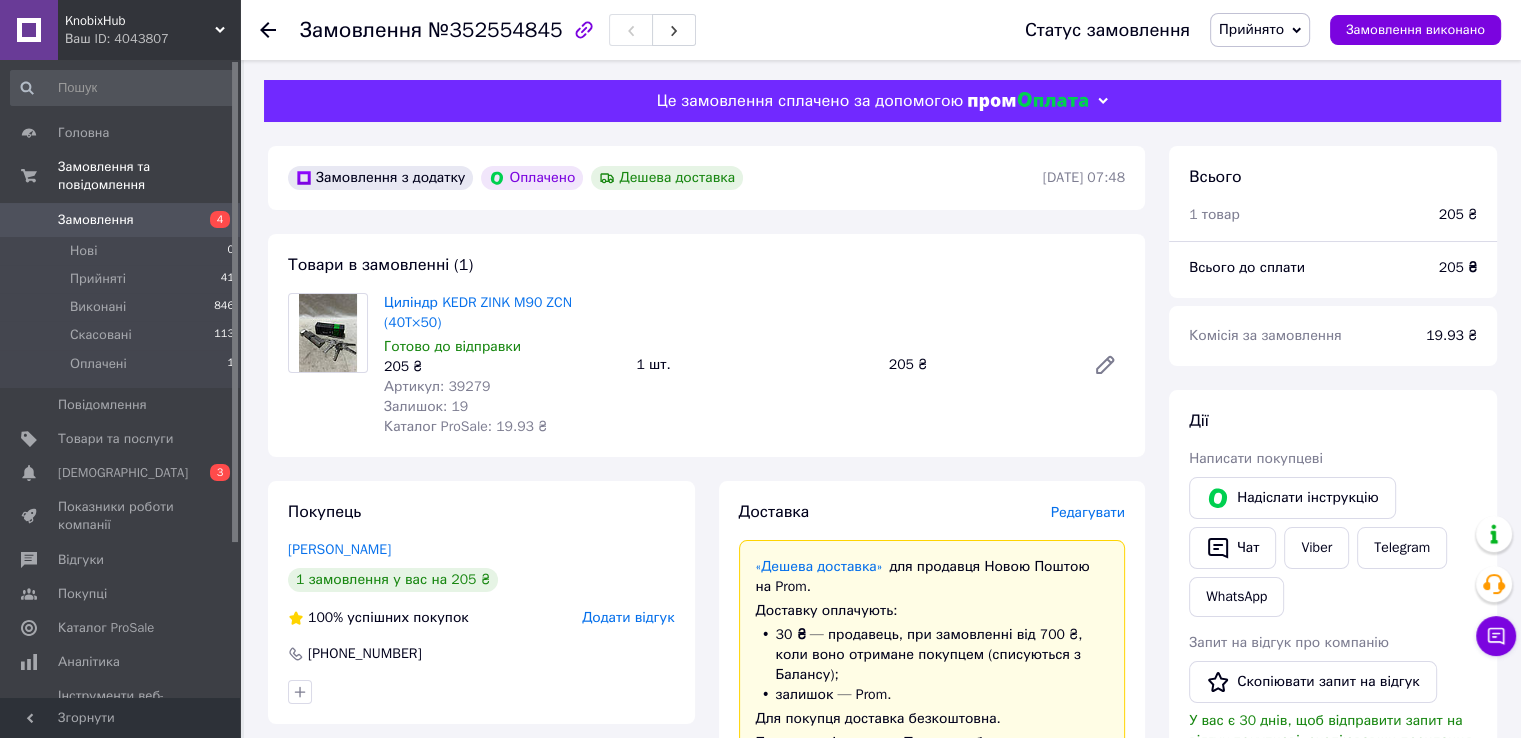 click on "Замовлення" at bounding box center [96, 220] 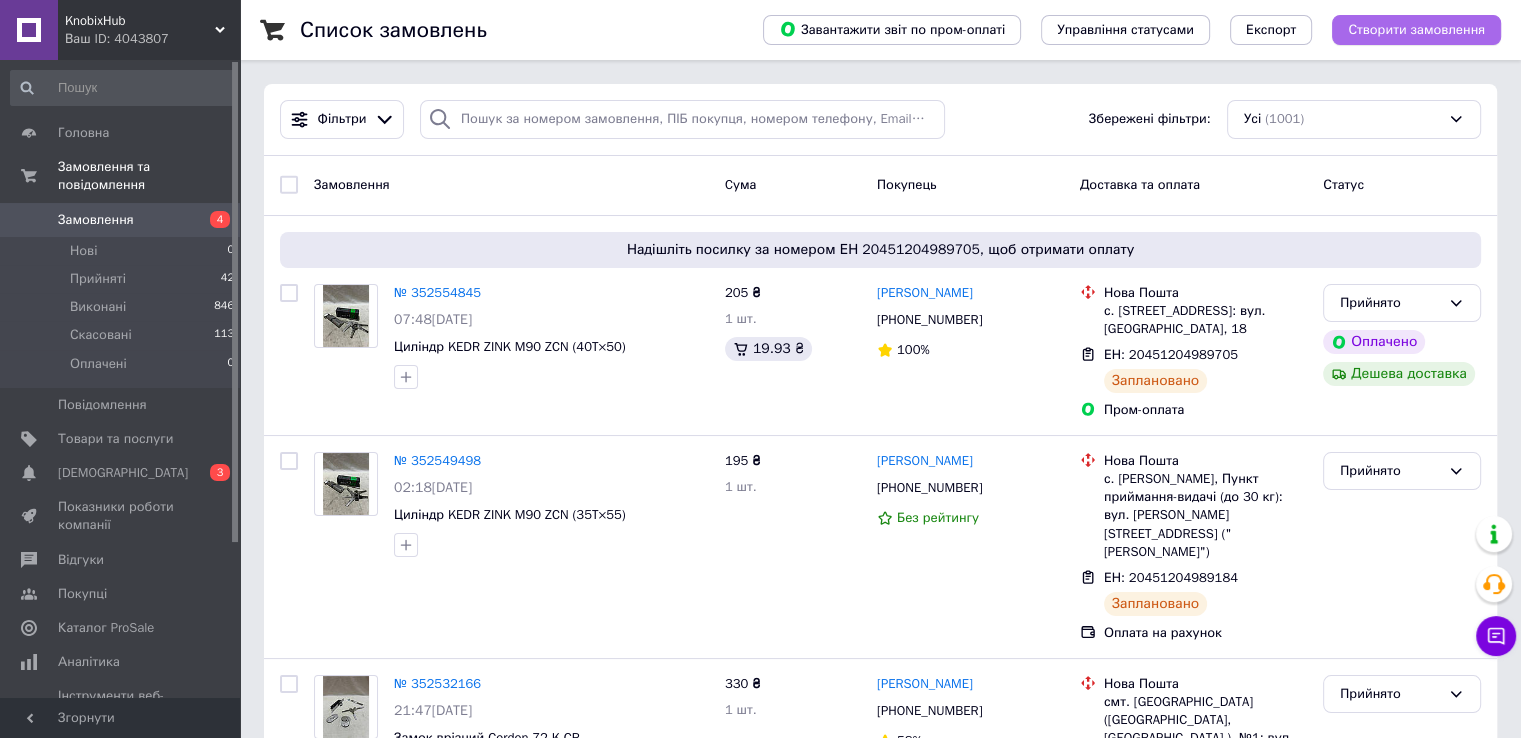 click on "Створити замовлення" at bounding box center [1416, 30] 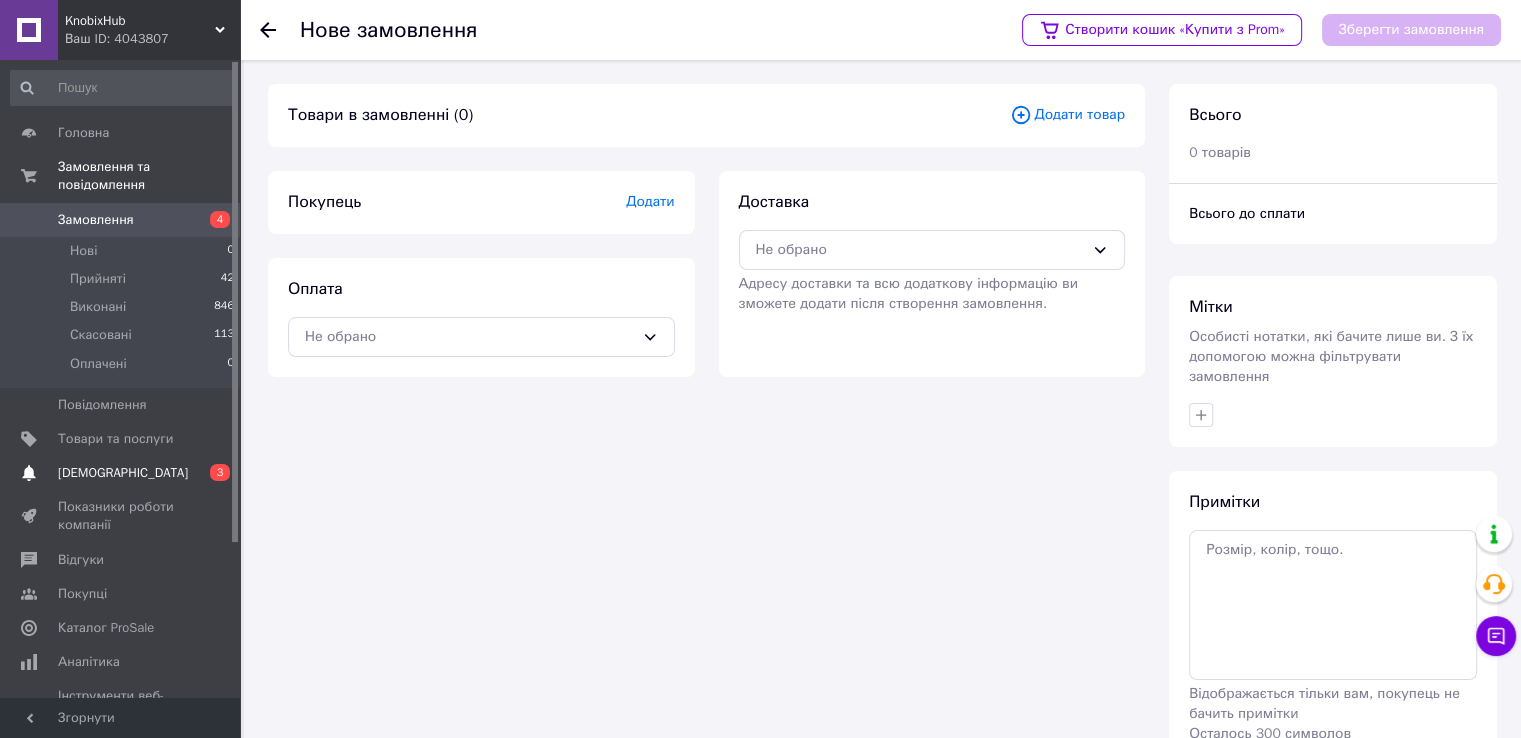 click on "[DEMOGRAPHIC_DATA]" at bounding box center [123, 473] 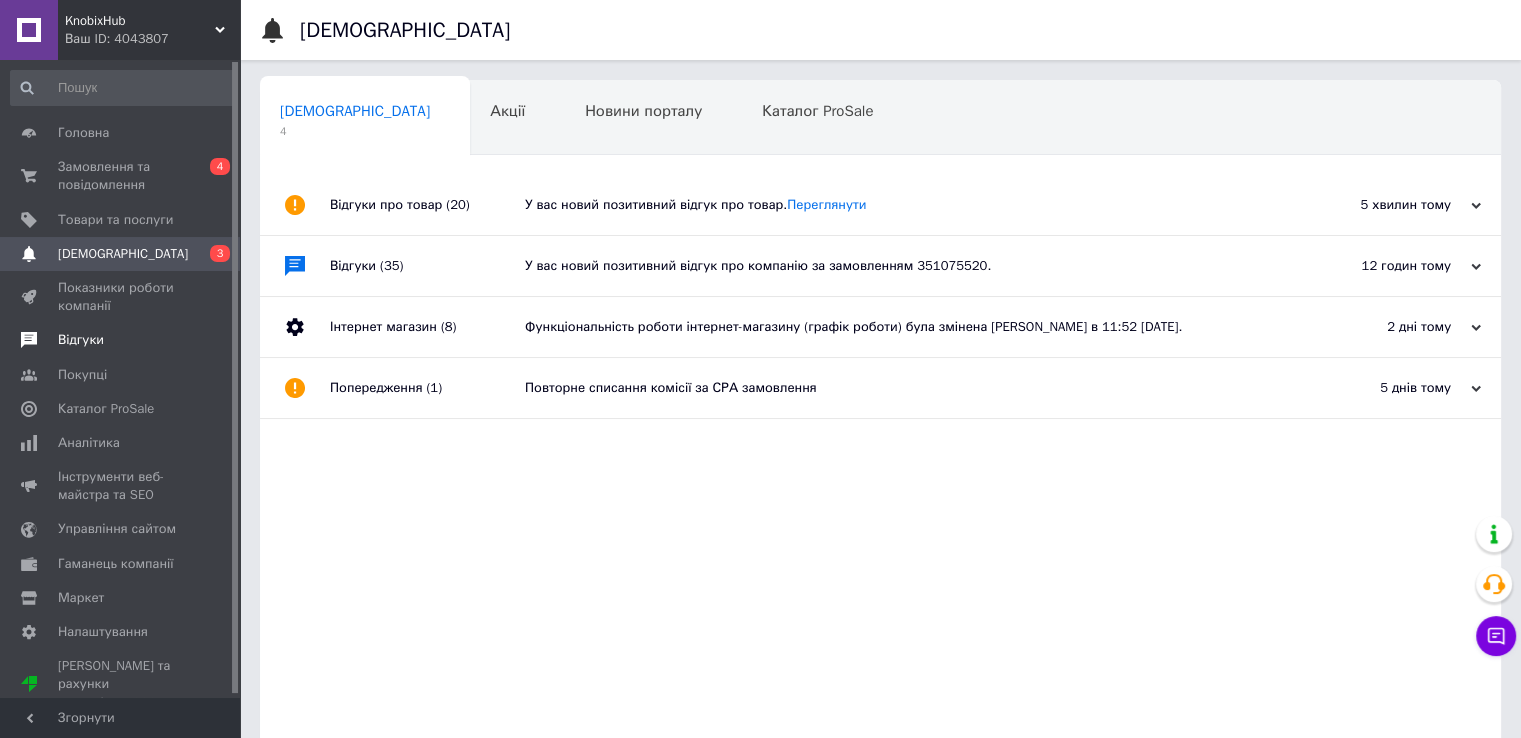 click on "Відгуки" at bounding box center [121, 340] 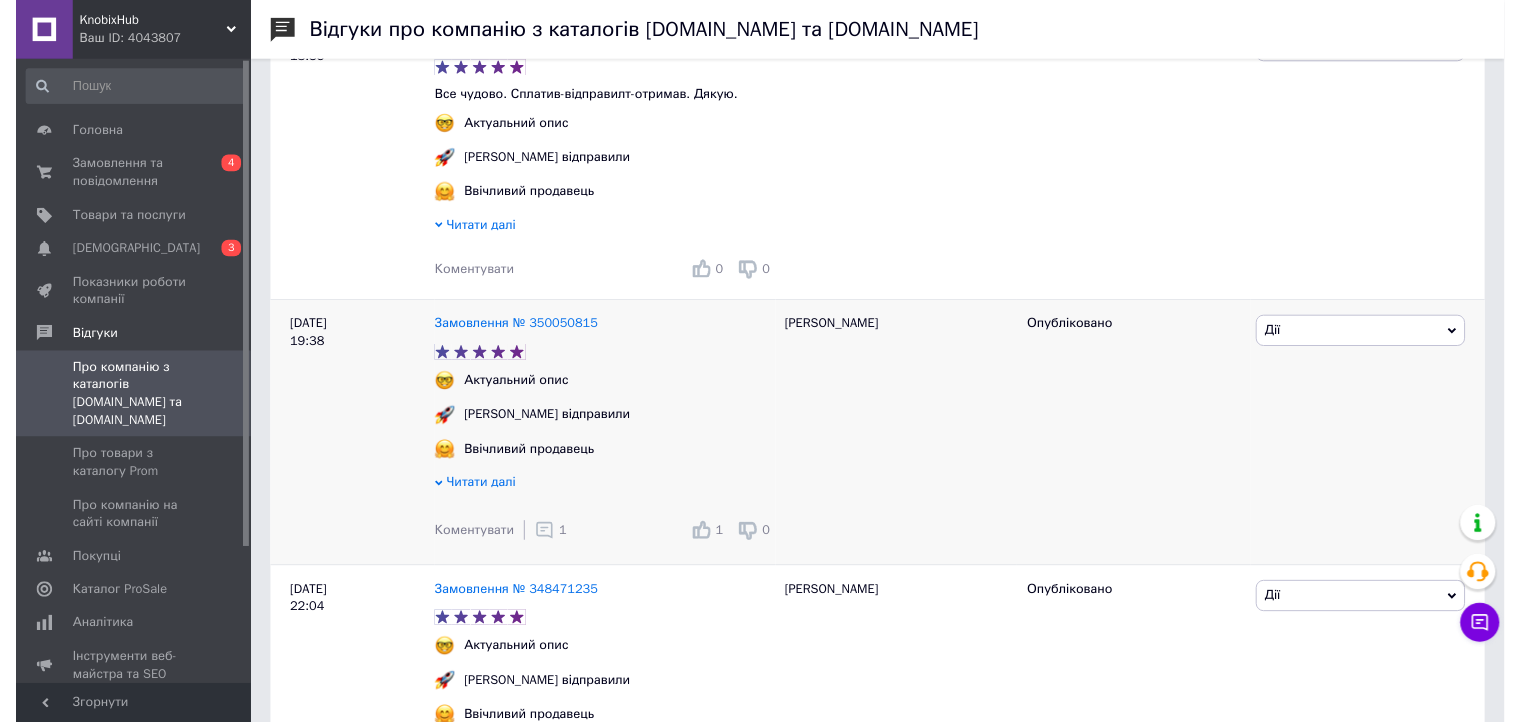 scroll, scrollTop: 1600, scrollLeft: 0, axis: vertical 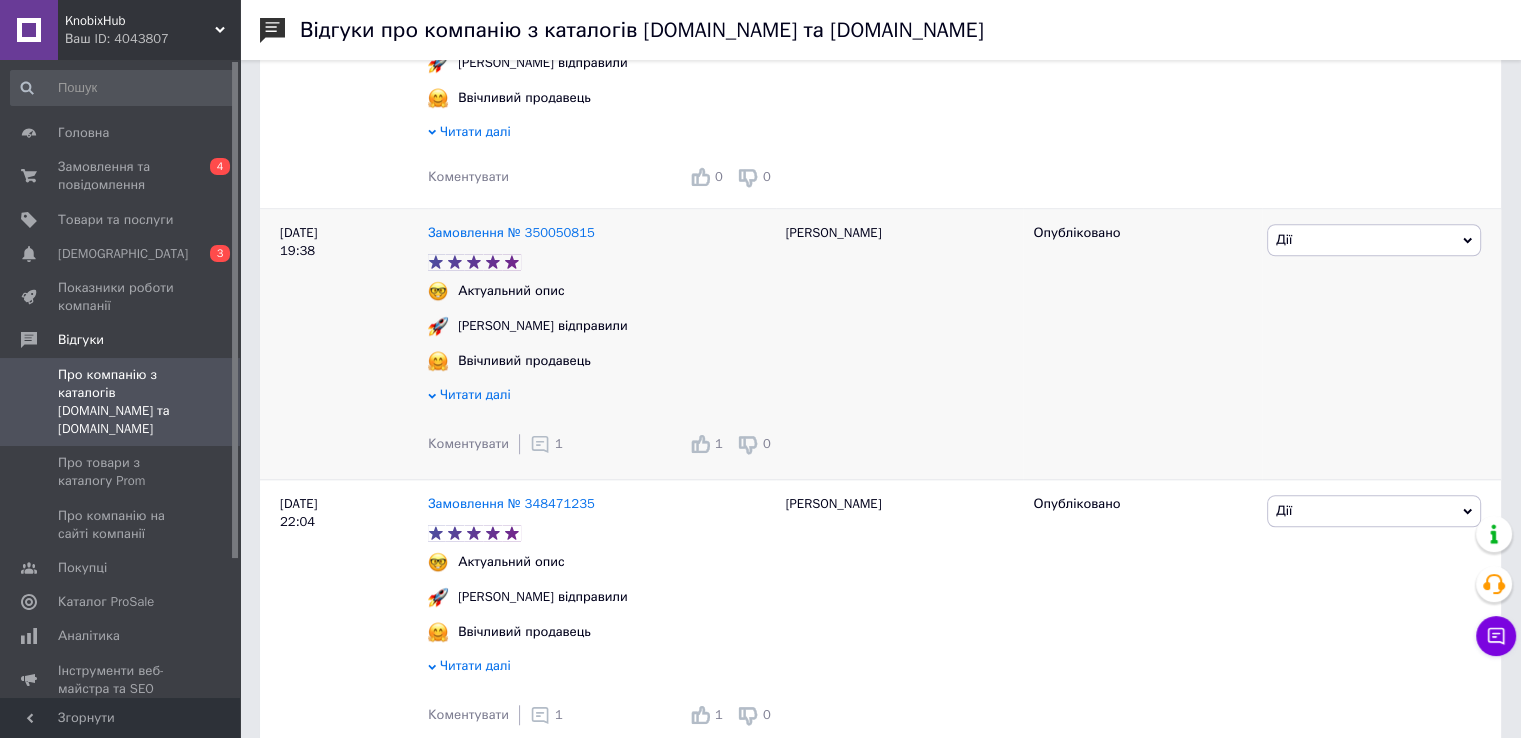 click on "1" at bounding box center (559, 443) 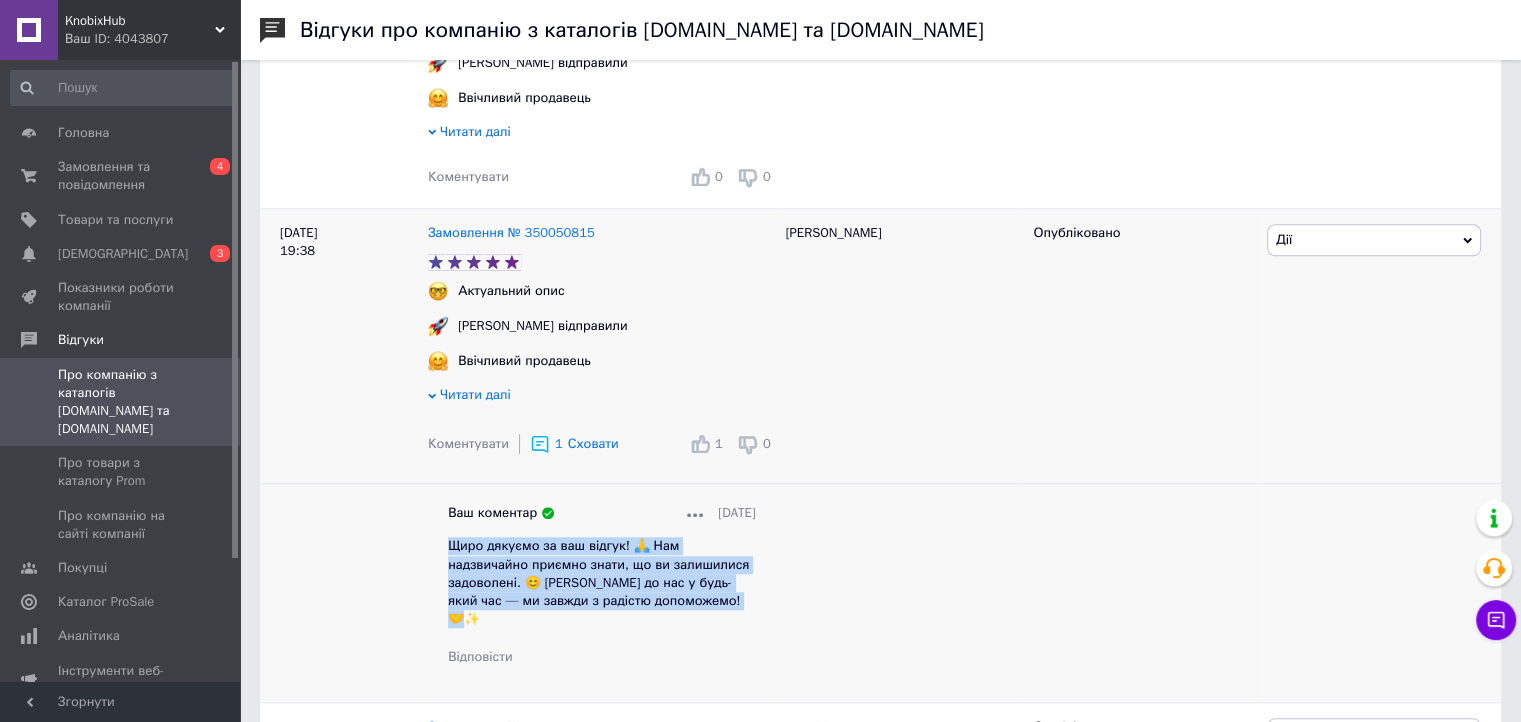 drag, startPoint x: 617, startPoint y: 627, endPoint x: 438, endPoint y: 570, distance: 187.85632 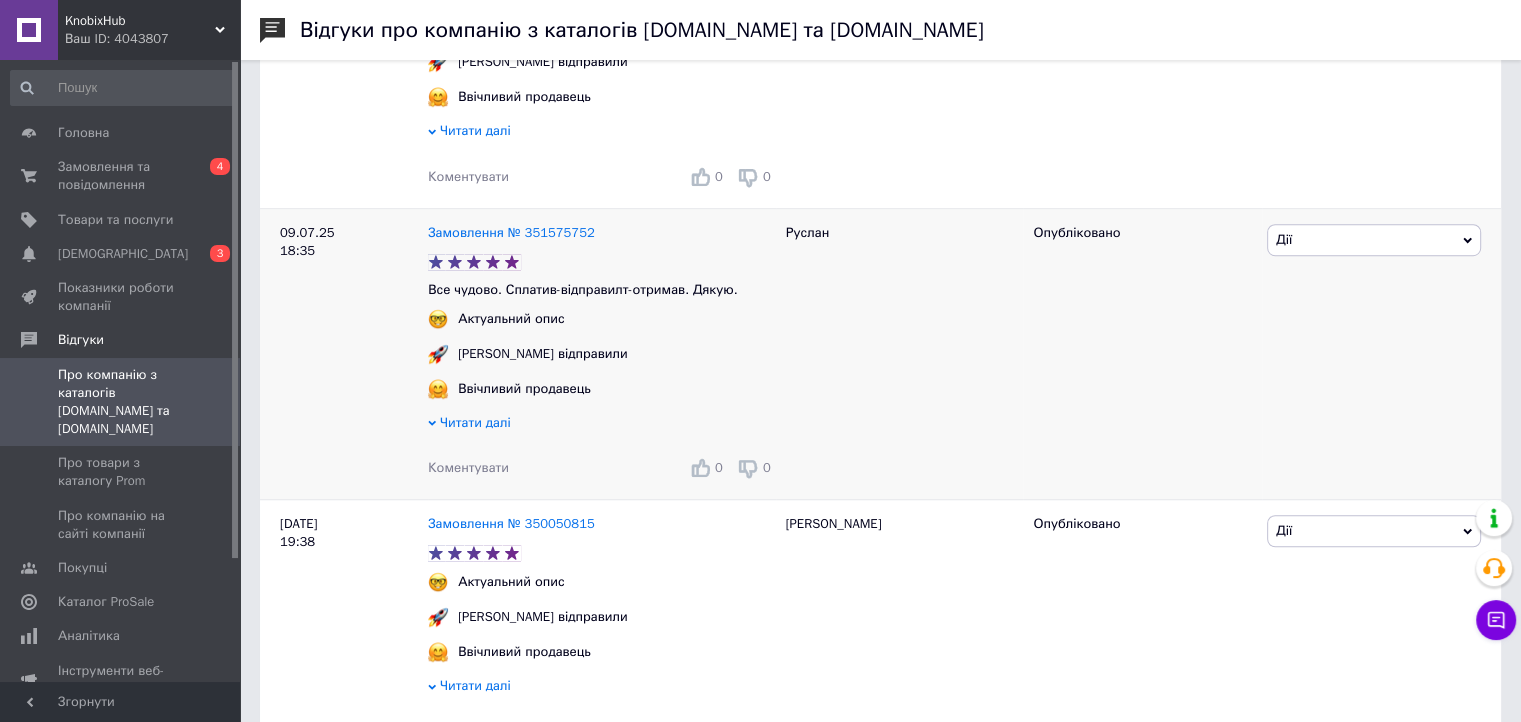 scroll, scrollTop: 1300, scrollLeft: 0, axis: vertical 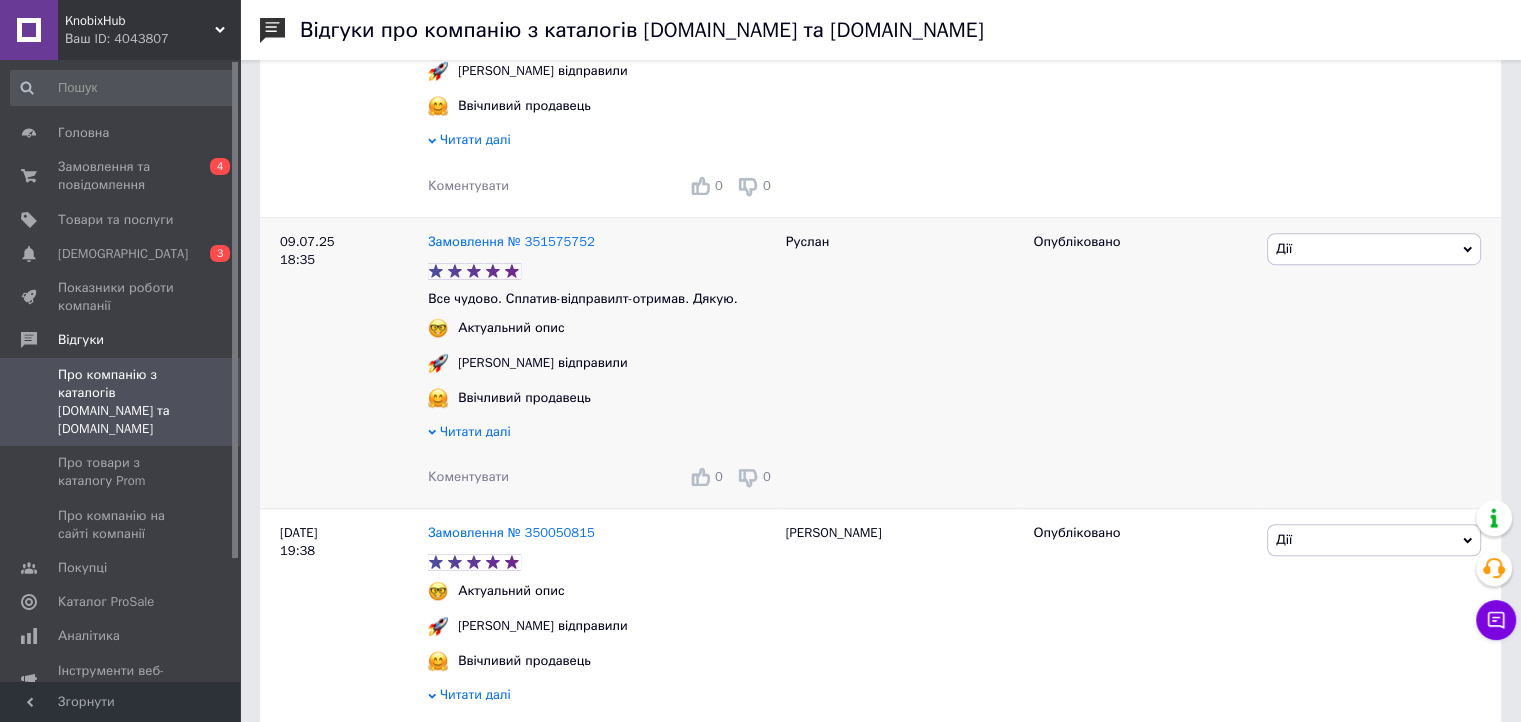 click on "Дії" at bounding box center (1374, 249) 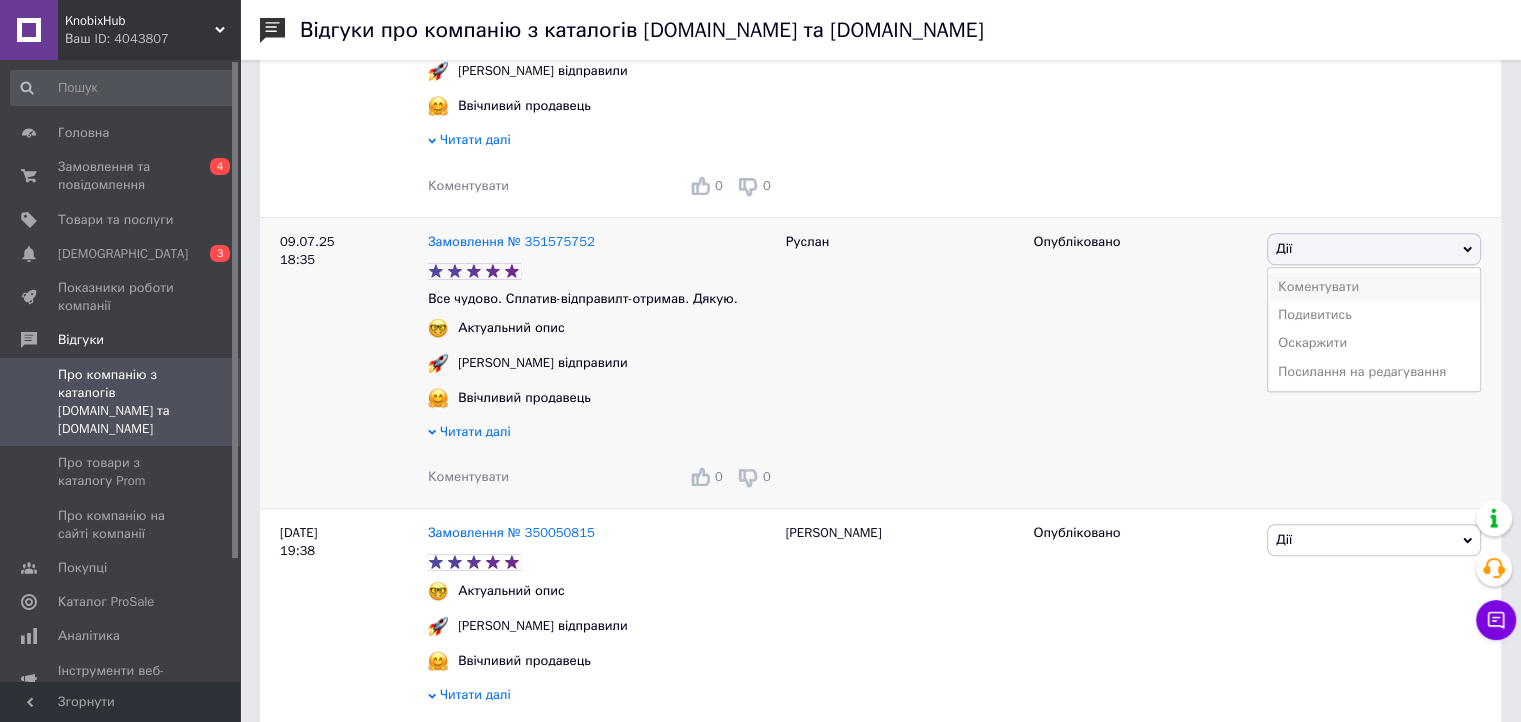 click on "Коментувати" at bounding box center [1374, 287] 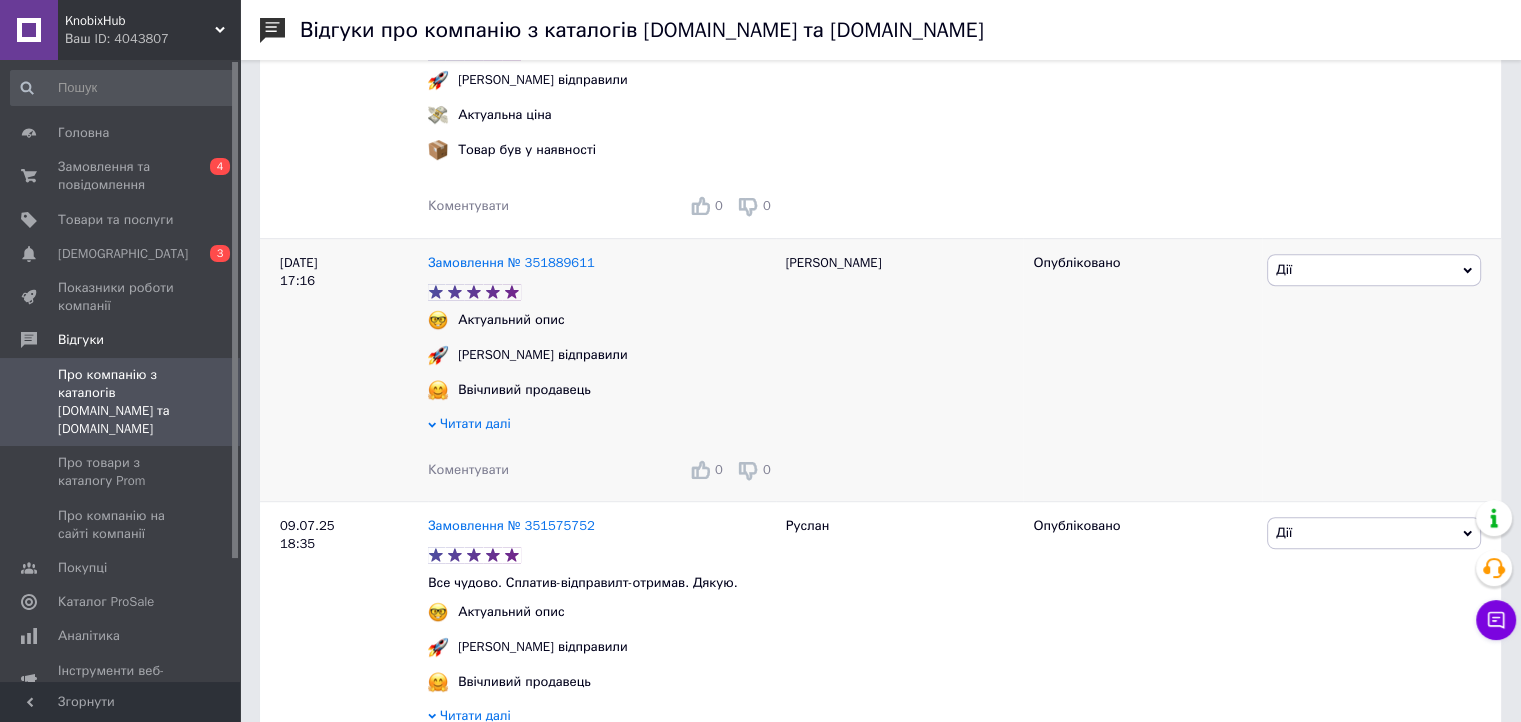 scroll, scrollTop: 1000, scrollLeft: 0, axis: vertical 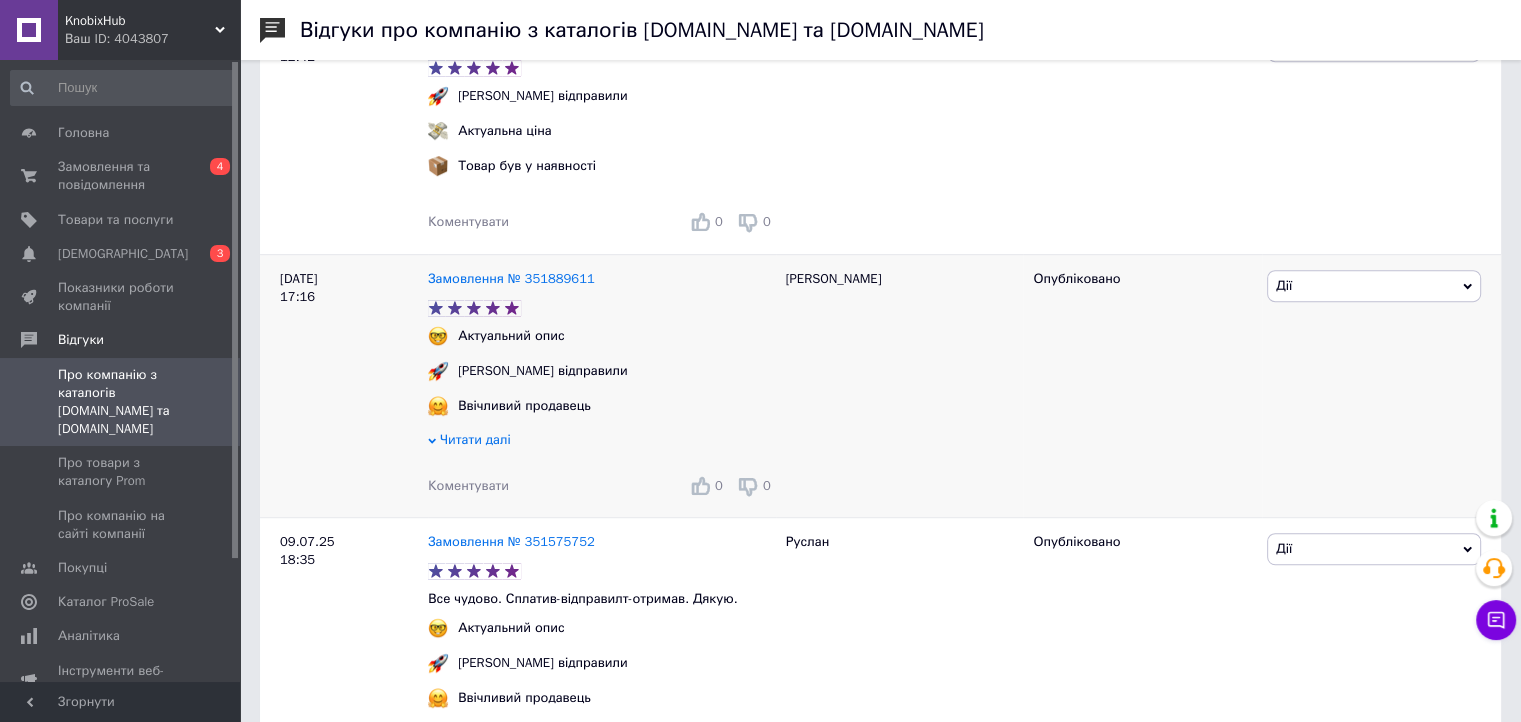 click on "Дії" at bounding box center [1374, 286] 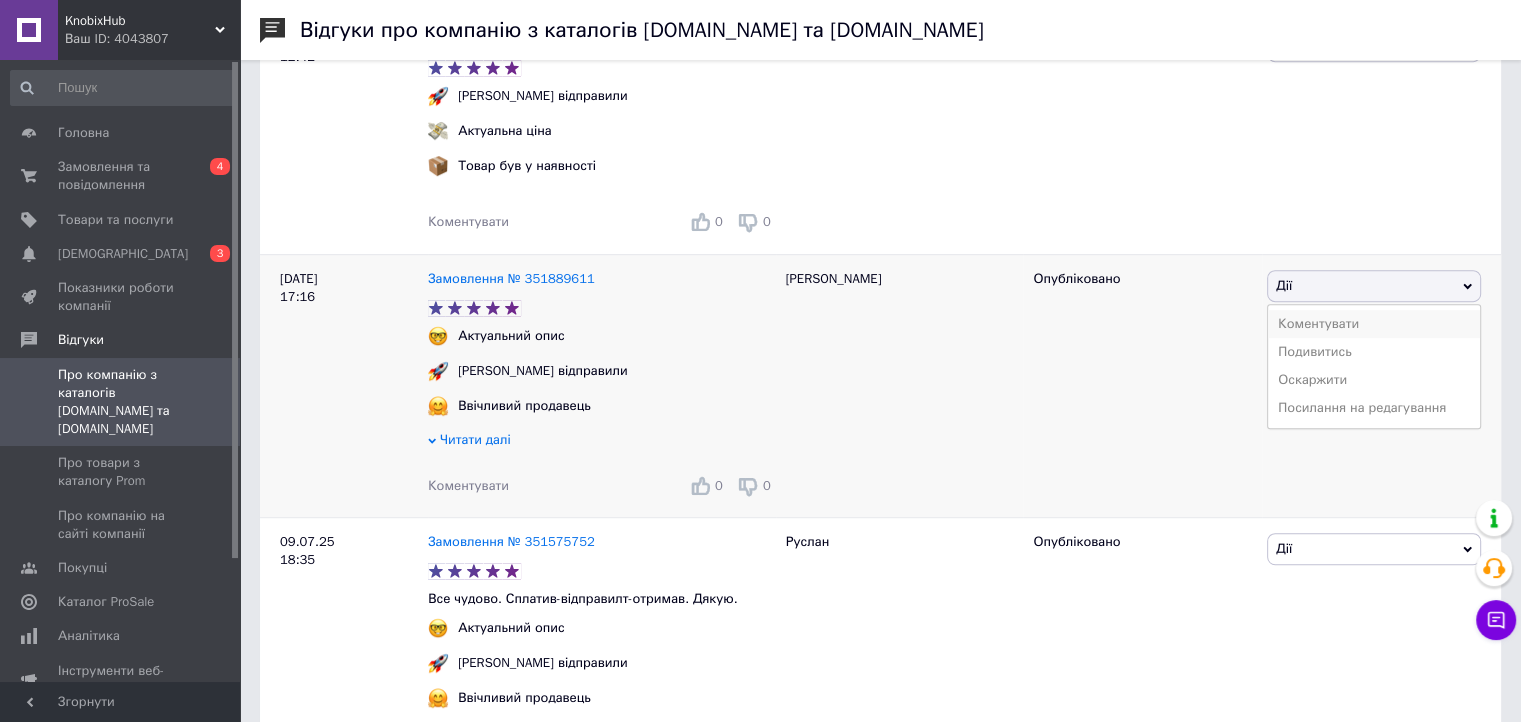 click on "Коментувати" at bounding box center [1374, 324] 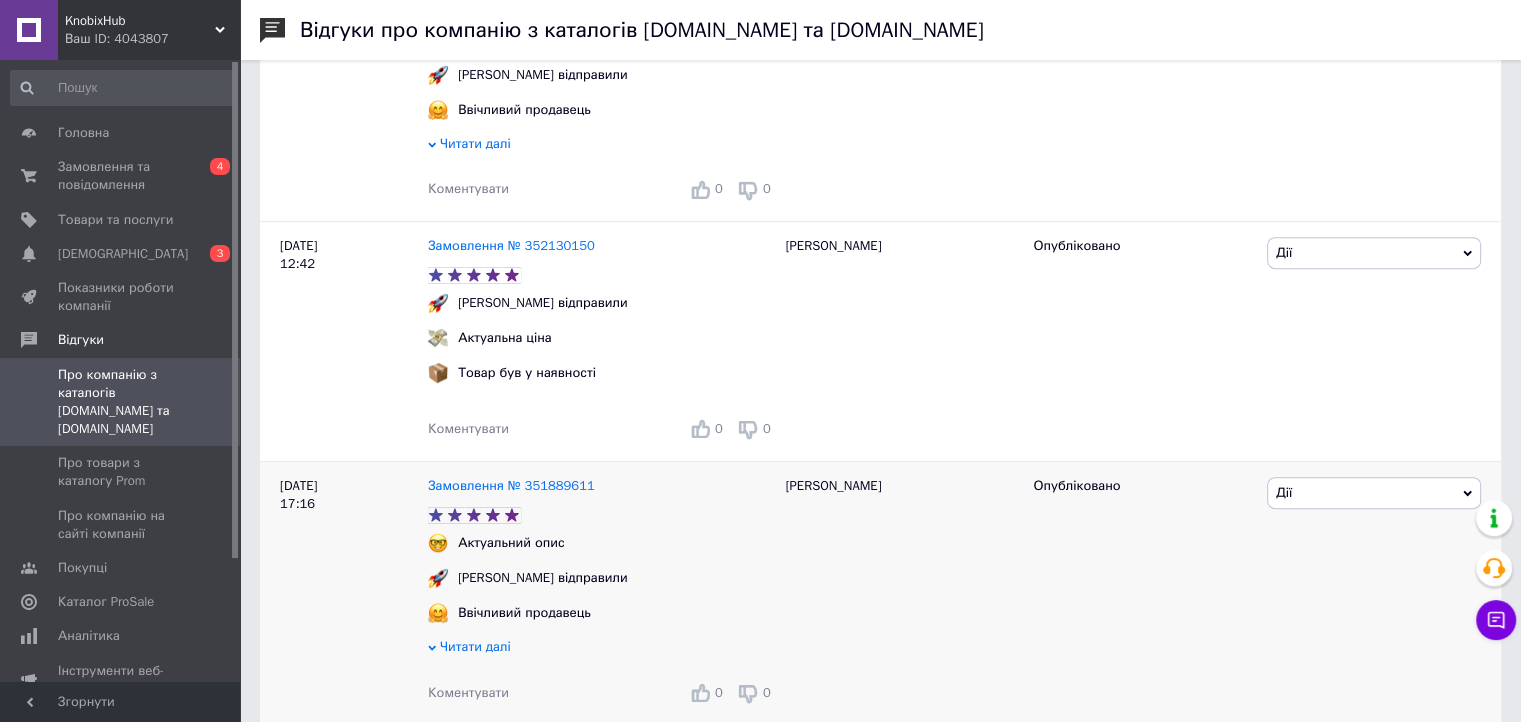 scroll, scrollTop: 700, scrollLeft: 0, axis: vertical 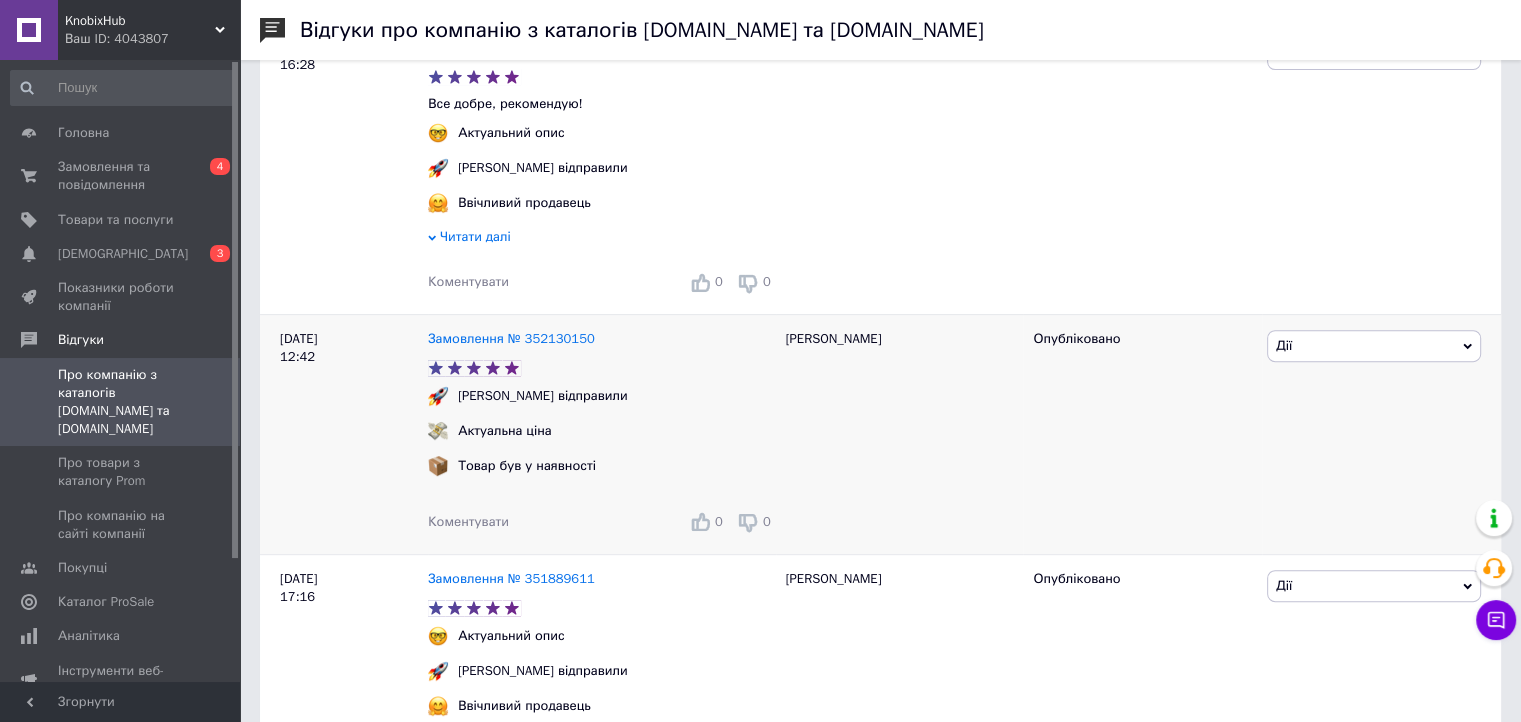 click on "Дії" at bounding box center [1374, 346] 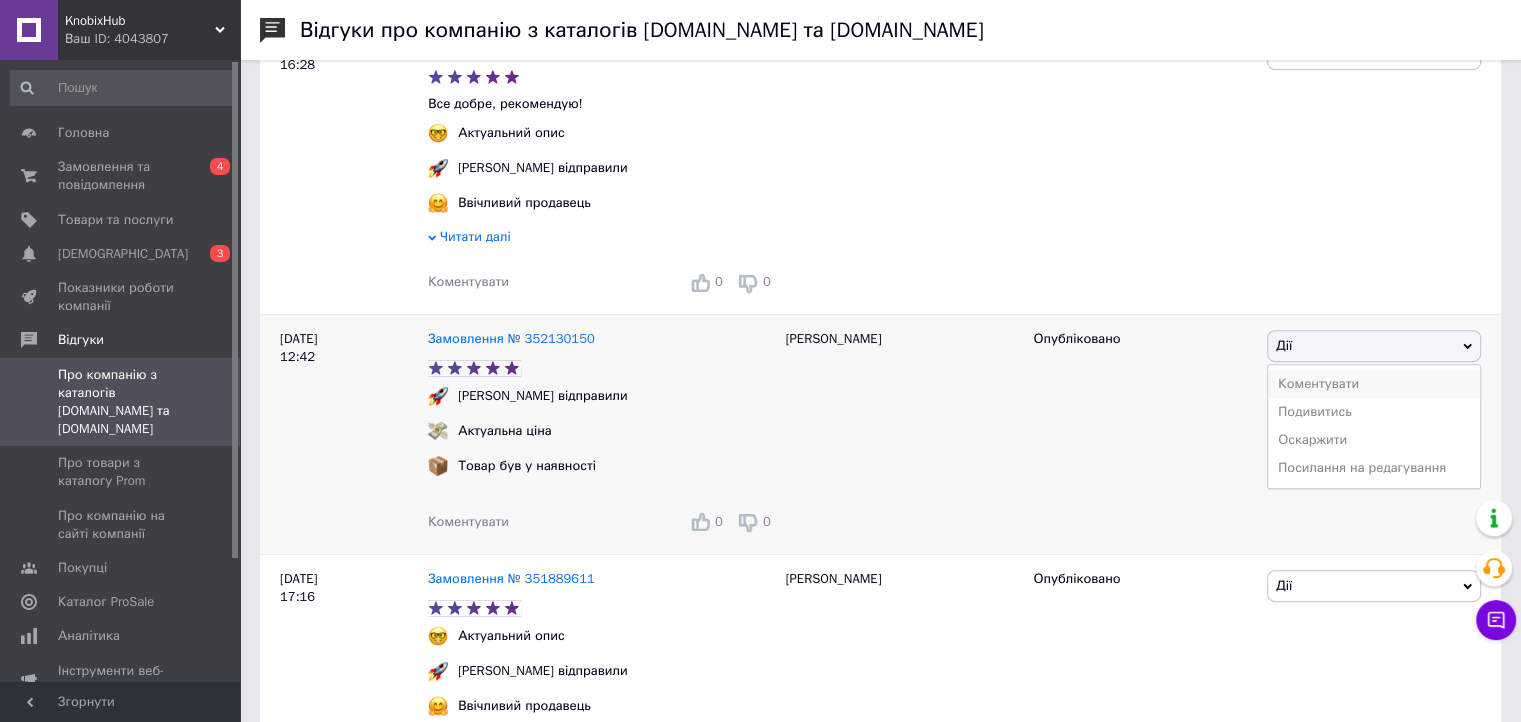 click on "Коментувати" at bounding box center [1374, 384] 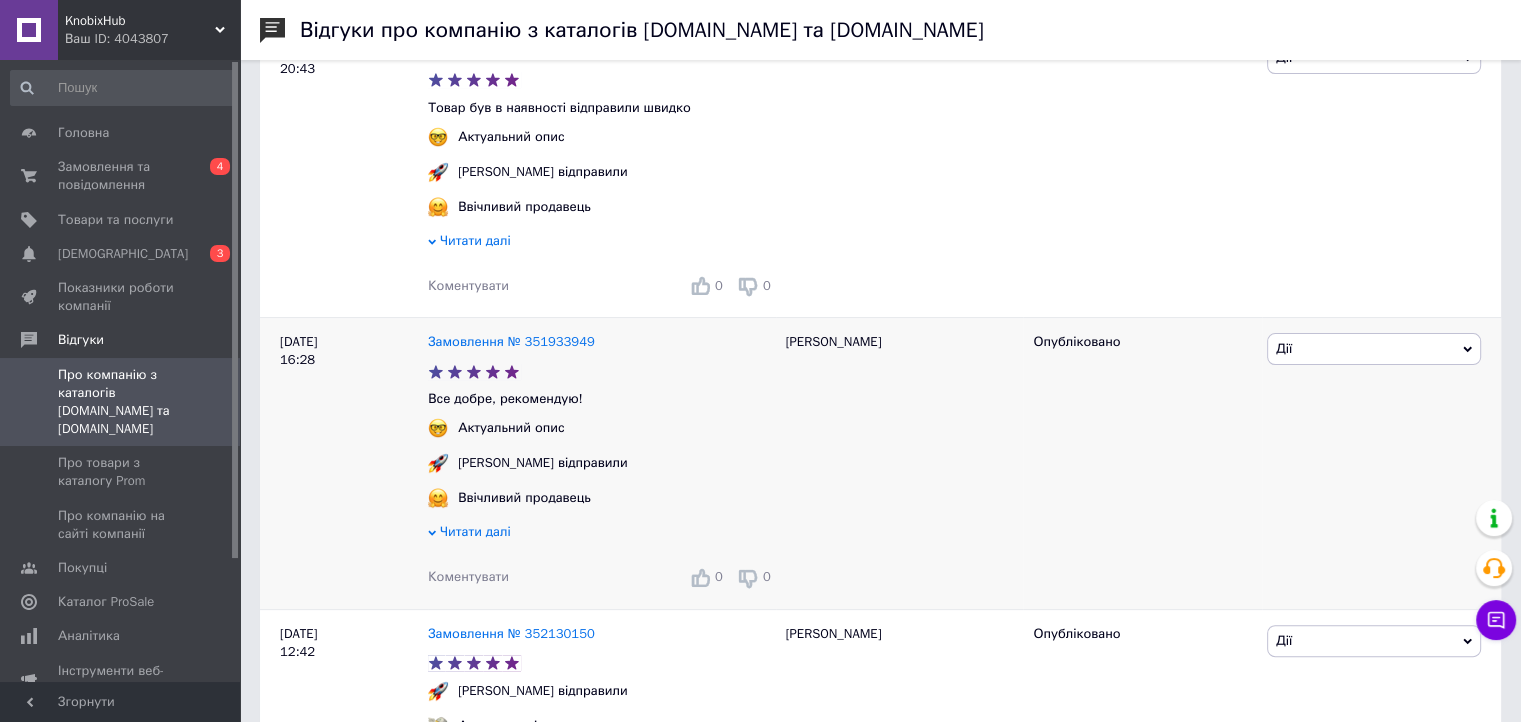 scroll, scrollTop: 400, scrollLeft: 0, axis: vertical 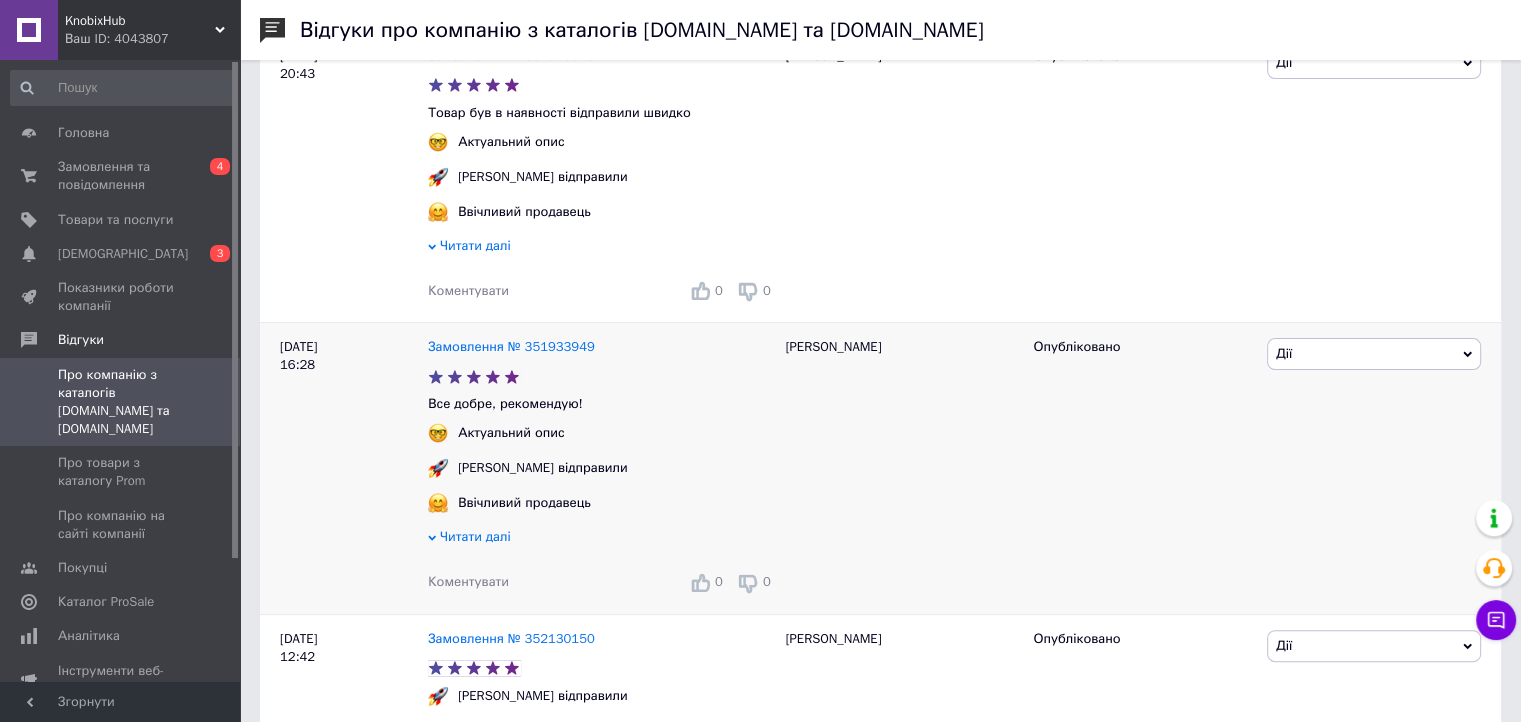 click on "Дії" at bounding box center [1374, 354] 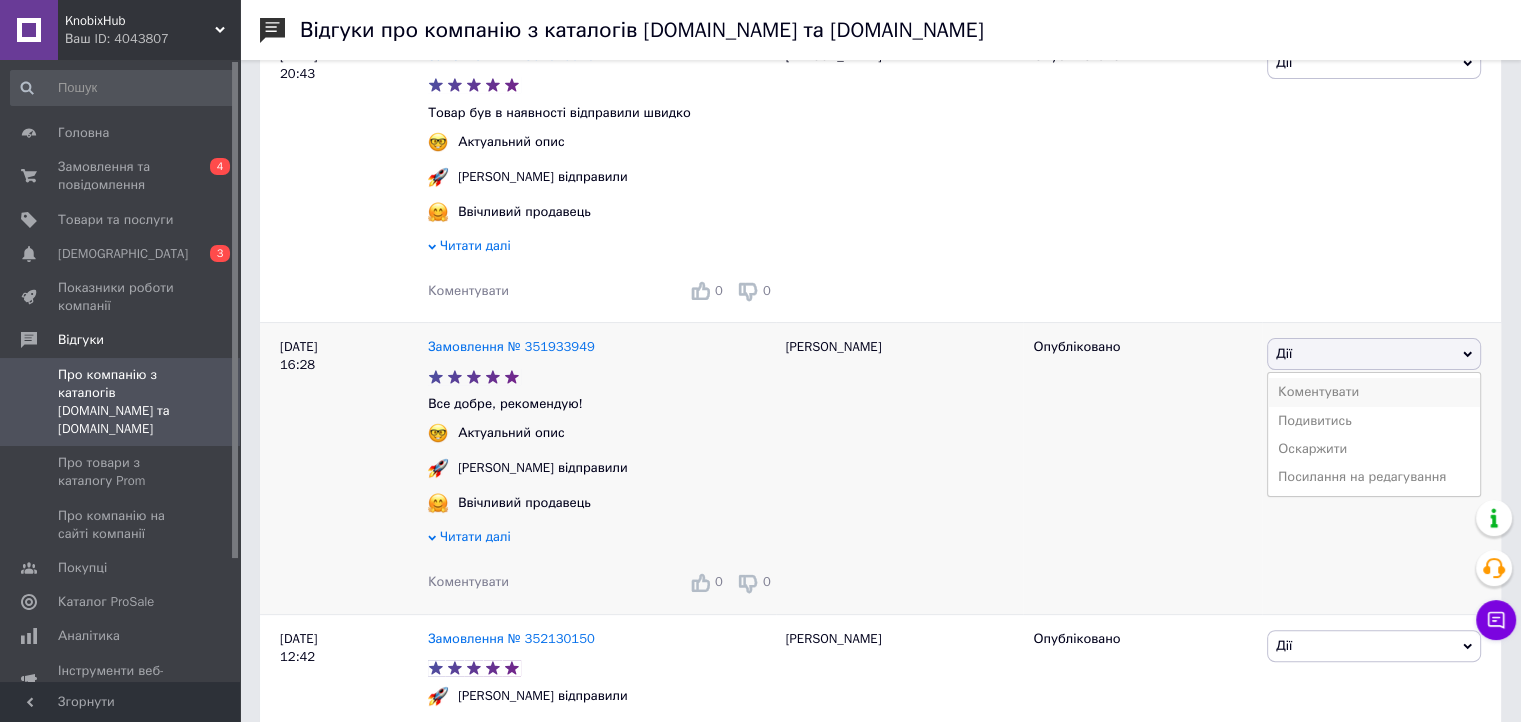 click on "Коментувати" at bounding box center [1374, 392] 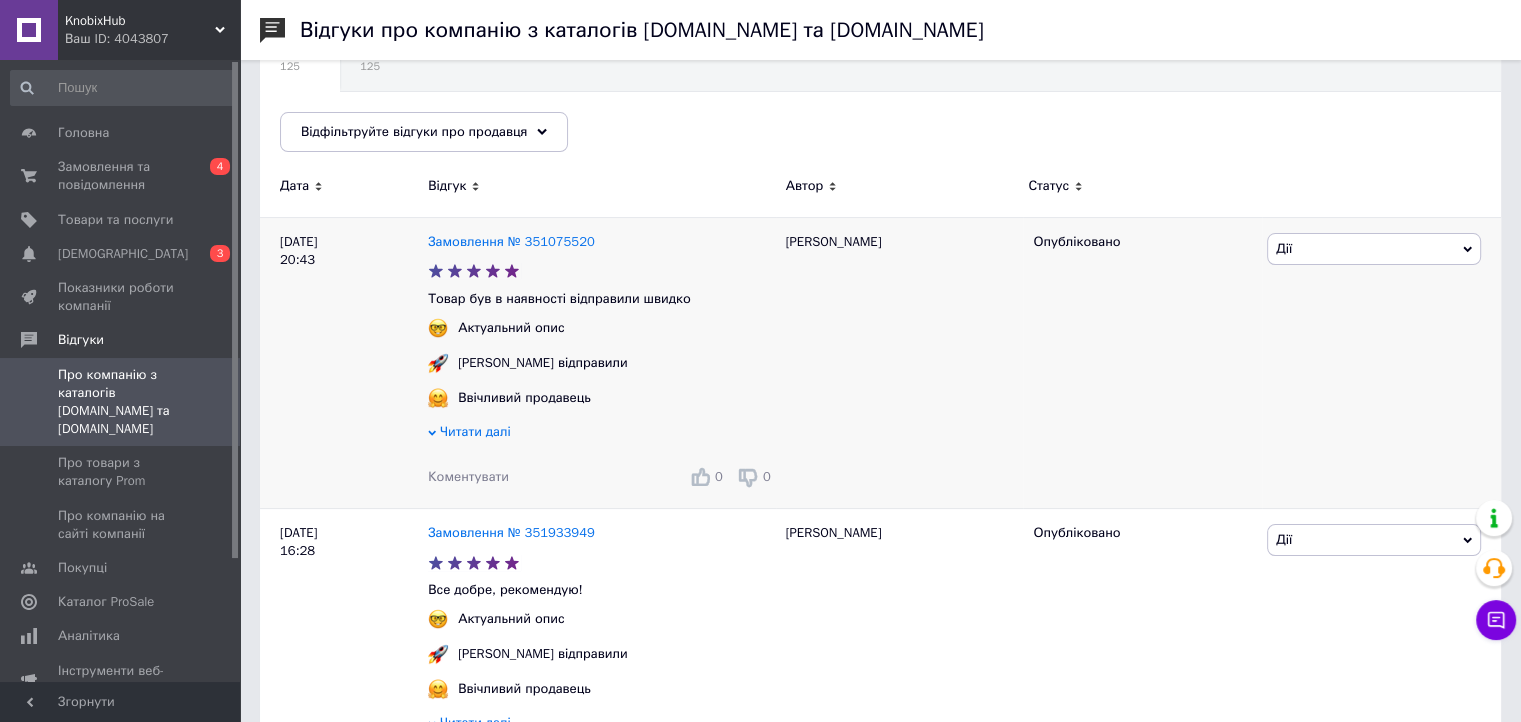 scroll, scrollTop: 200, scrollLeft: 0, axis: vertical 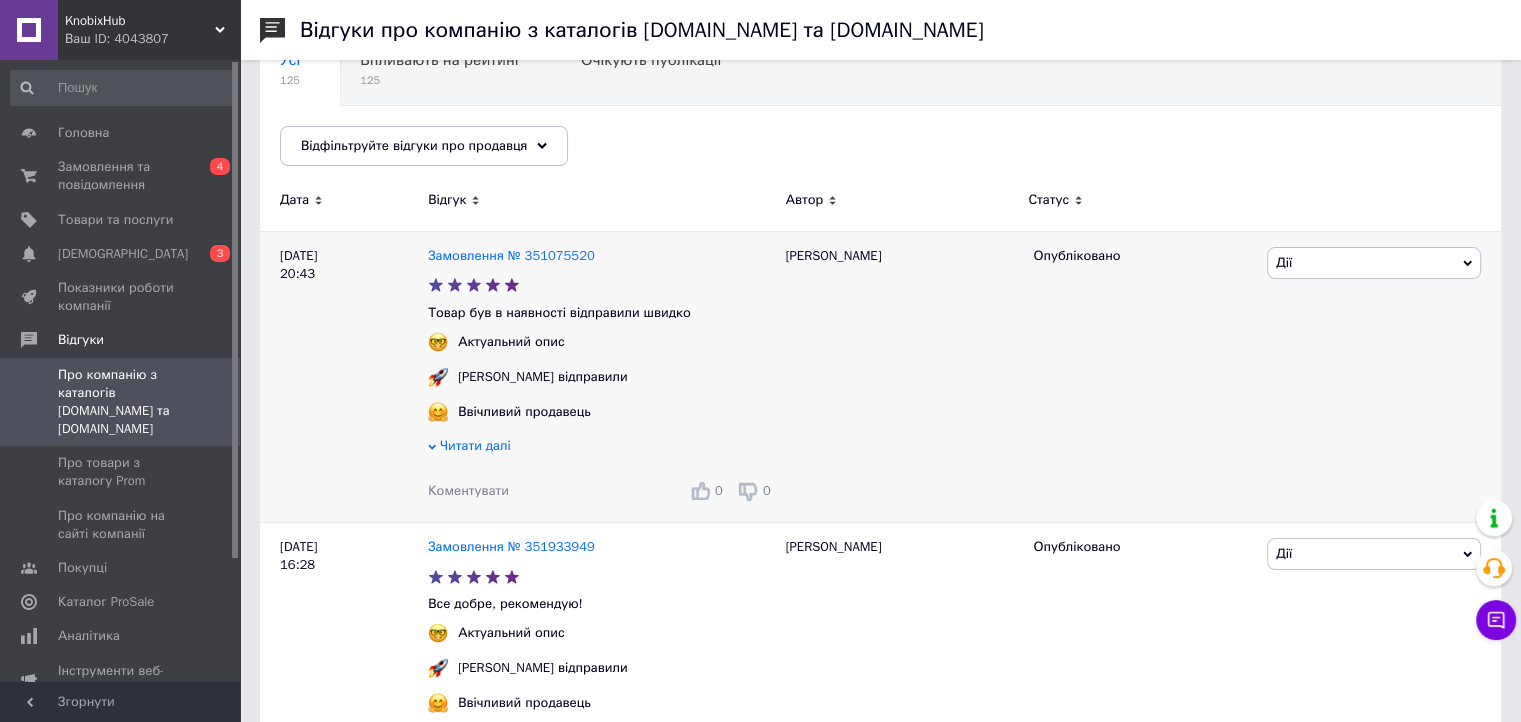 click on "Дії" at bounding box center [1374, 263] 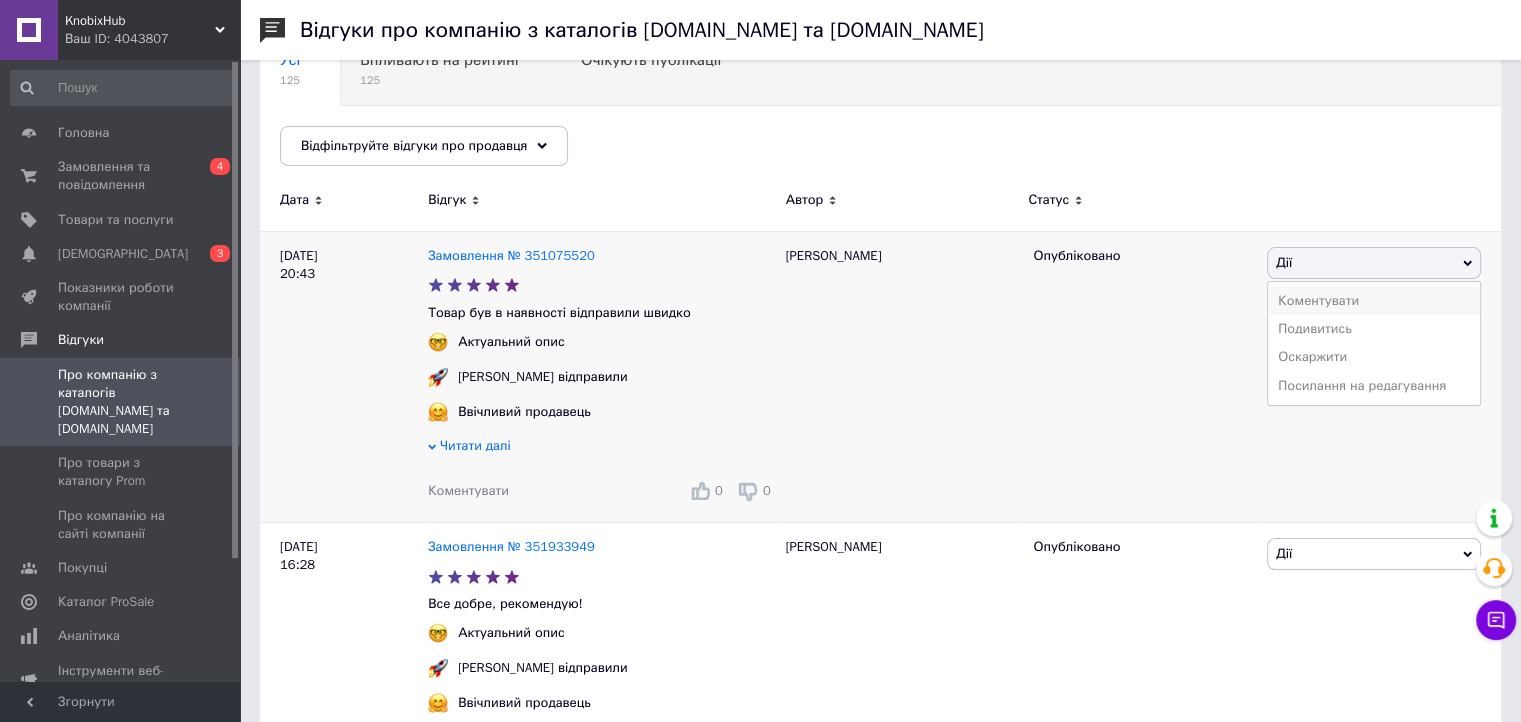 click on "Коментувати" at bounding box center (1374, 301) 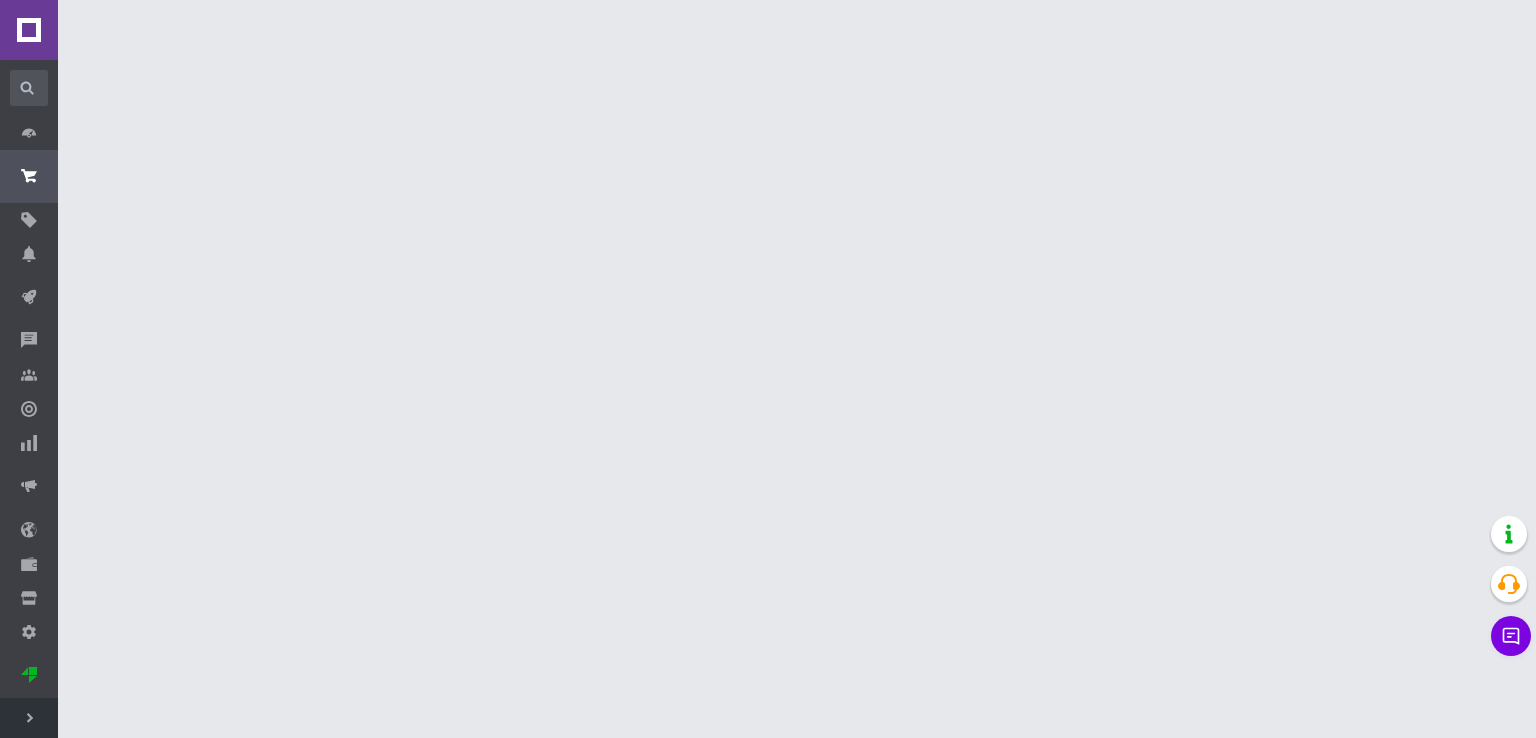 scroll, scrollTop: 0, scrollLeft: 0, axis: both 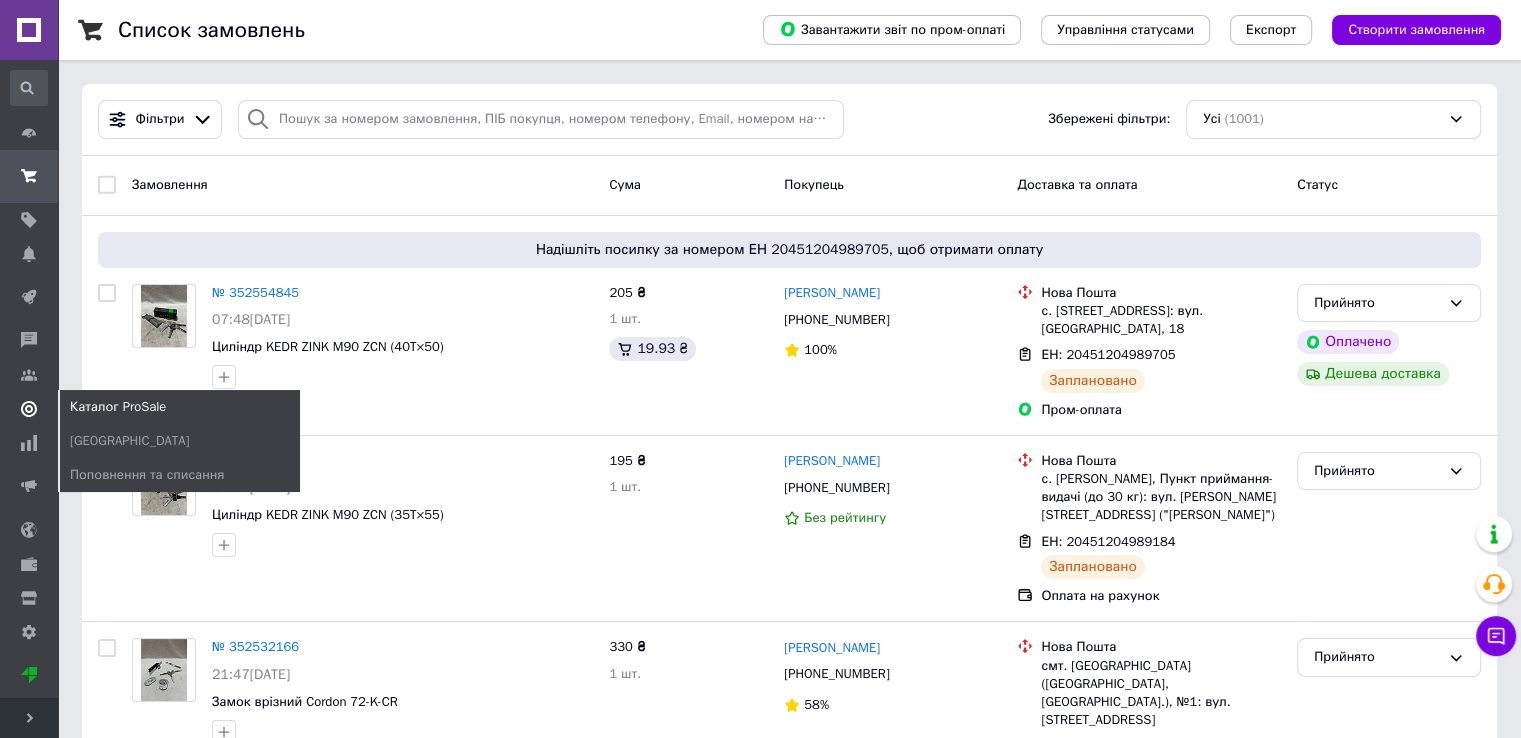 click at bounding box center (29, 409) 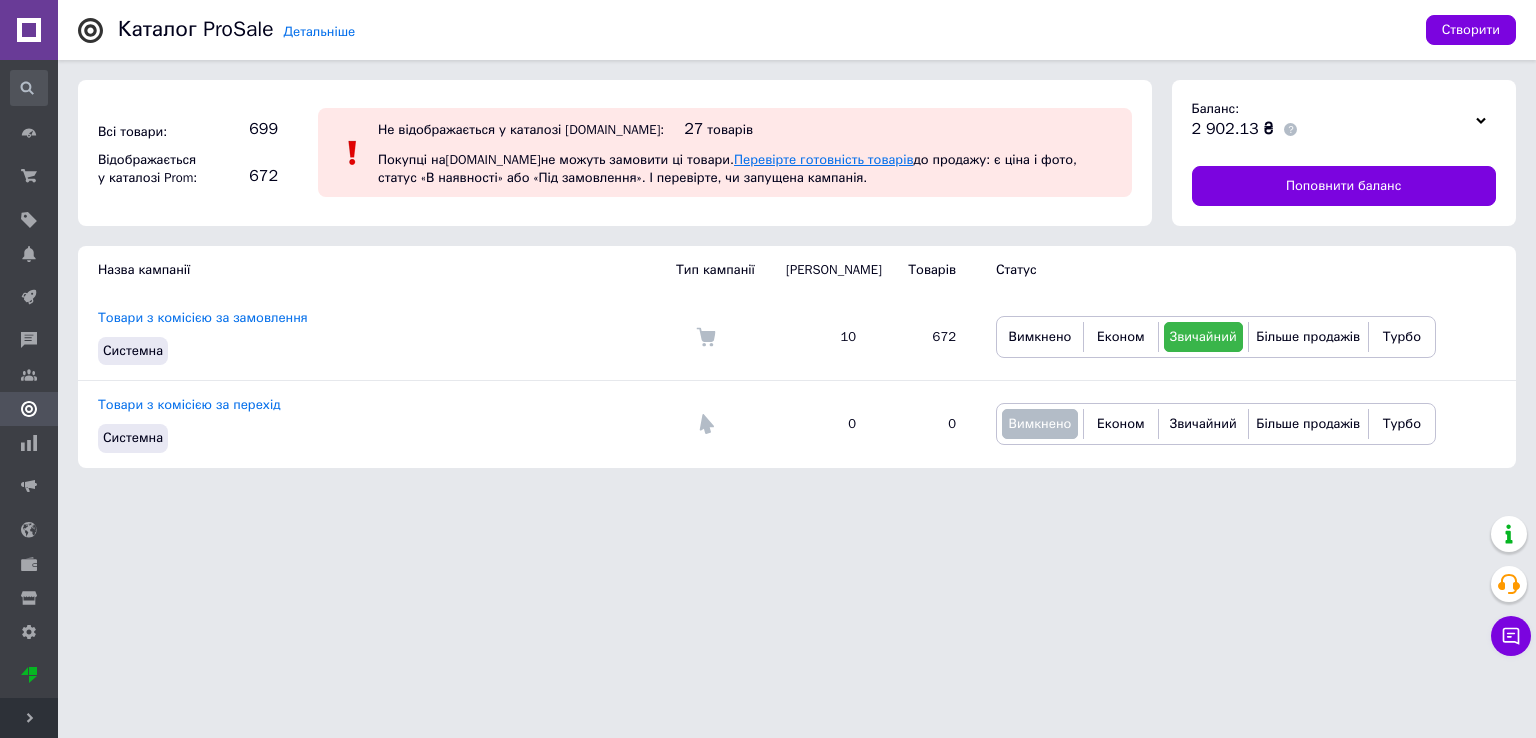 click on "Перевірте готовність товарів" at bounding box center (823, 159) 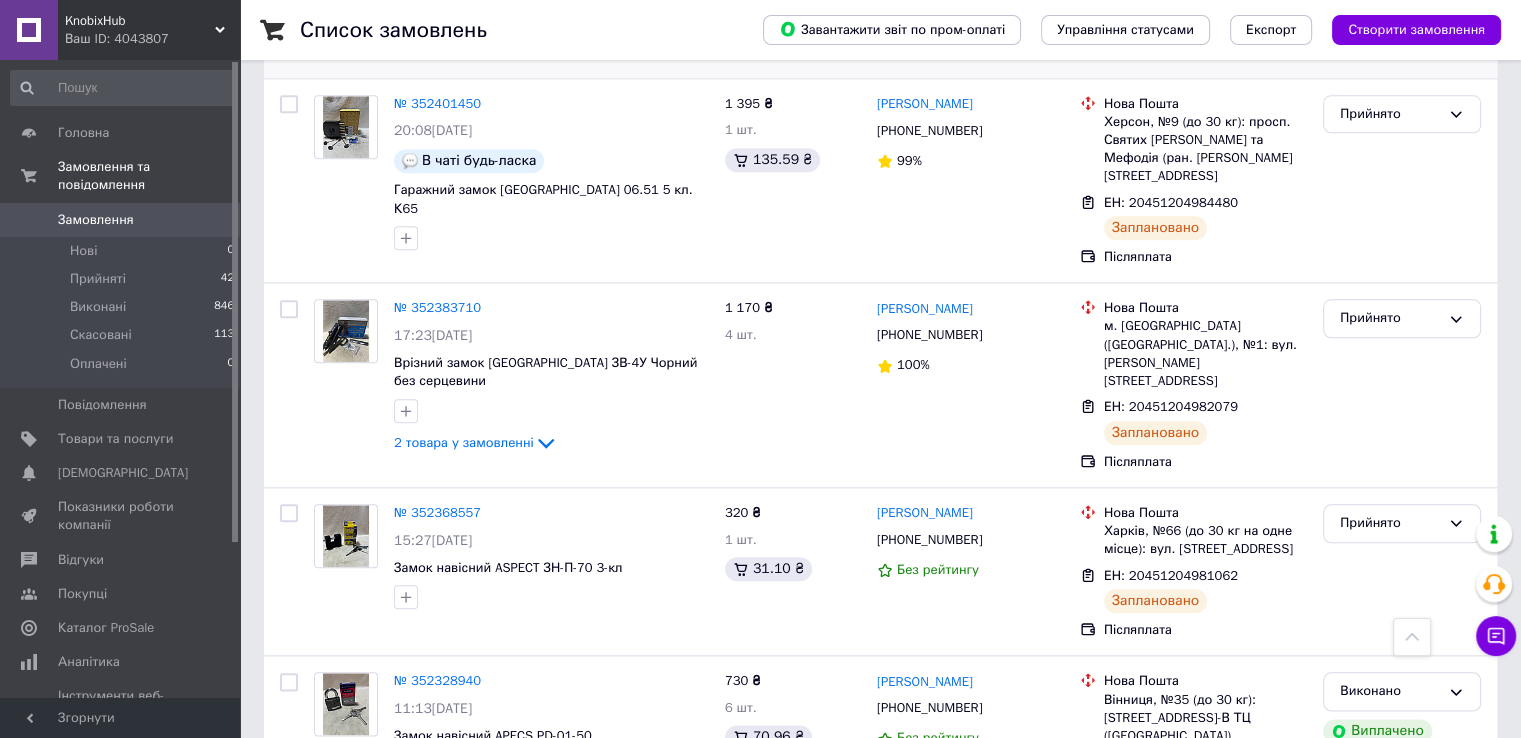 scroll, scrollTop: 2200, scrollLeft: 0, axis: vertical 